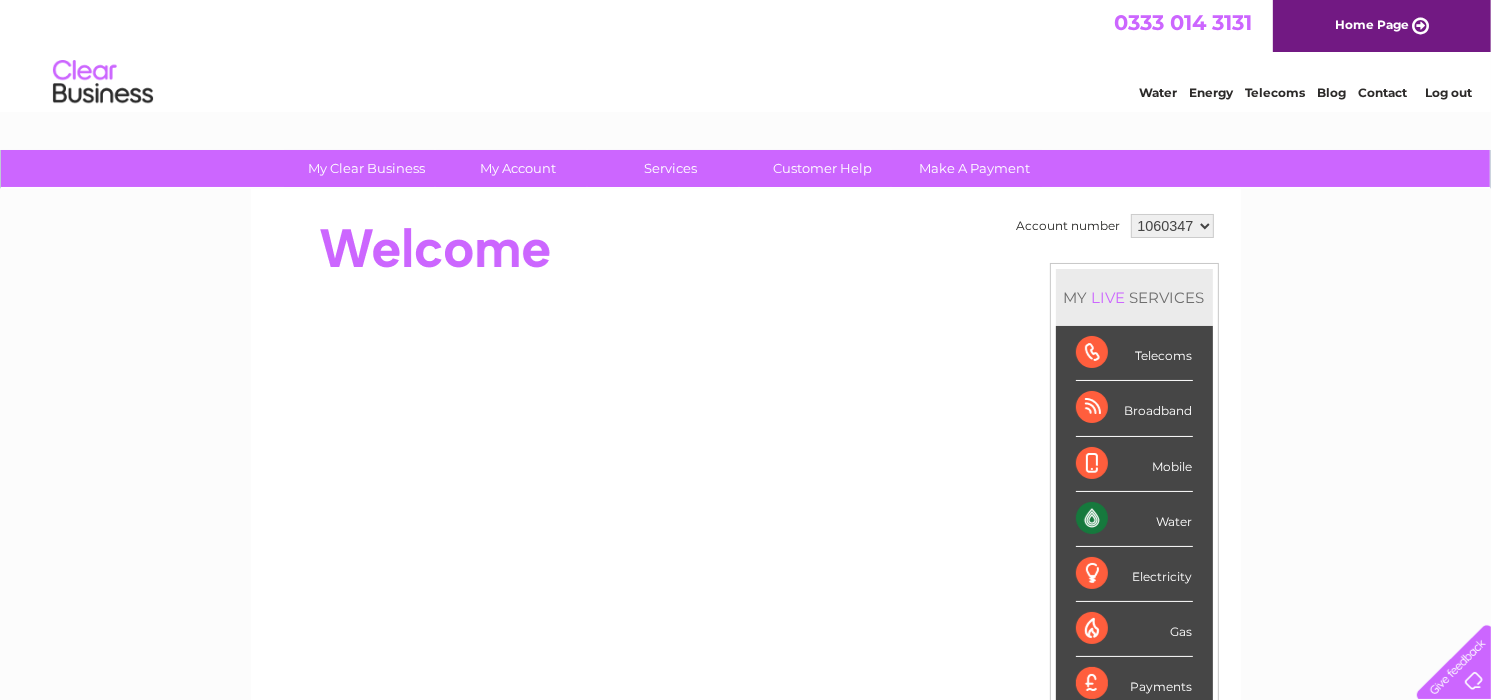 scroll, scrollTop: 0, scrollLeft: 0, axis: both 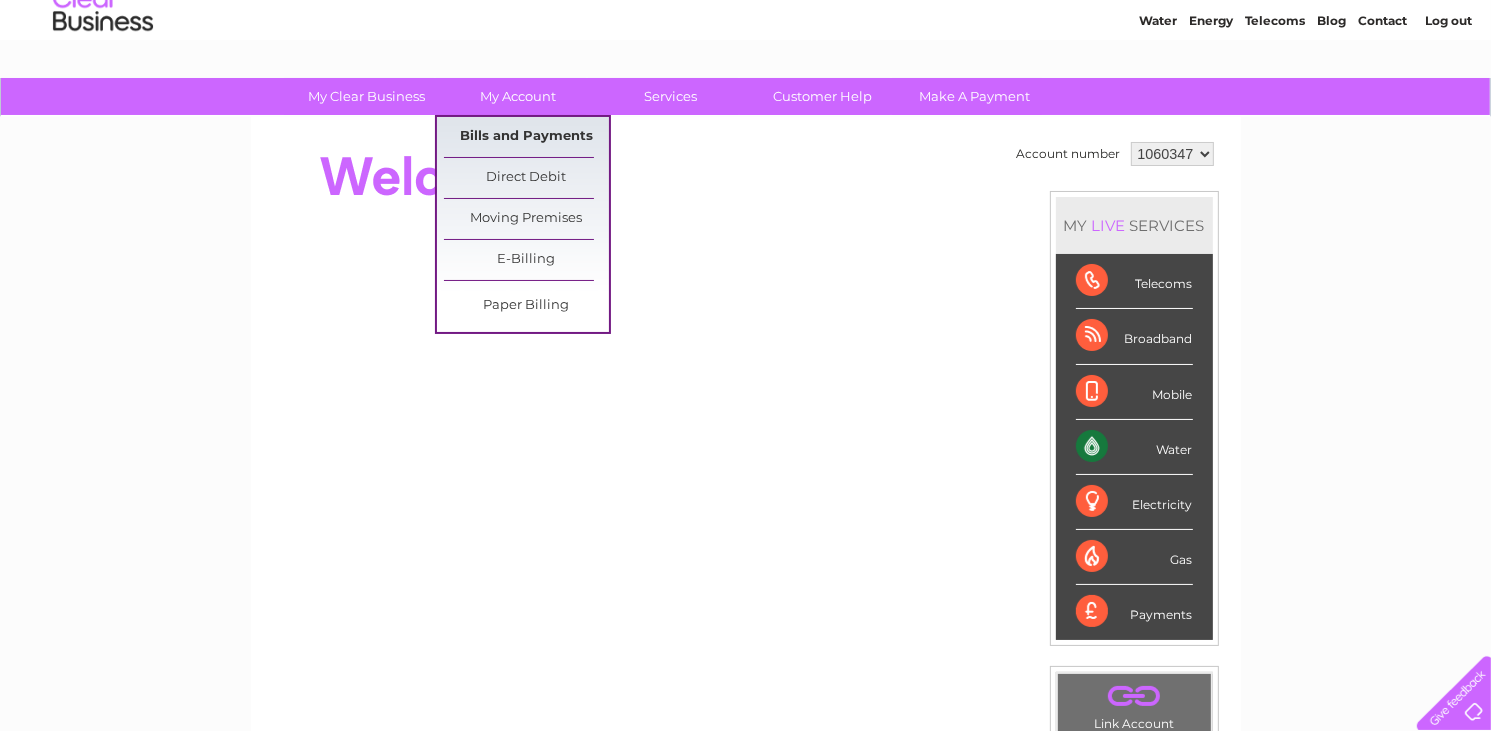 click on "Bills and Payments" at bounding box center (526, 137) 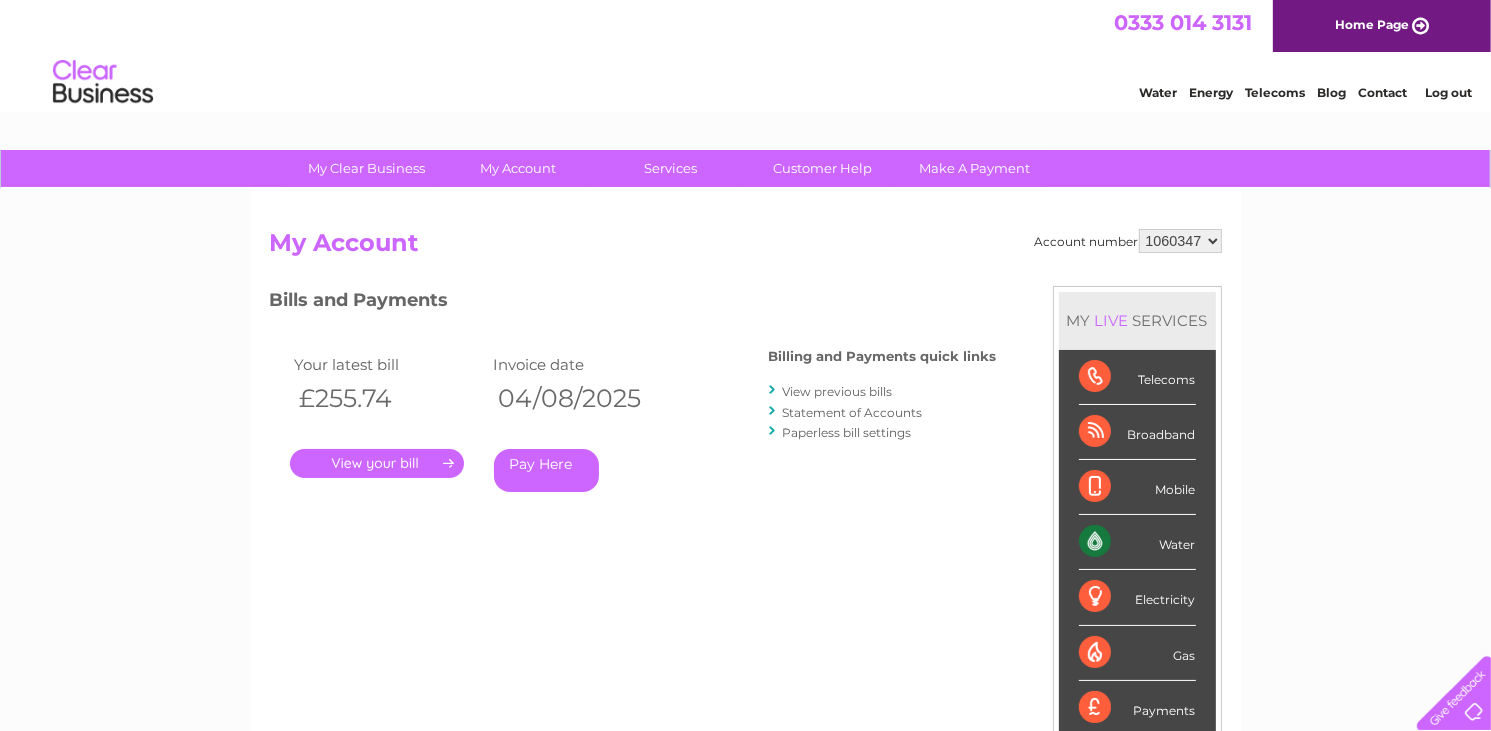 scroll, scrollTop: 0, scrollLeft: 0, axis: both 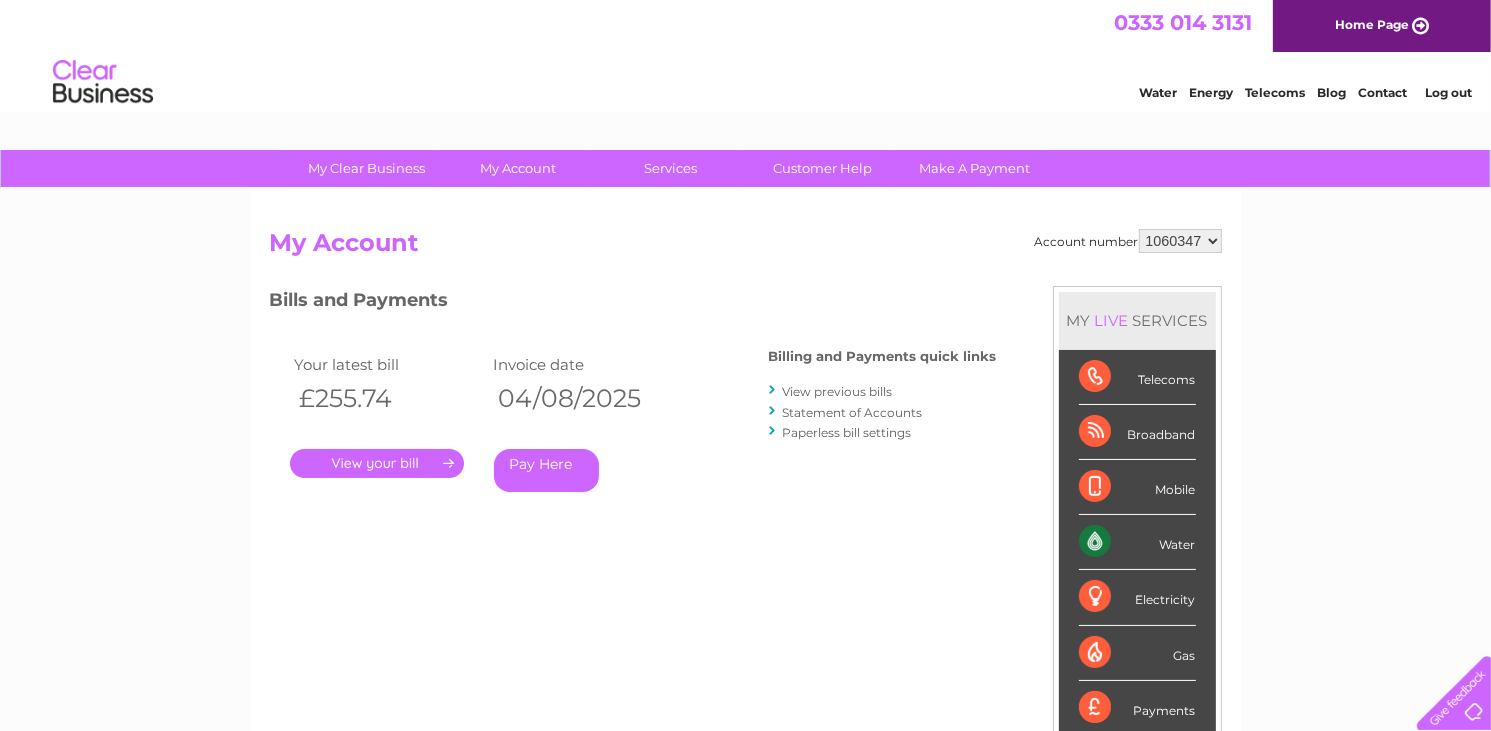 click on "." at bounding box center [377, 463] 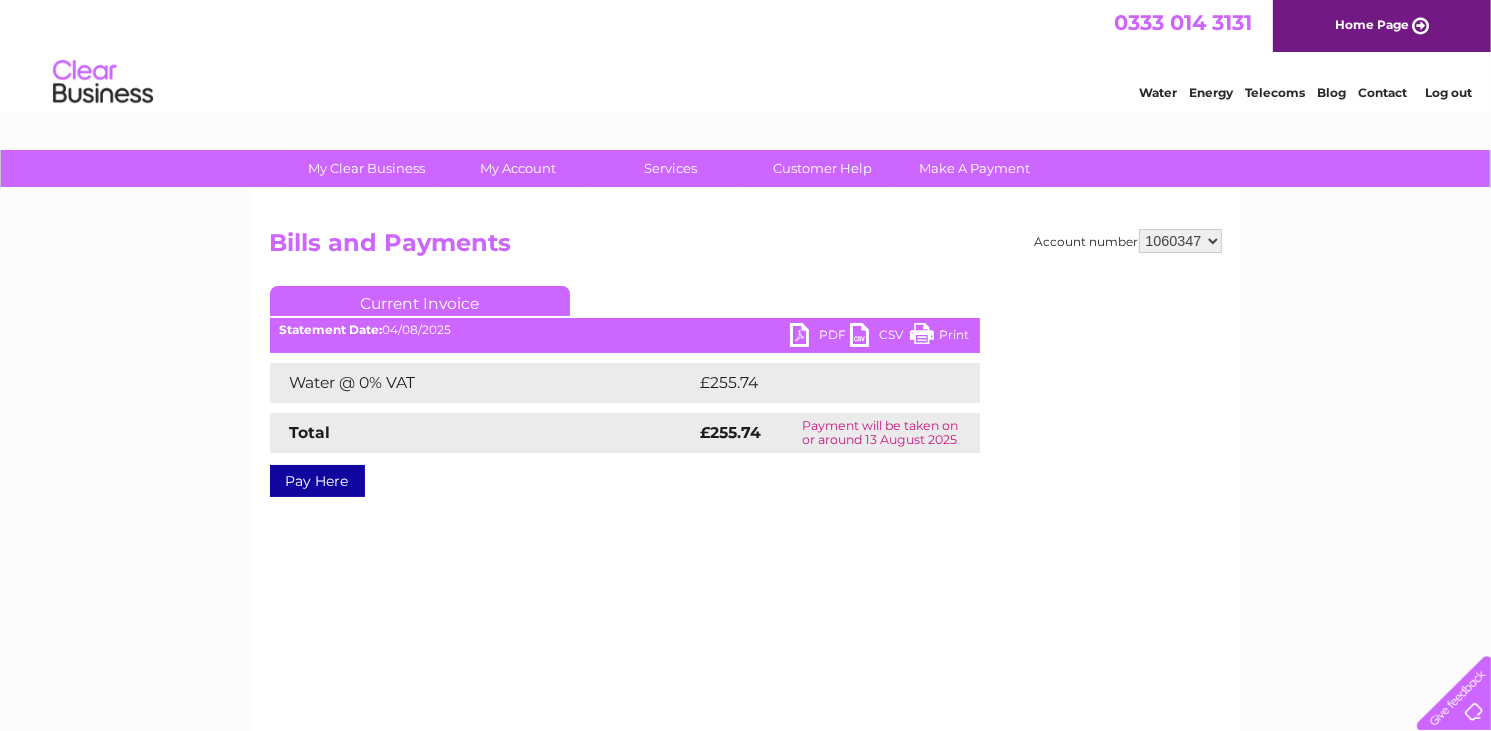scroll, scrollTop: 0, scrollLeft: 0, axis: both 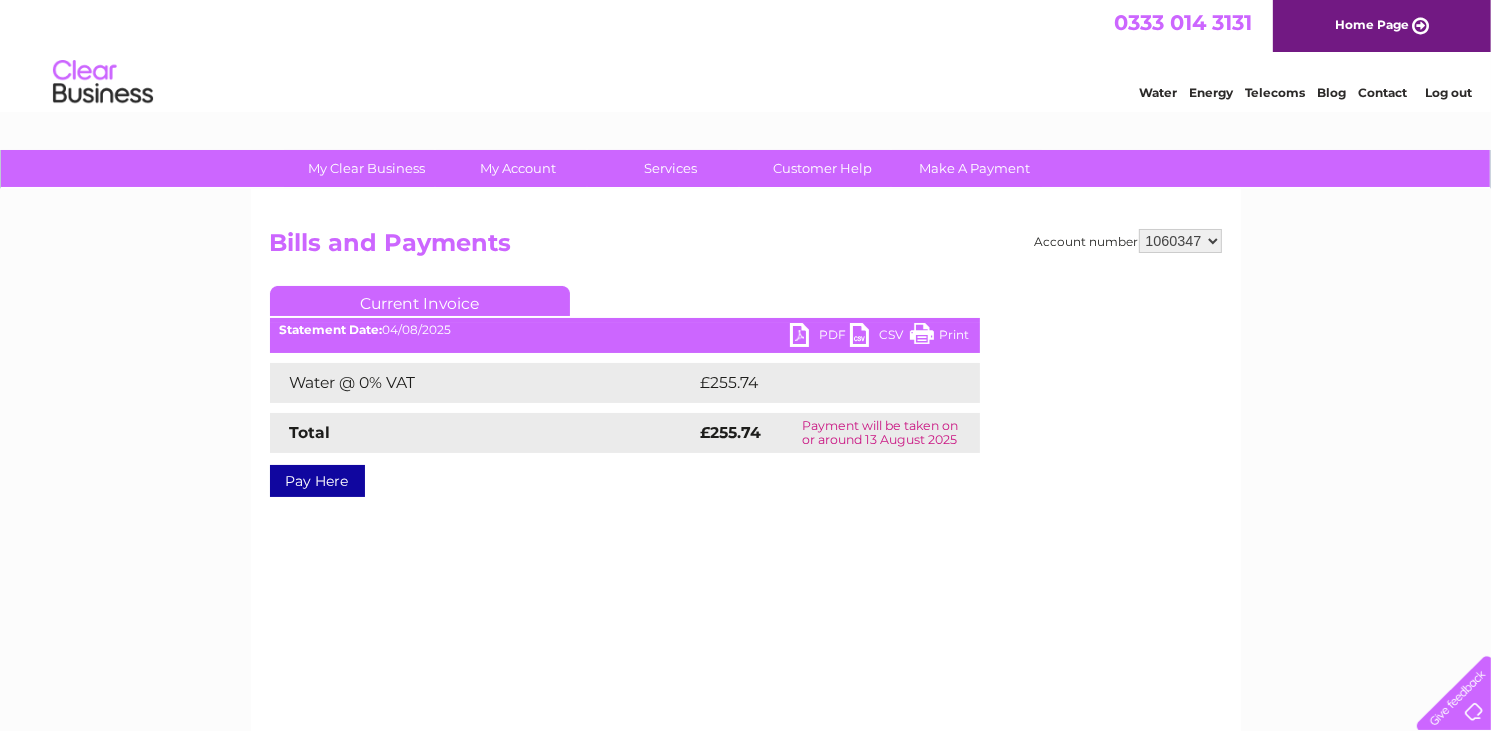 click on "PDF" at bounding box center [820, 337] 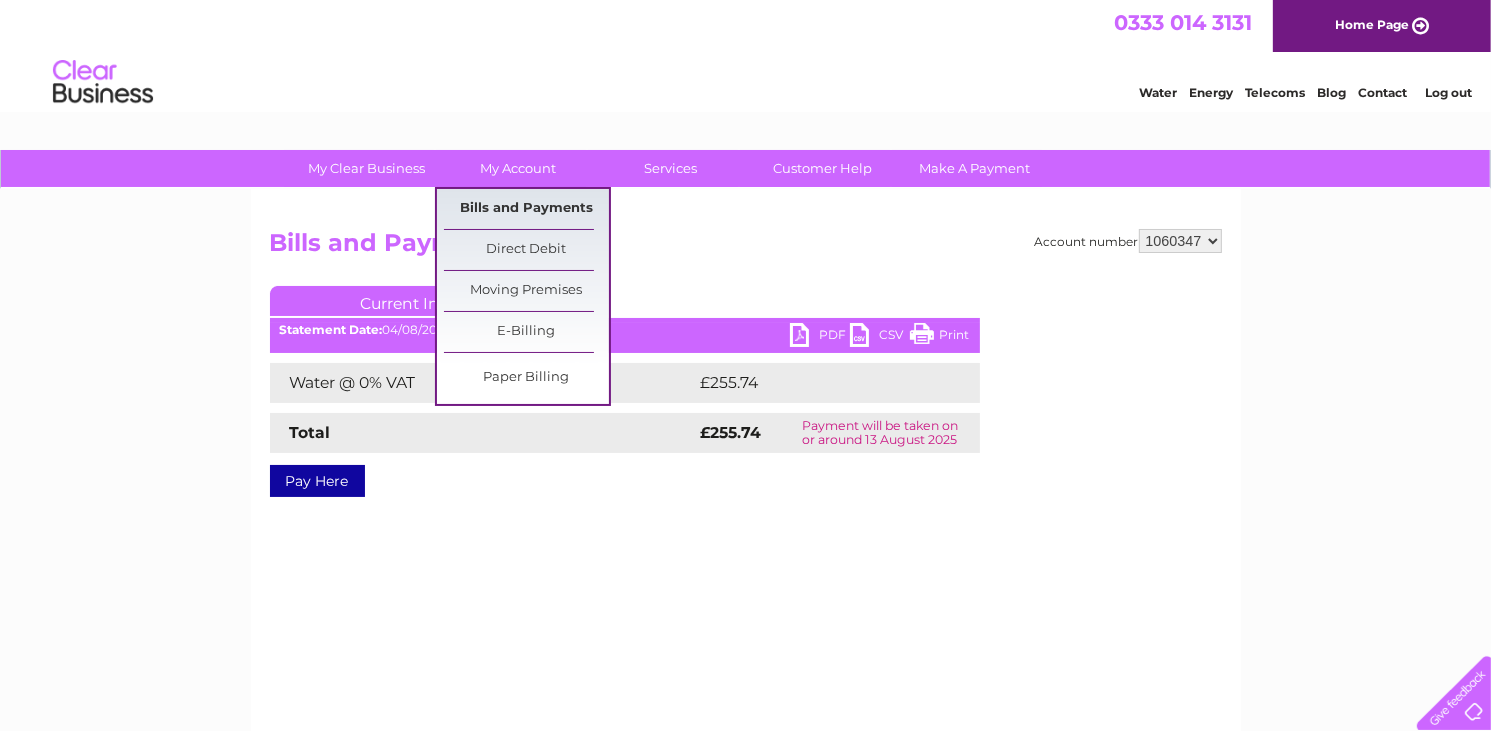 click on "Bills and Payments" at bounding box center [526, 209] 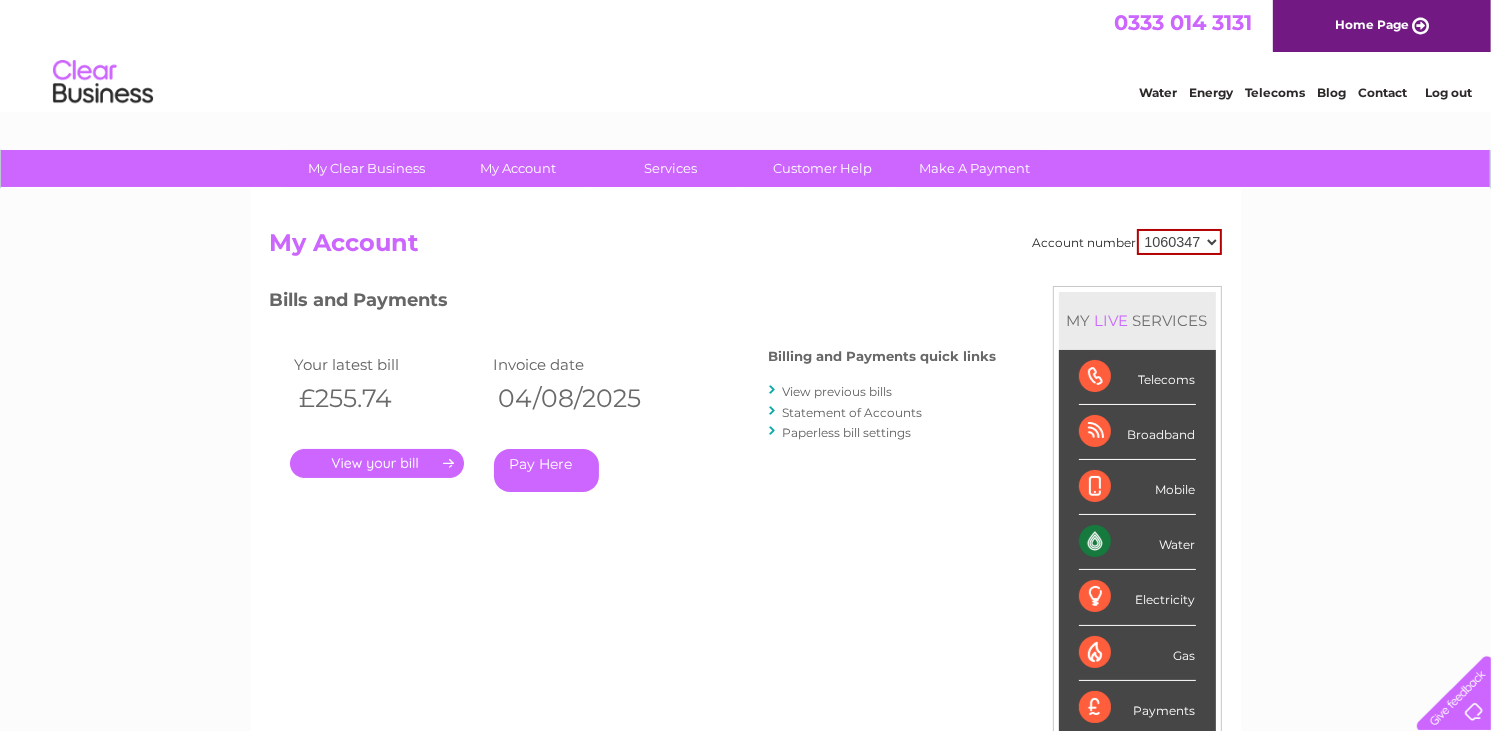 scroll, scrollTop: 0, scrollLeft: 0, axis: both 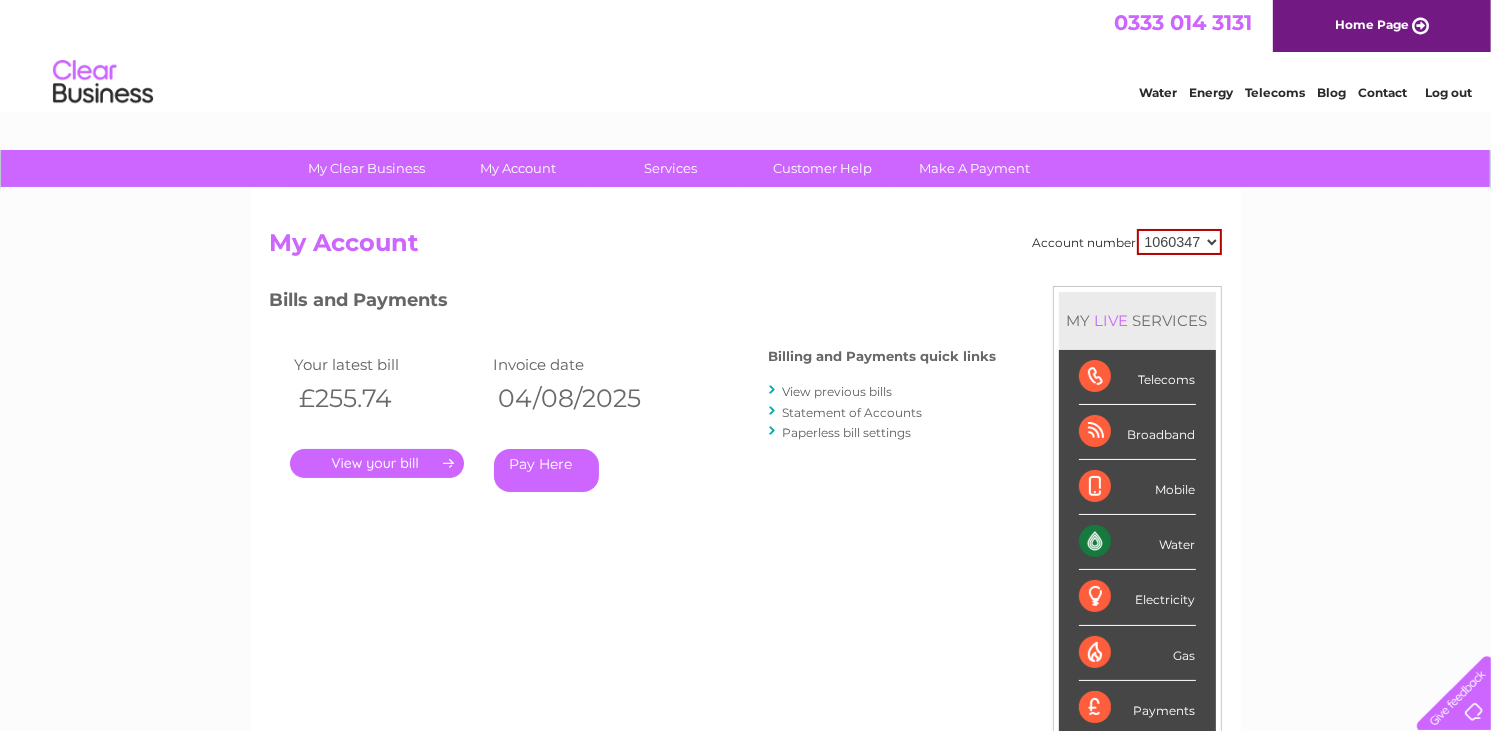 click on "View previous bills" at bounding box center [838, 391] 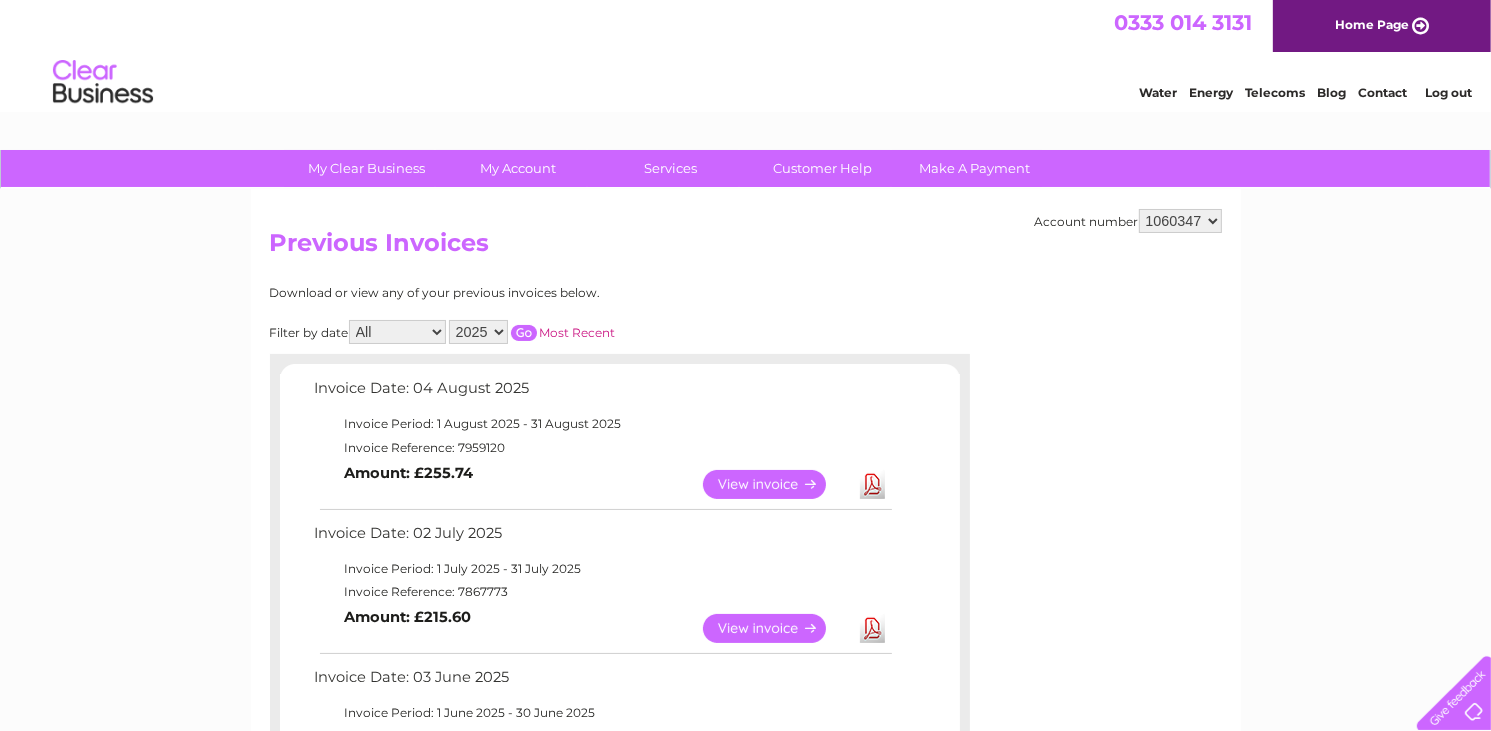 scroll, scrollTop: 0, scrollLeft: 0, axis: both 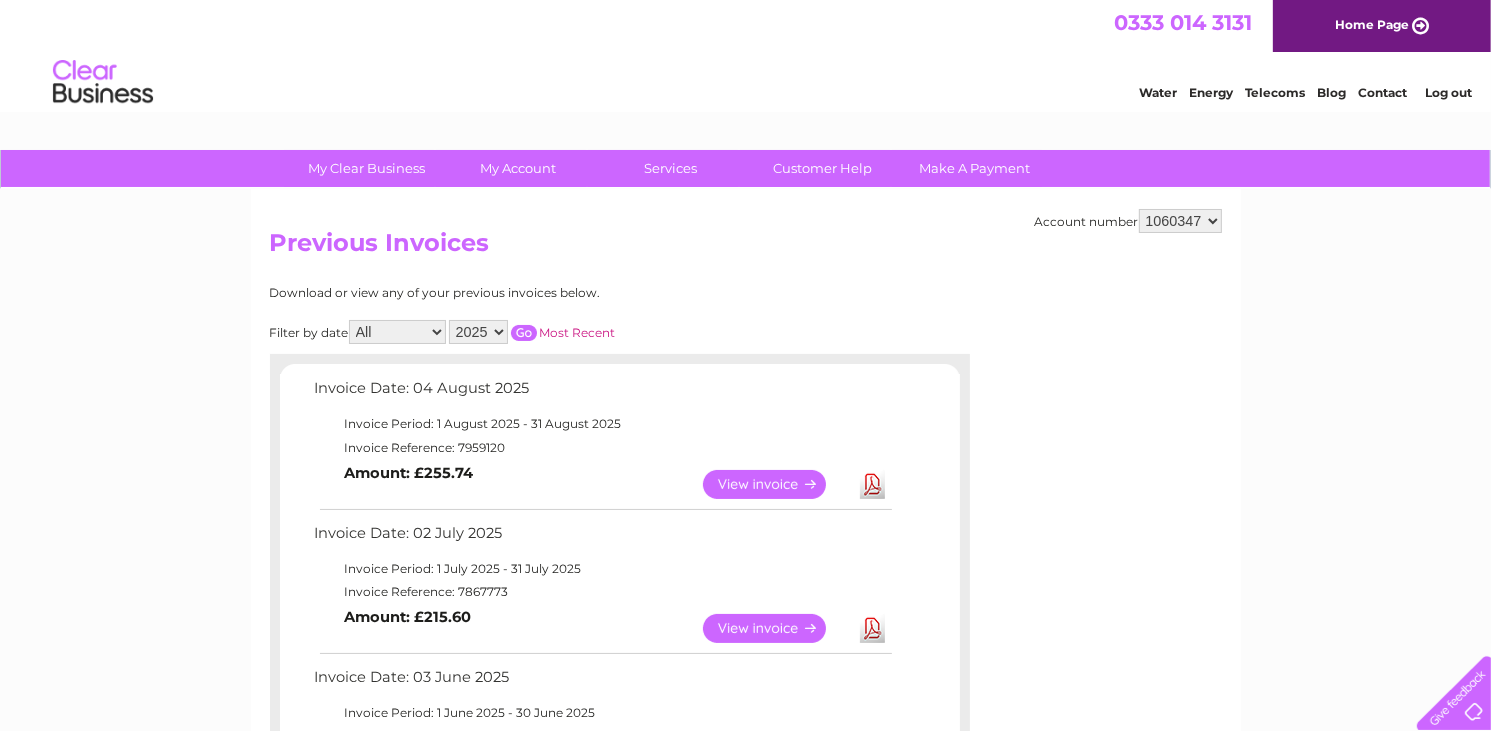 click on "2025
2024
2023
2022" at bounding box center [478, 332] 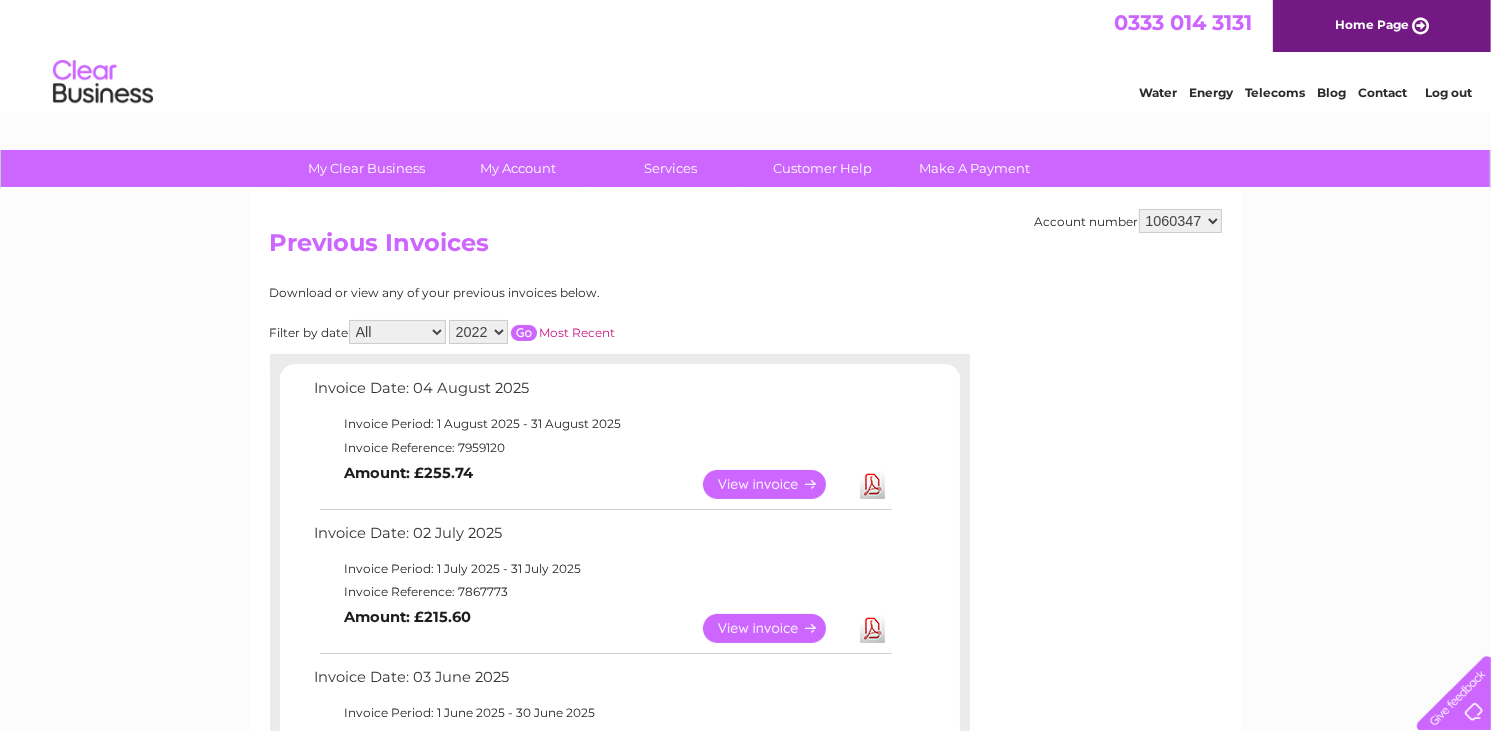 click on "2025
2024
2023
2022" at bounding box center [478, 332] 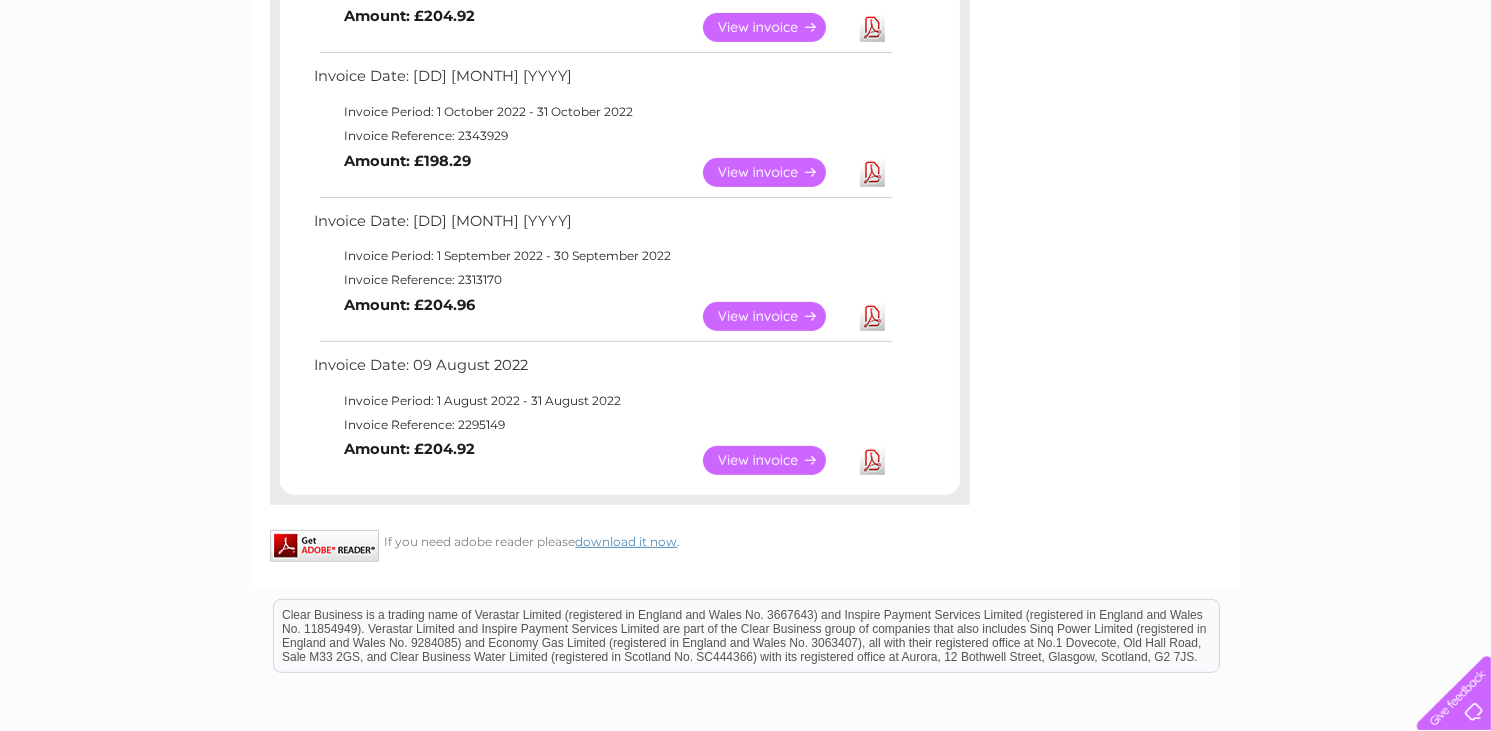 scroll, scrollTop: 600, scrollLeft: 0, axis: vertical 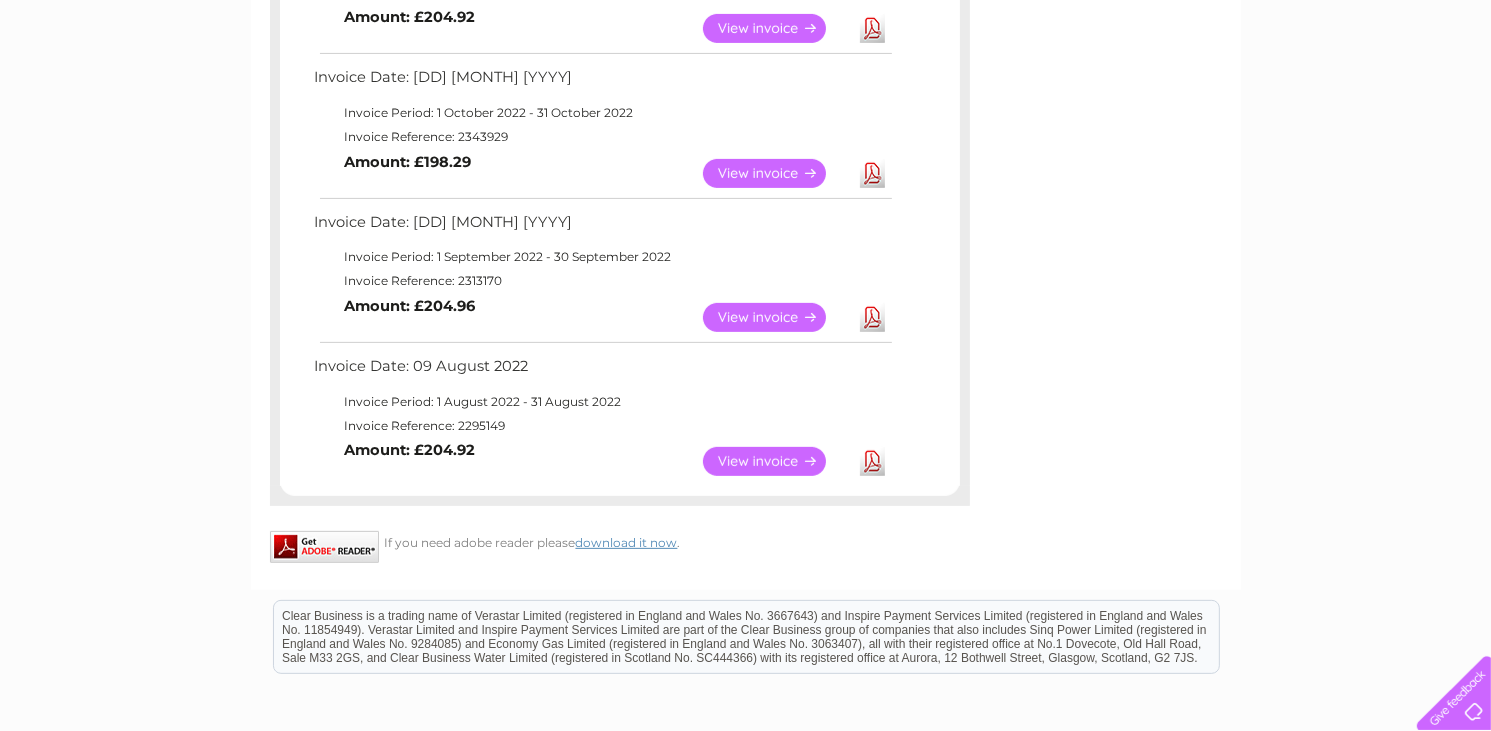 click on "View" at bounding box center [776, 461] 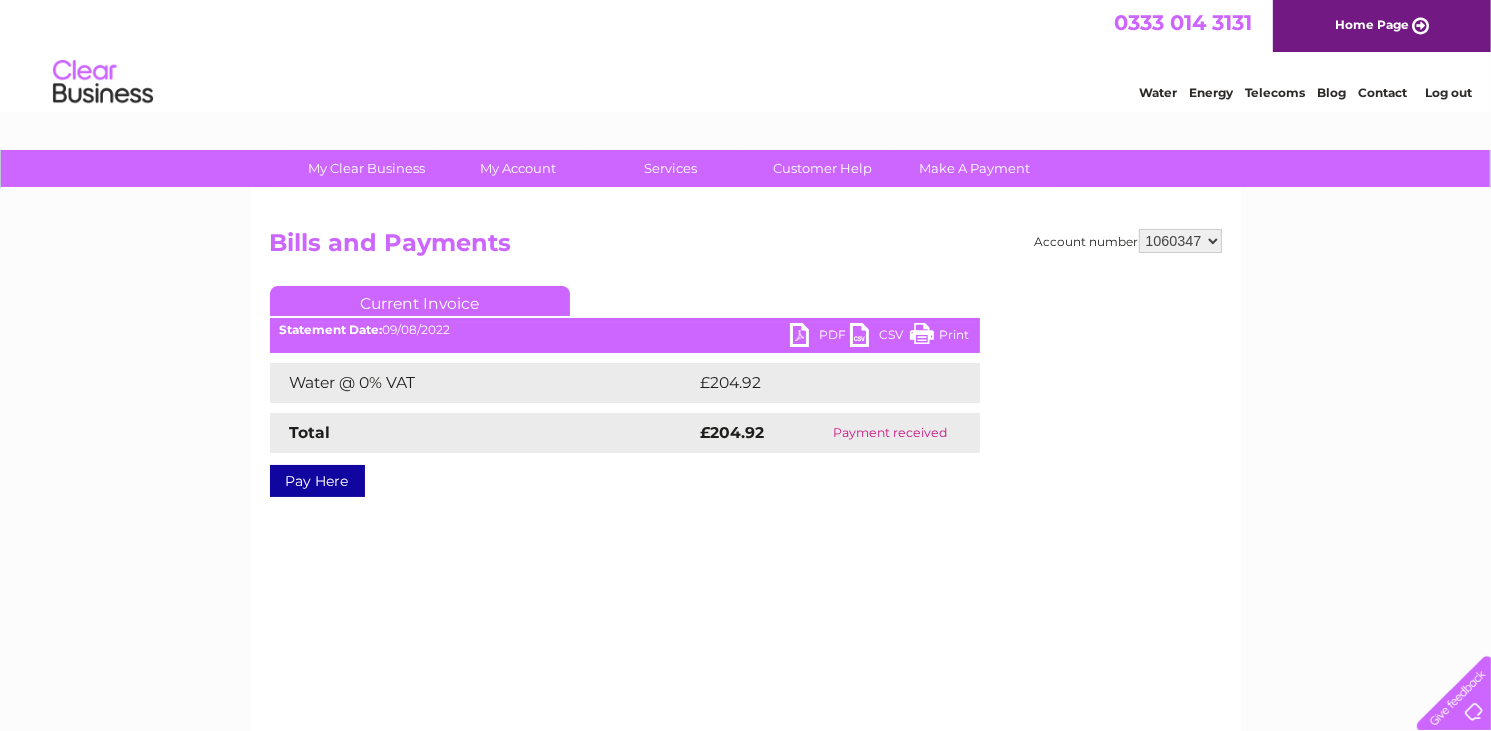 scroll, scrollTop: 0, scrollLeft: 0, axis: both 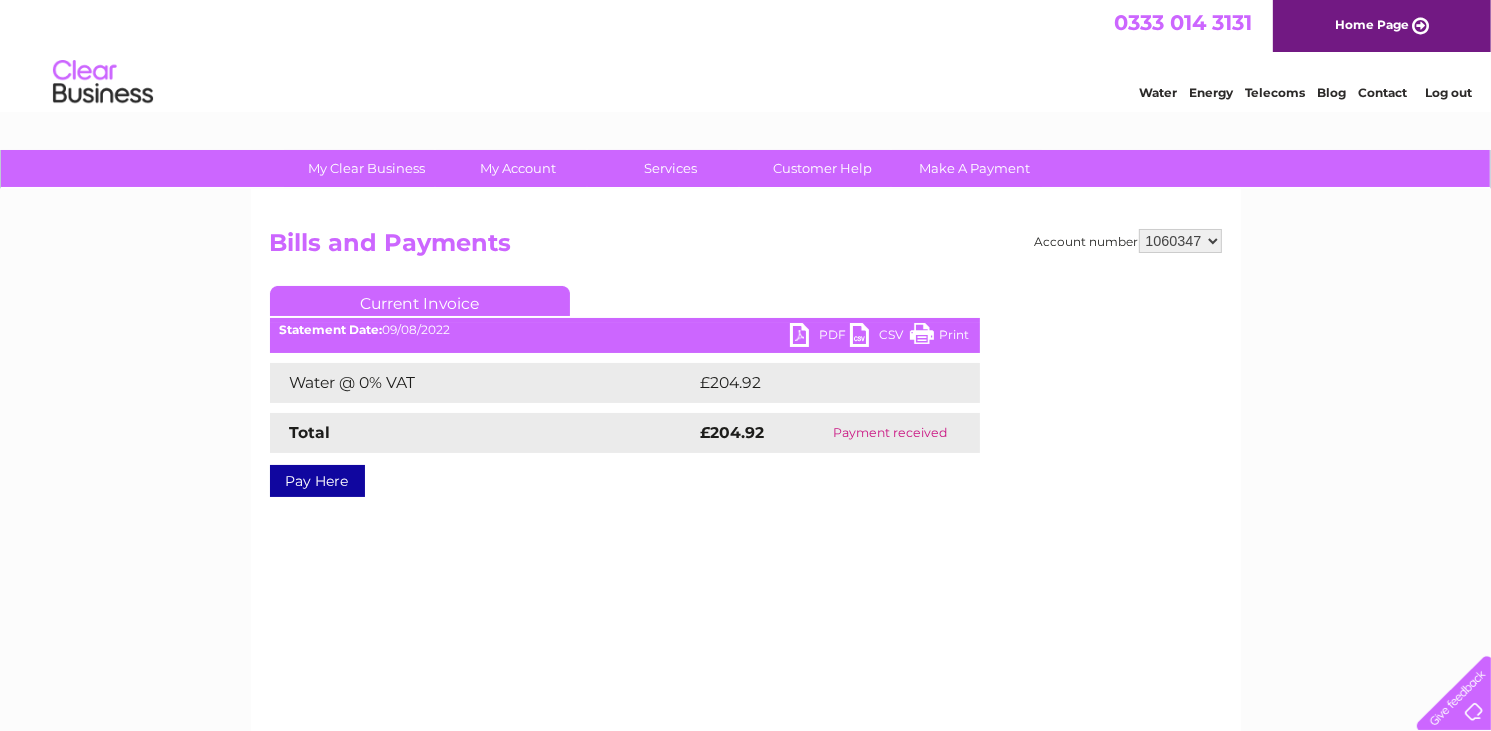 click on "PDF" at bounding box center (820, 337) 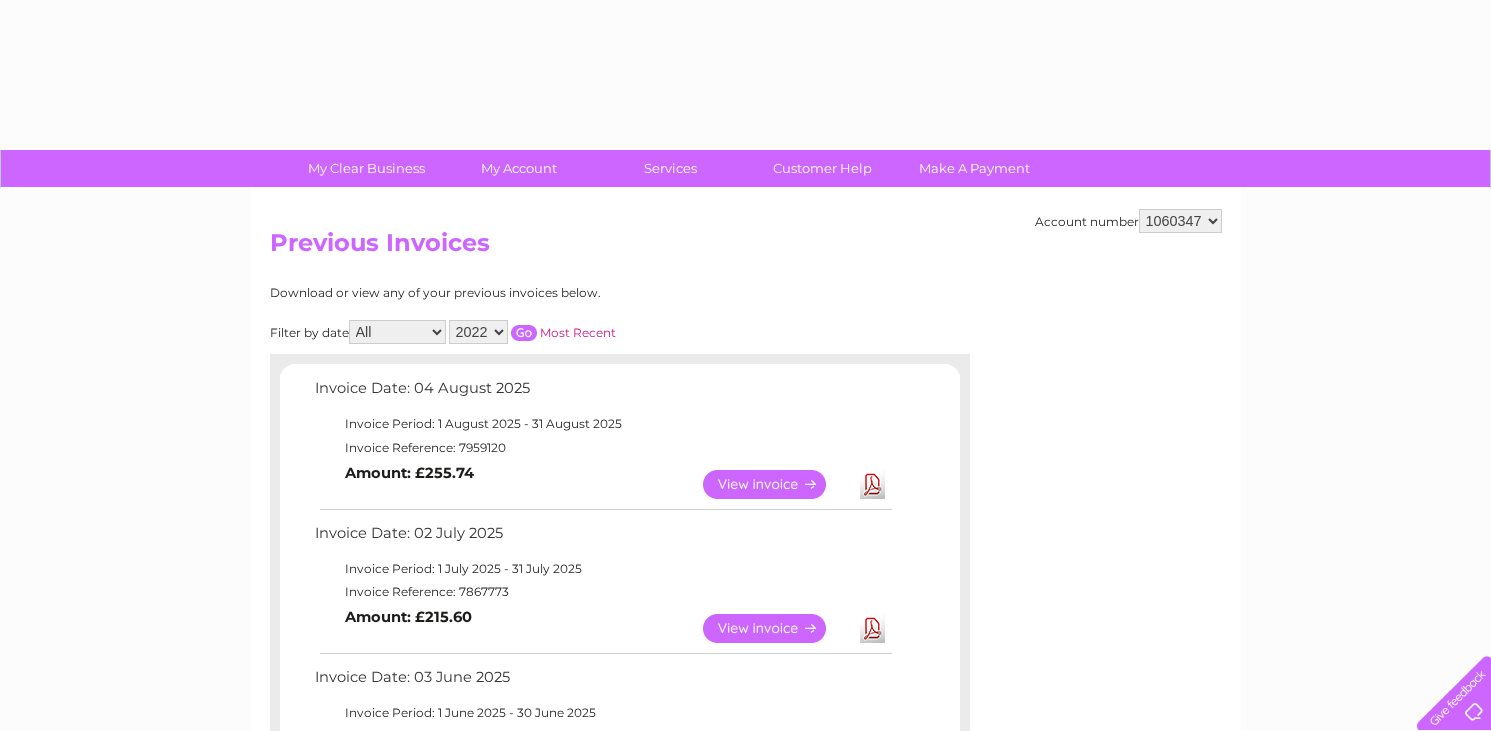 select on "2022" 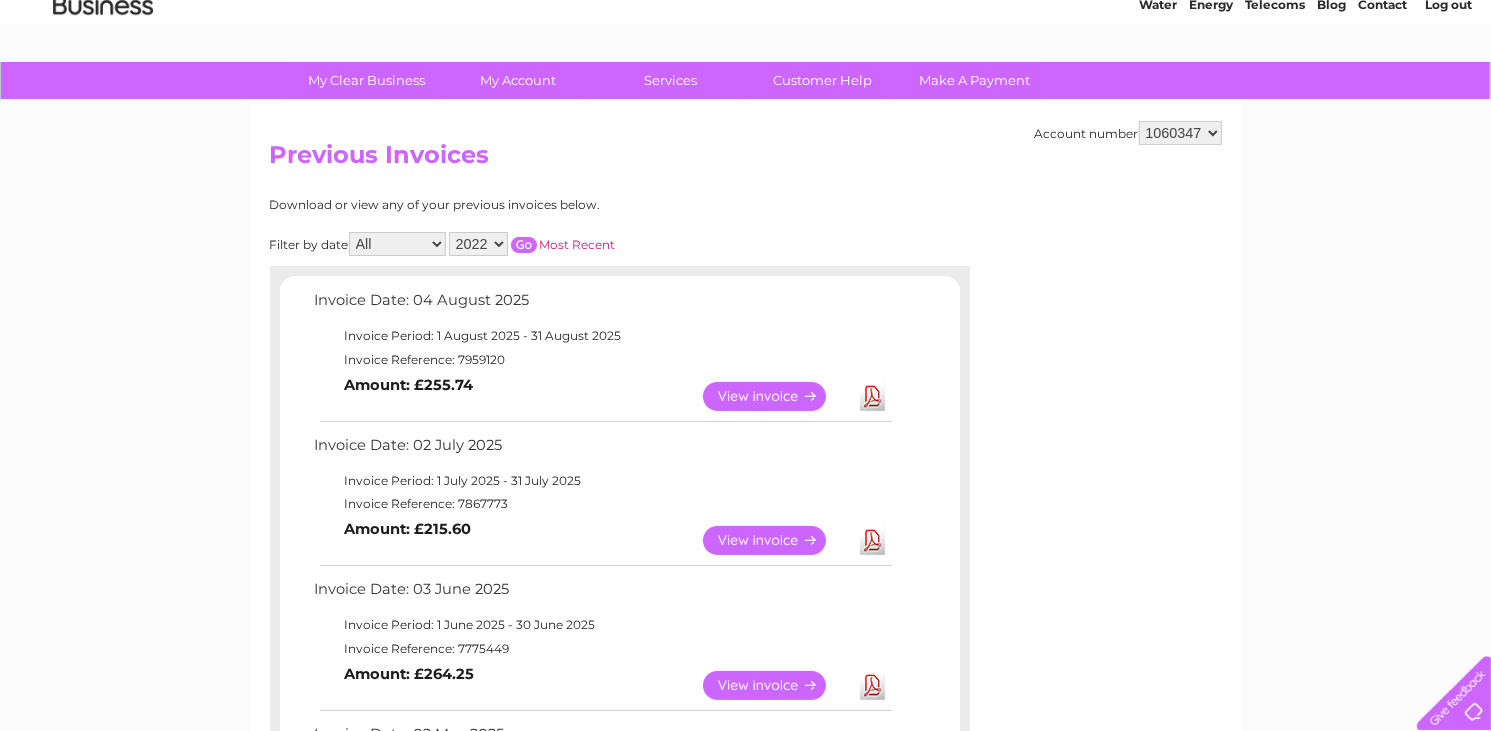 scroll, scrollTop: 73, scrollLeft: 0, axis: vertical 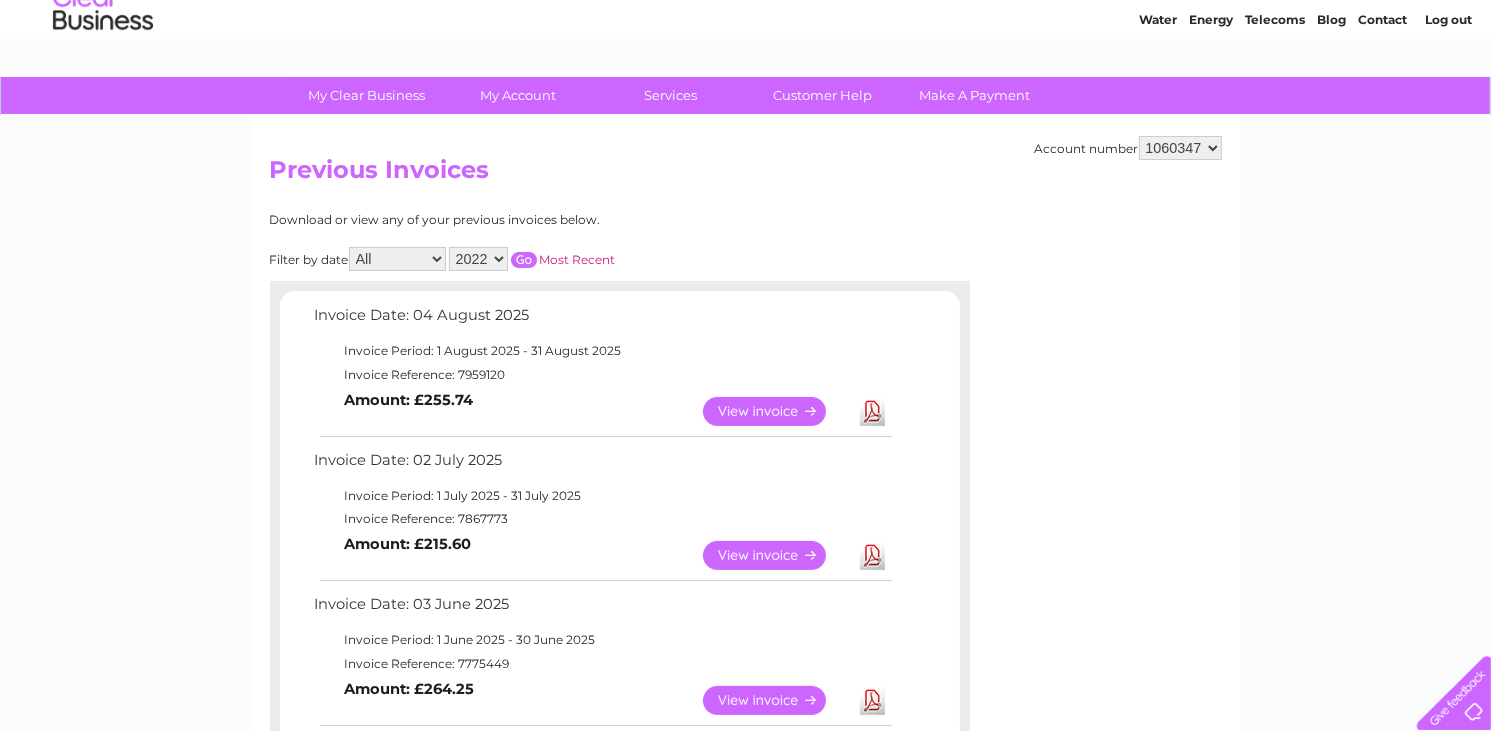 click at bounding box center [524, 260] 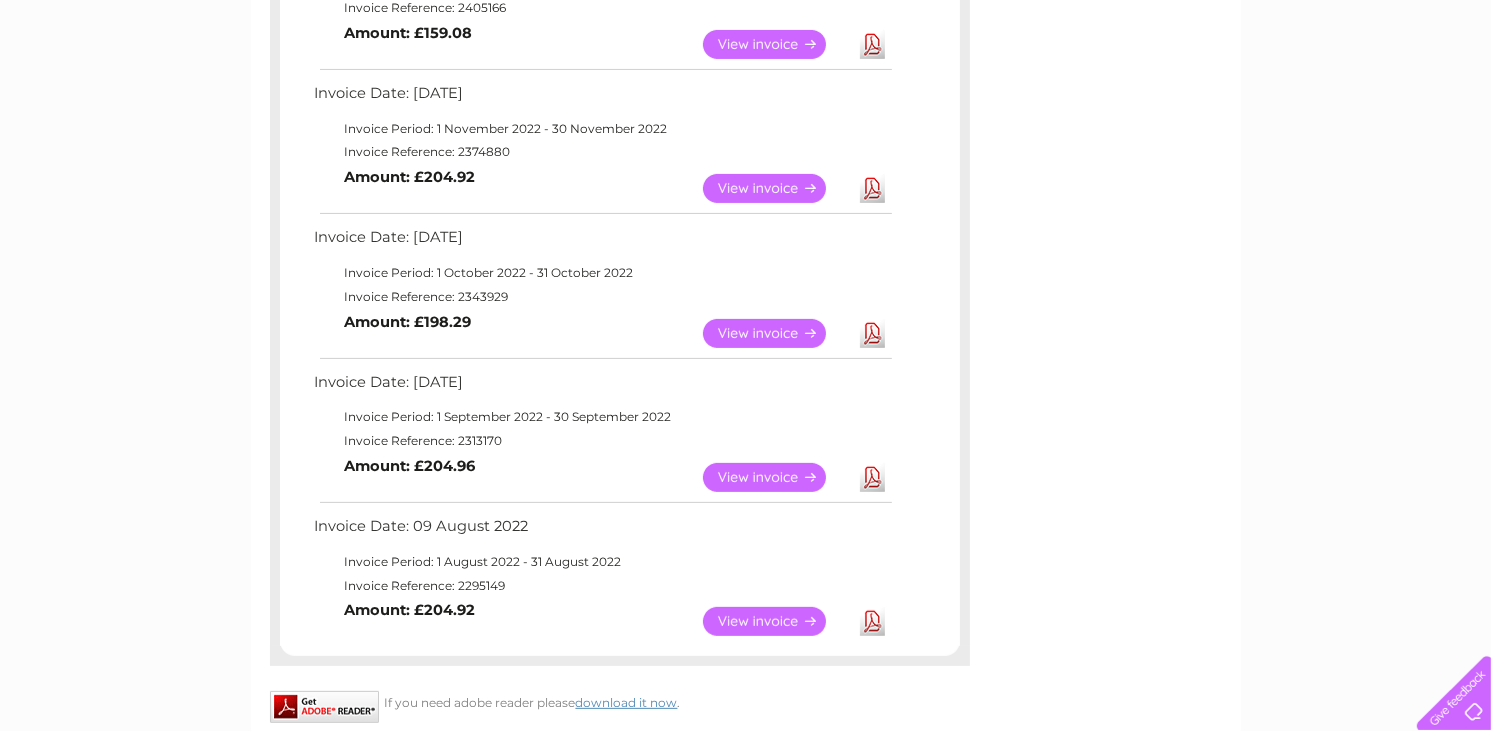 scroll, scrollTop: 428, scrollLeft: 0, axis: vertical 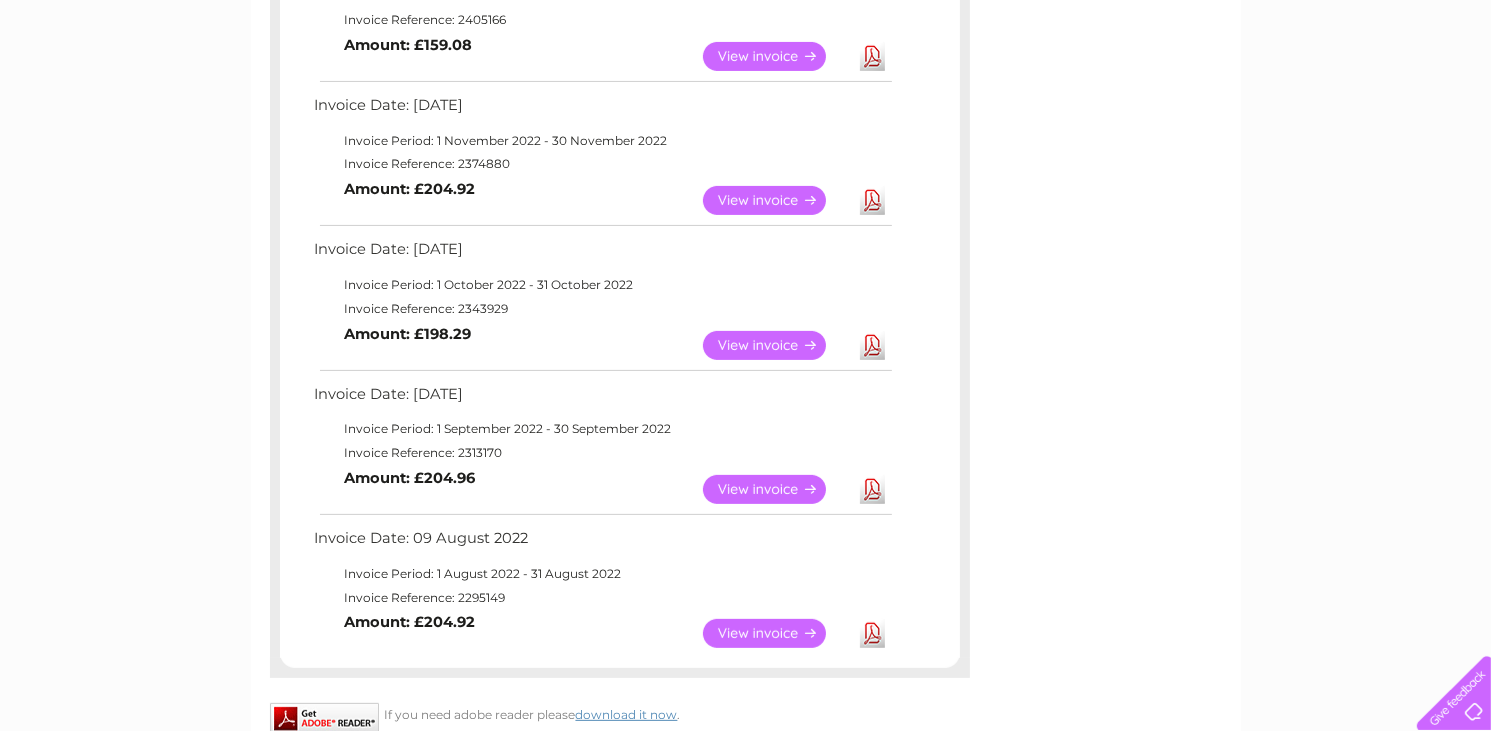 click on "View" at bounding box center [776, 489] 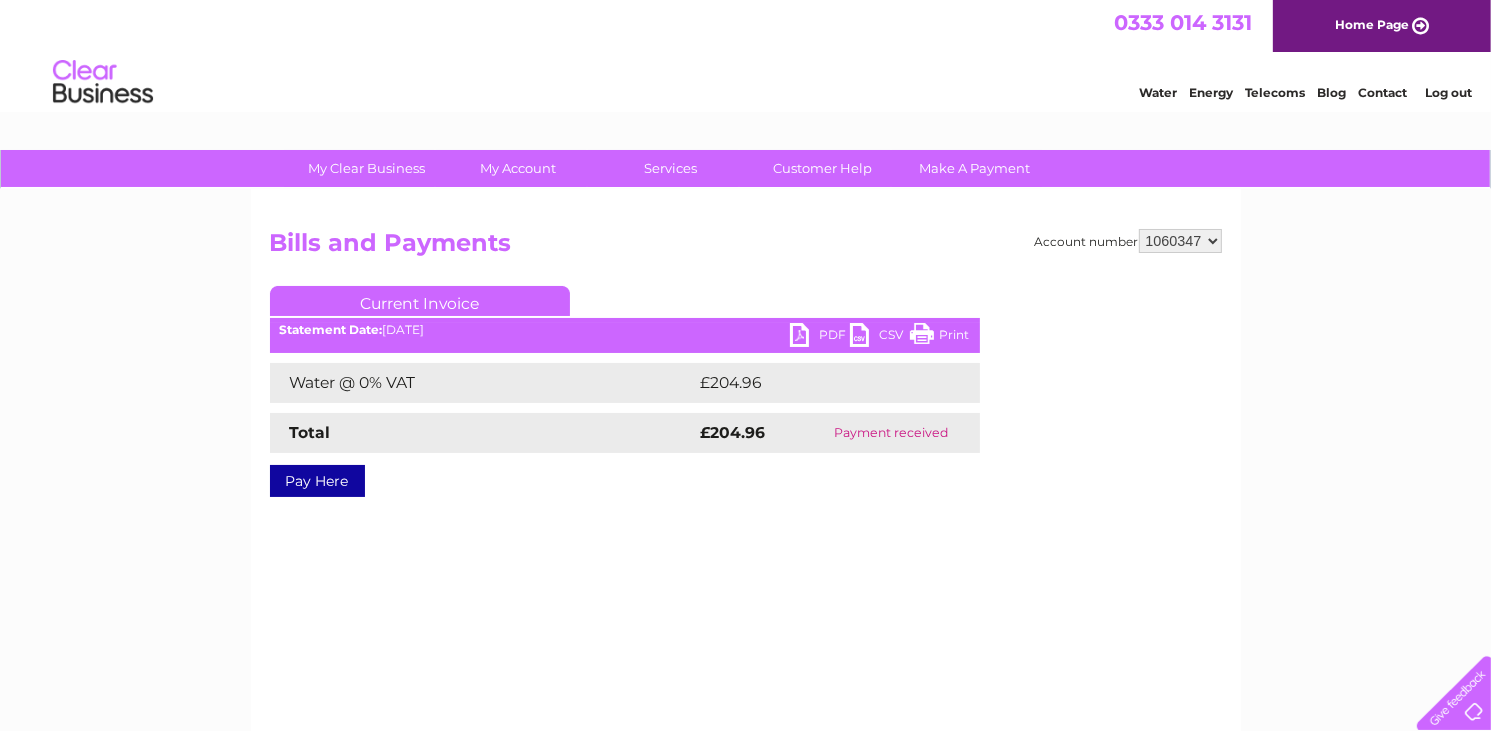 scroll, scrollTop: 0, scrollLeft: 0, axis: both 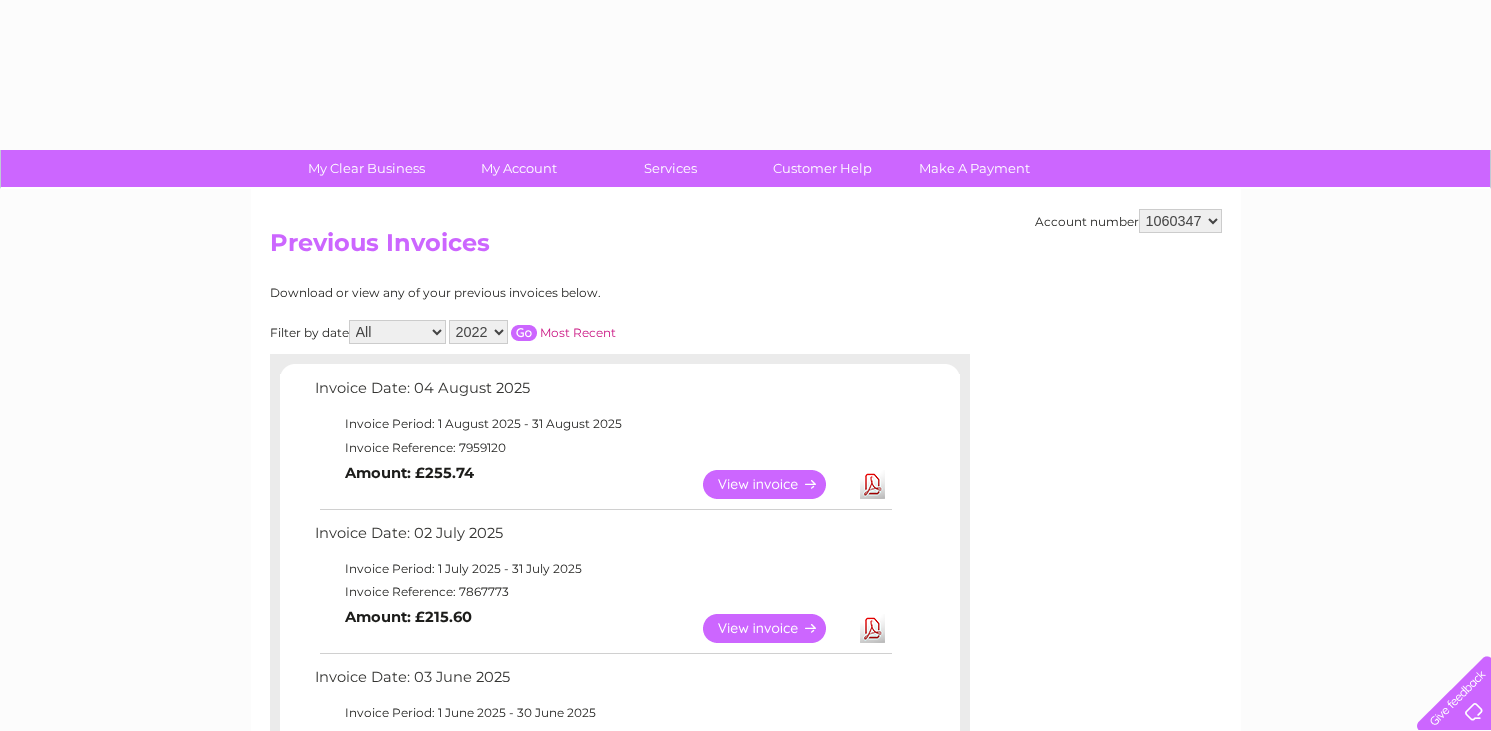 select on "2022" 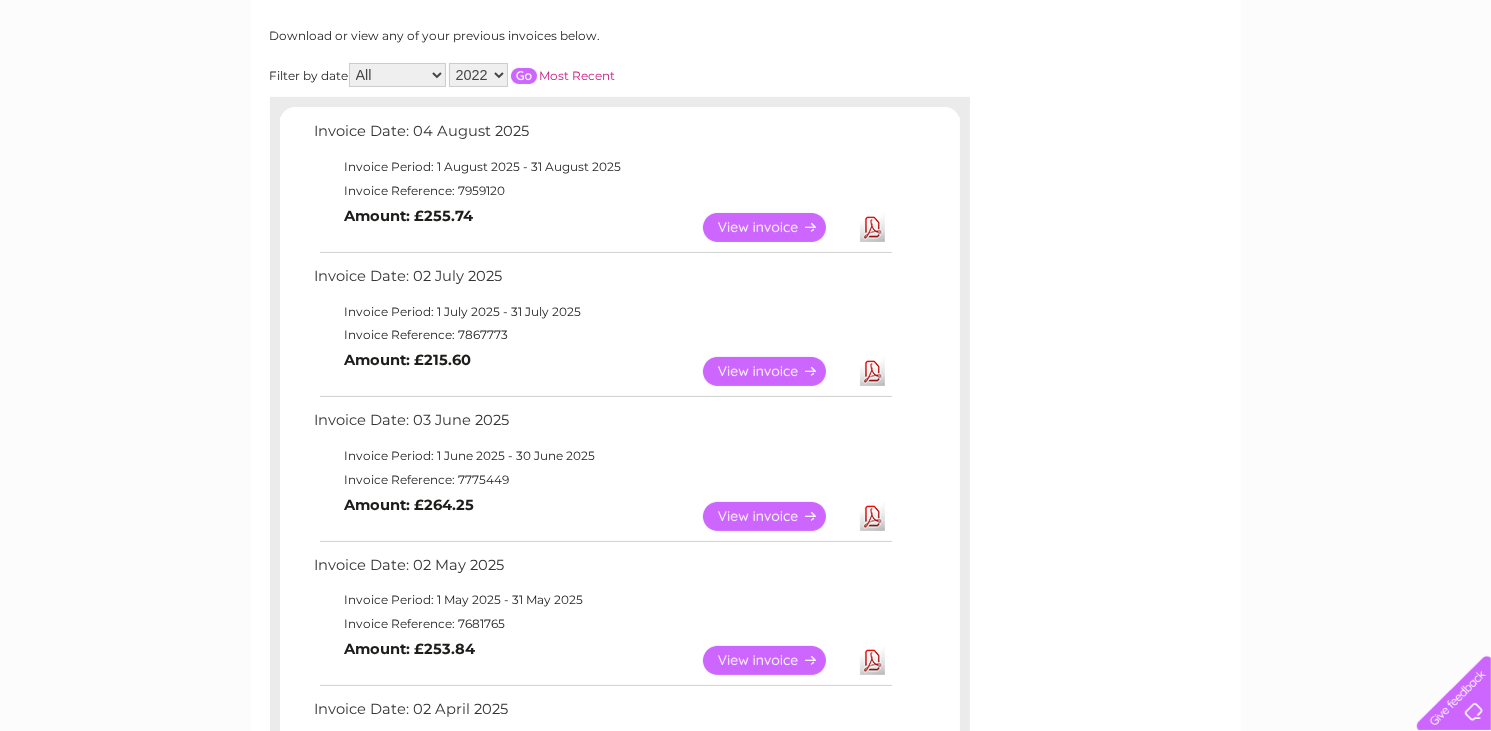 scroll, scrollTop: 265, scrollLeft: 0, axis: vertical 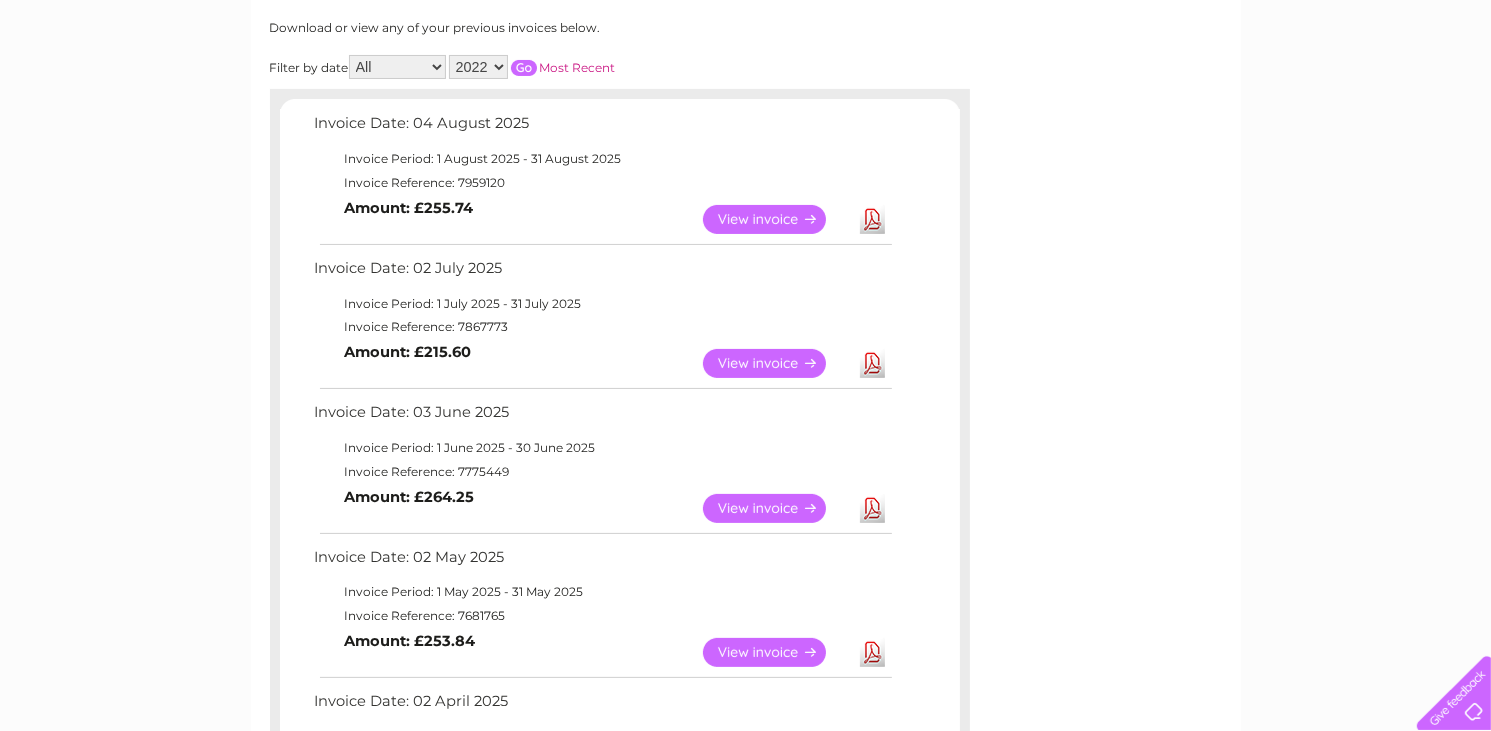 click on "Most Recent" at bounding box center [578, 67] 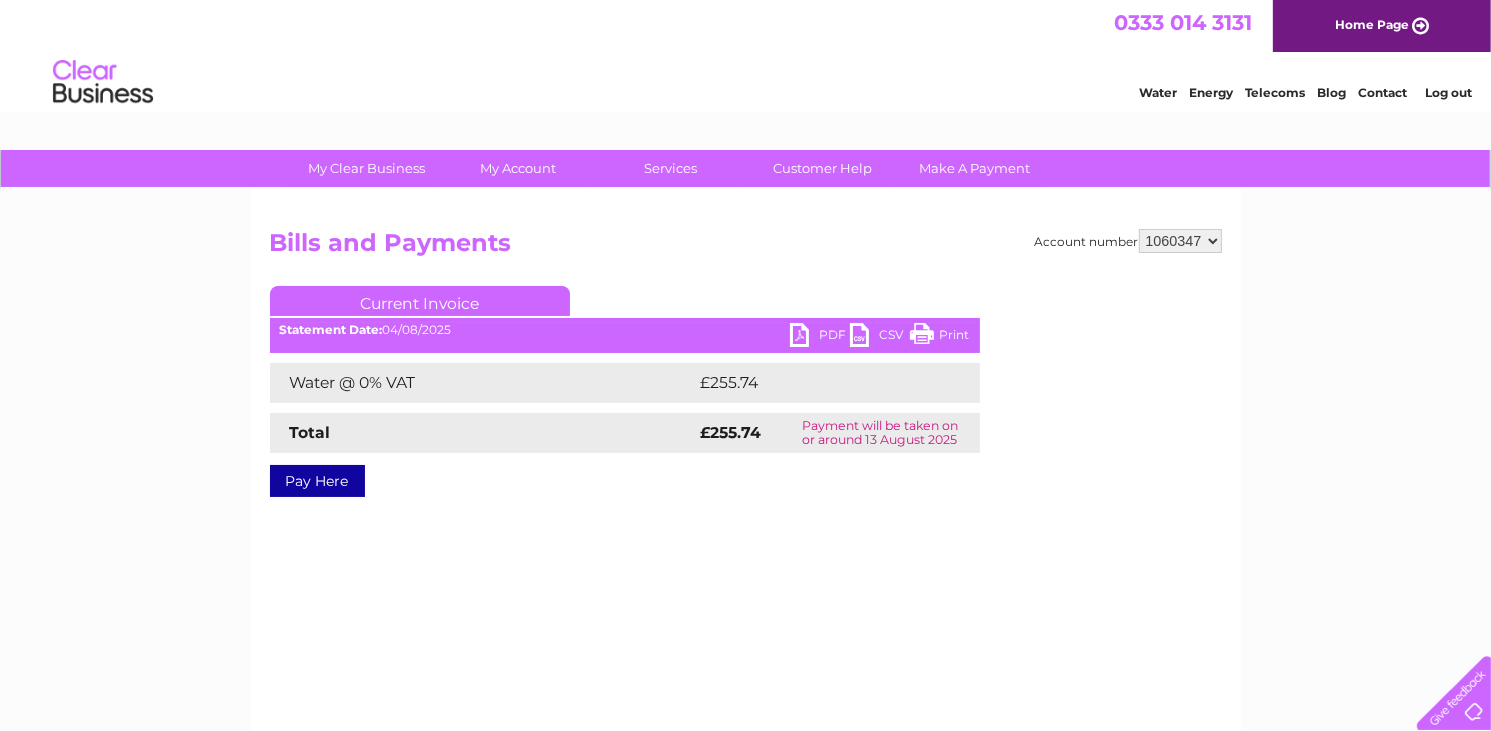 scroll, scrollTop: 0, scrollLeft: 0, axis: both 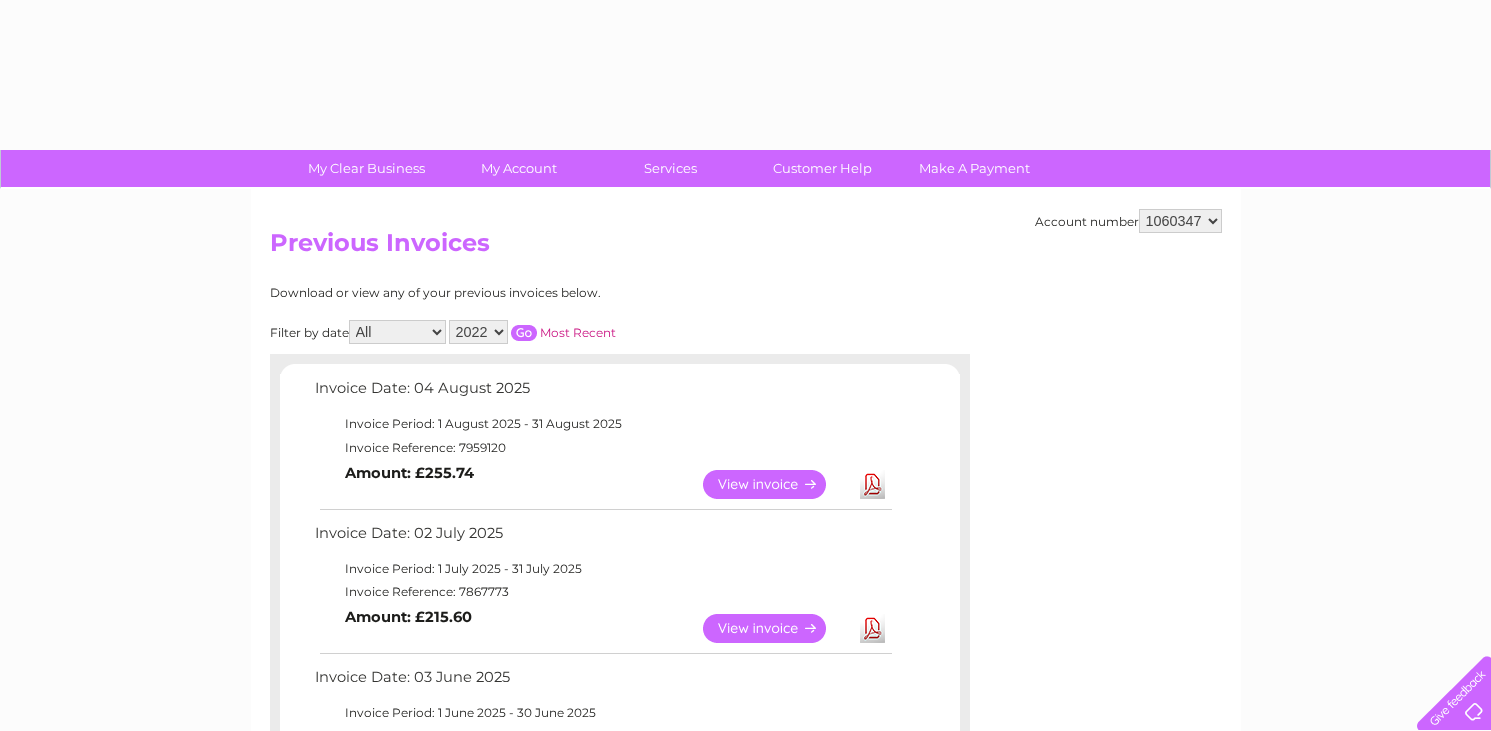 select on "2022" 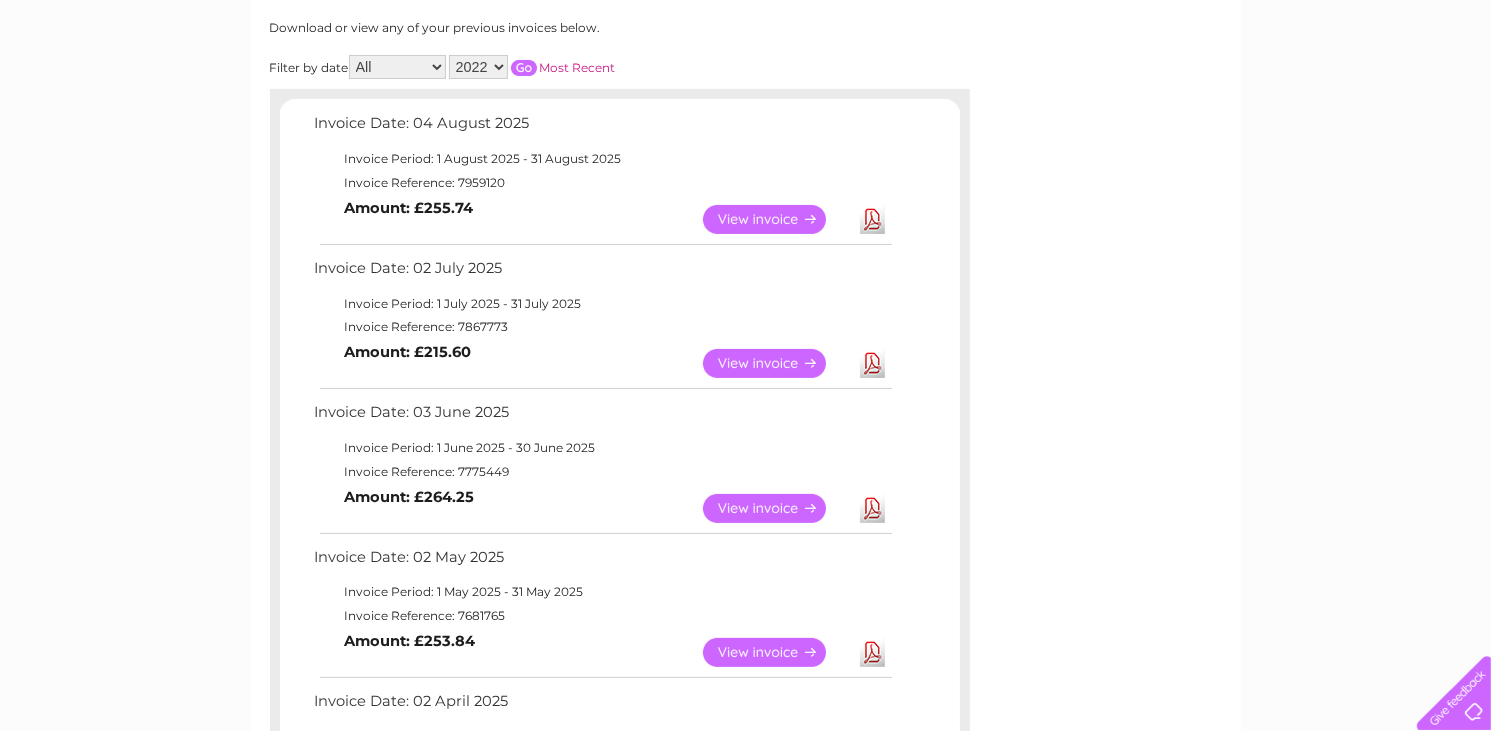scroll, scrollTop: 0, scrollLeft: 0, axis: both 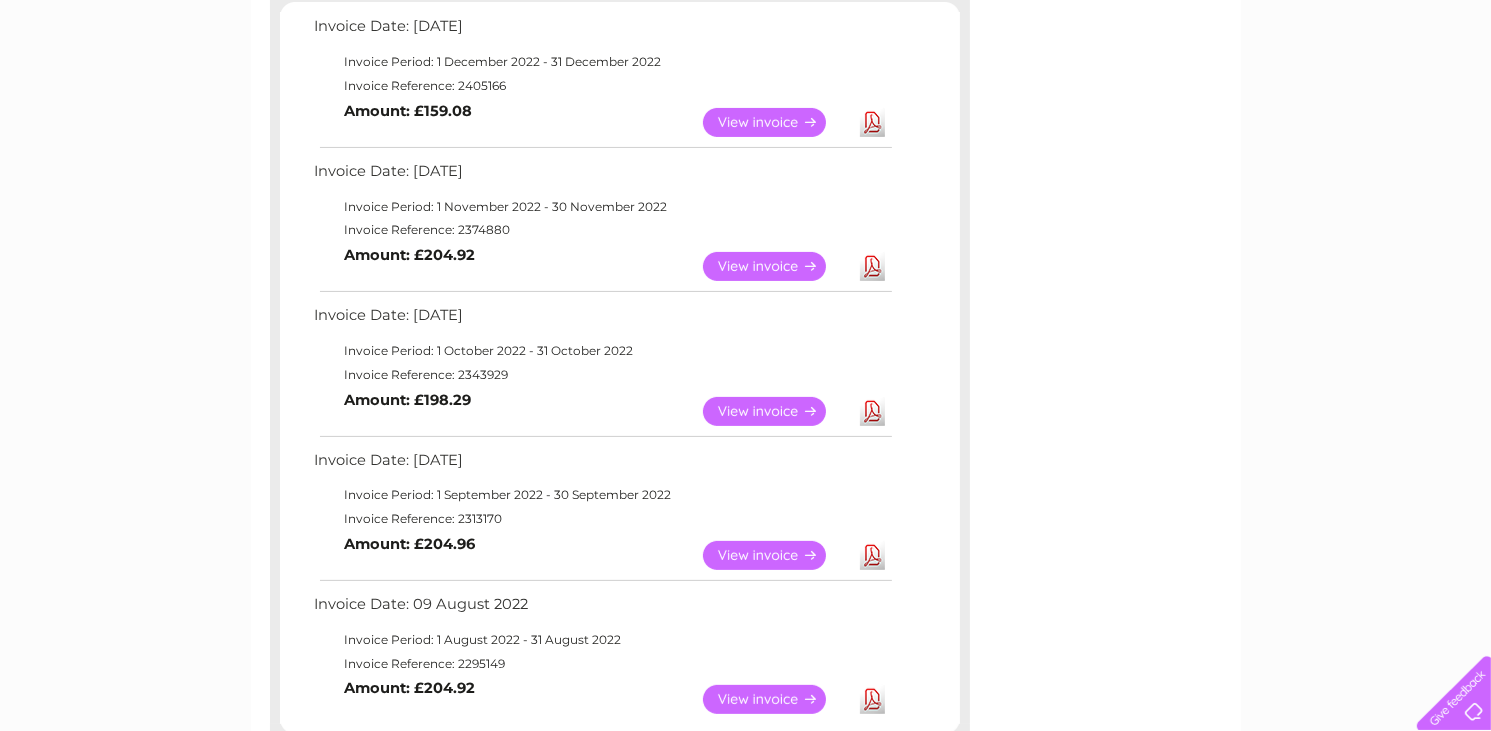 click on "View" at bounding box center (776, 411) 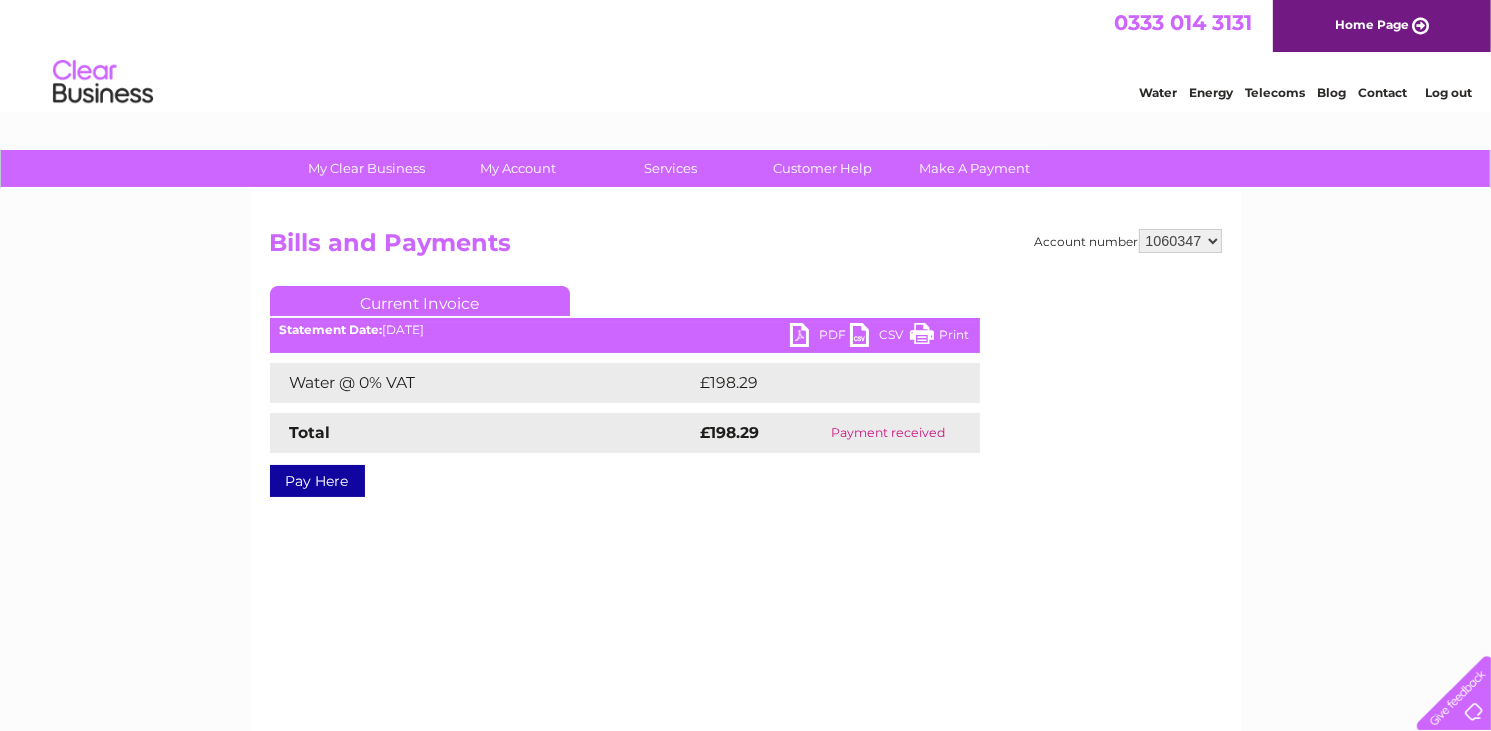 scroll, scrollTop: 0, scrollLeft: 0, axis: both 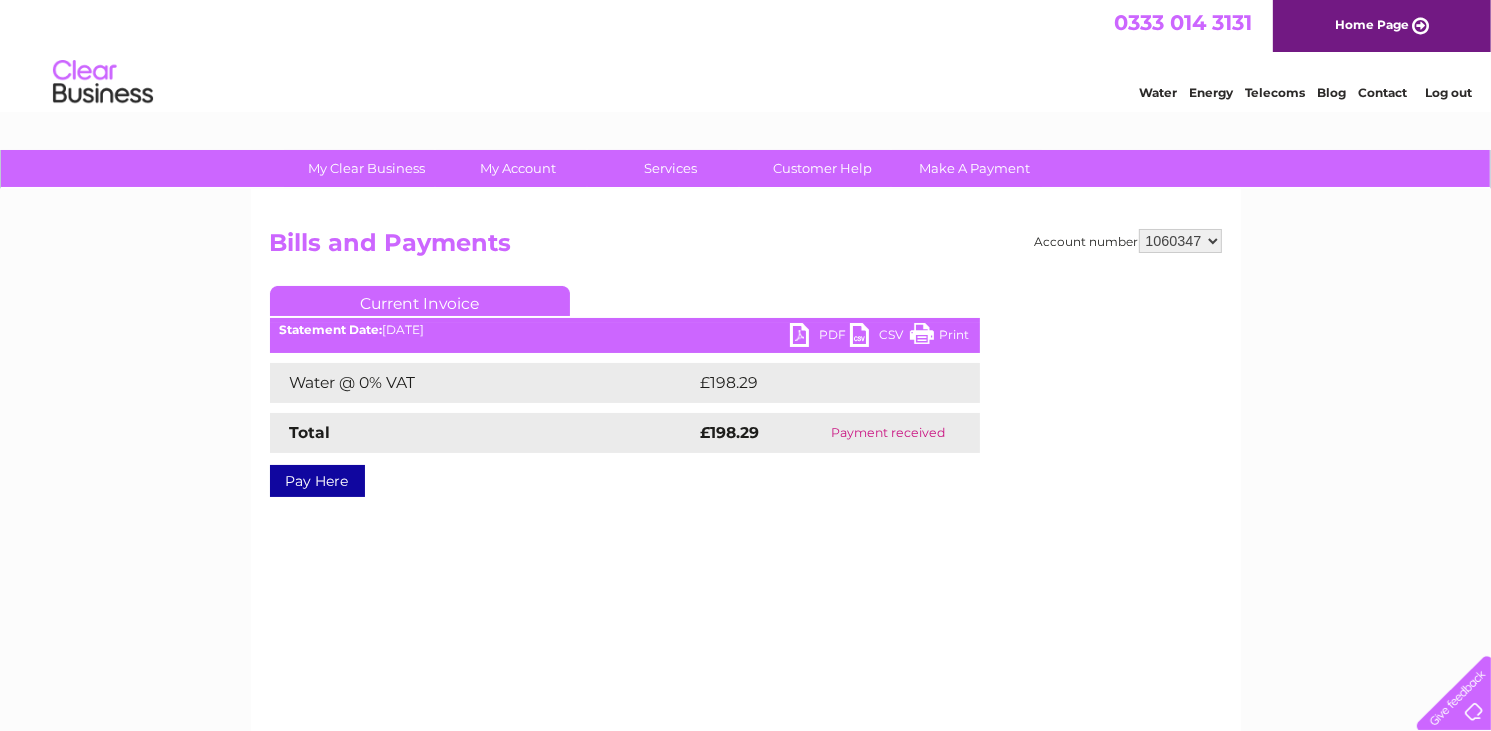 click on "Print" at bounding box center (940, 337) 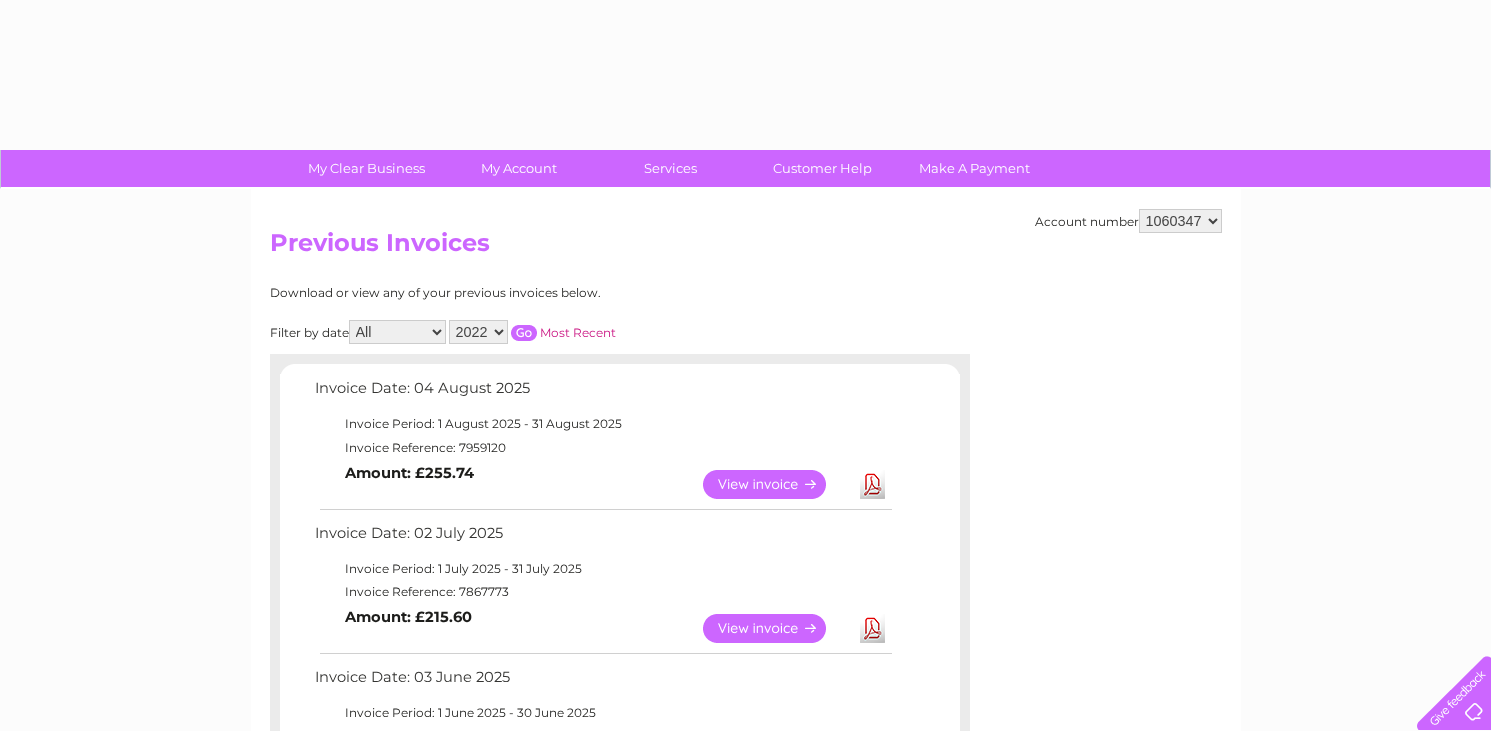 select on "2022" 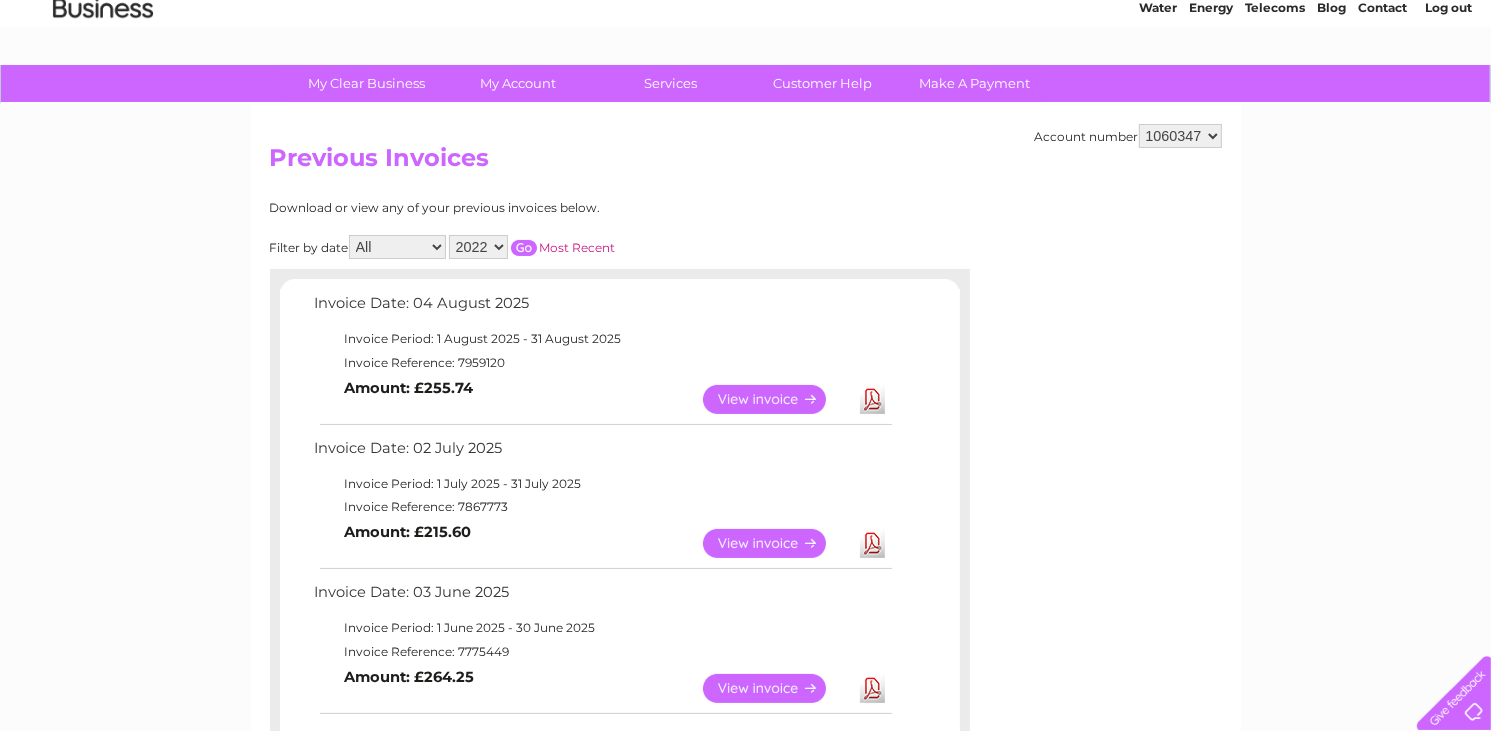 scroll, scrollTop: 0, scrollLeft: 0, axis: both 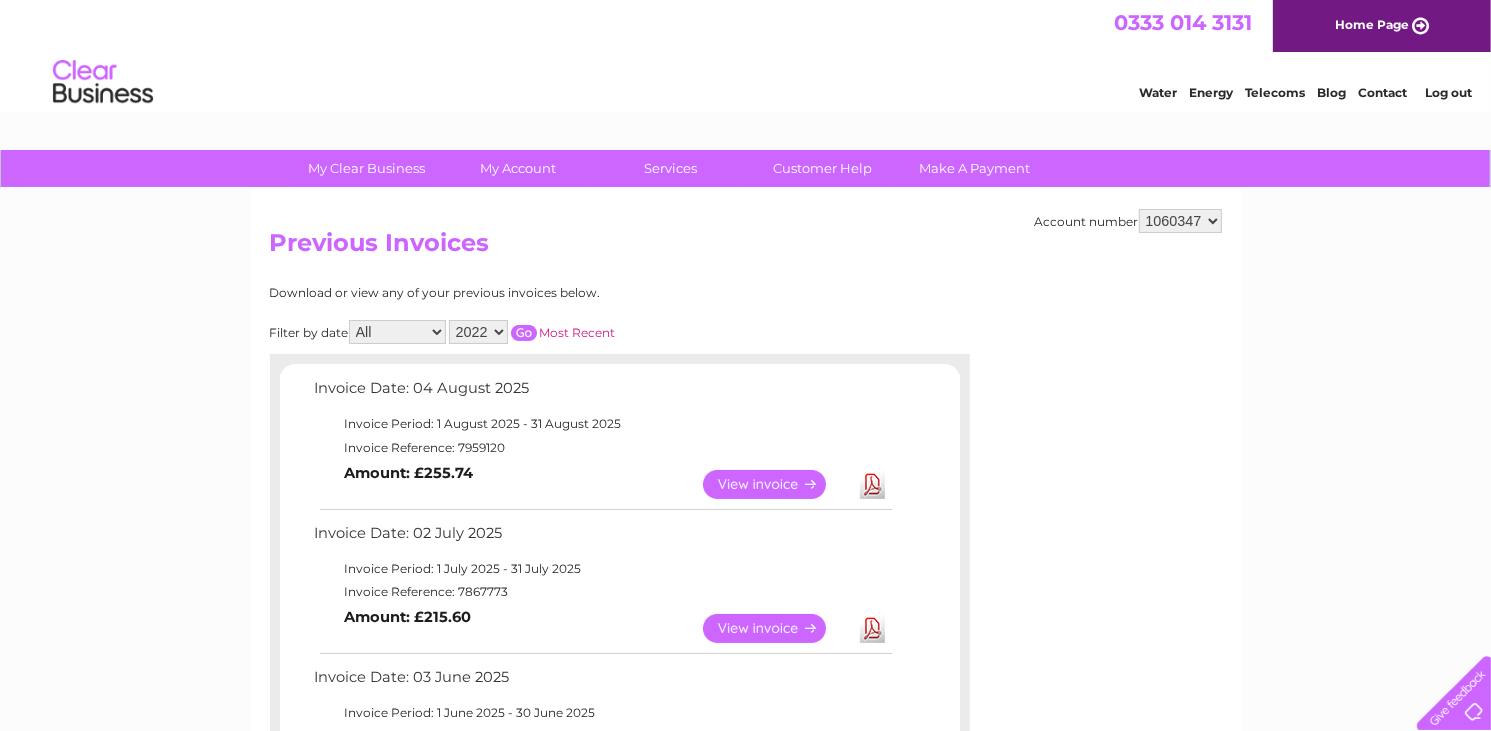 click at bounding box center (524, 333) 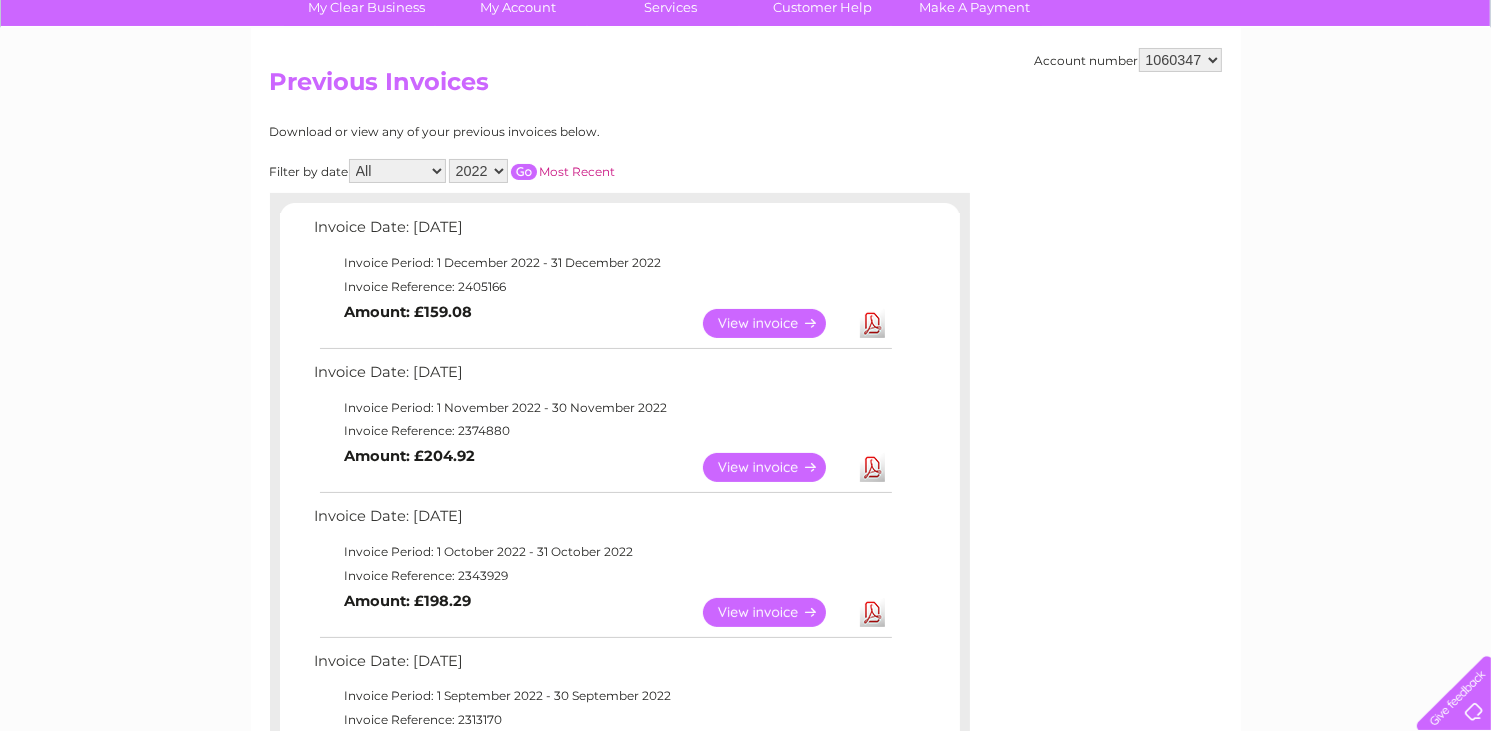 scroll, scrollTop: 169, scrollLeft: 0, axis: vertical 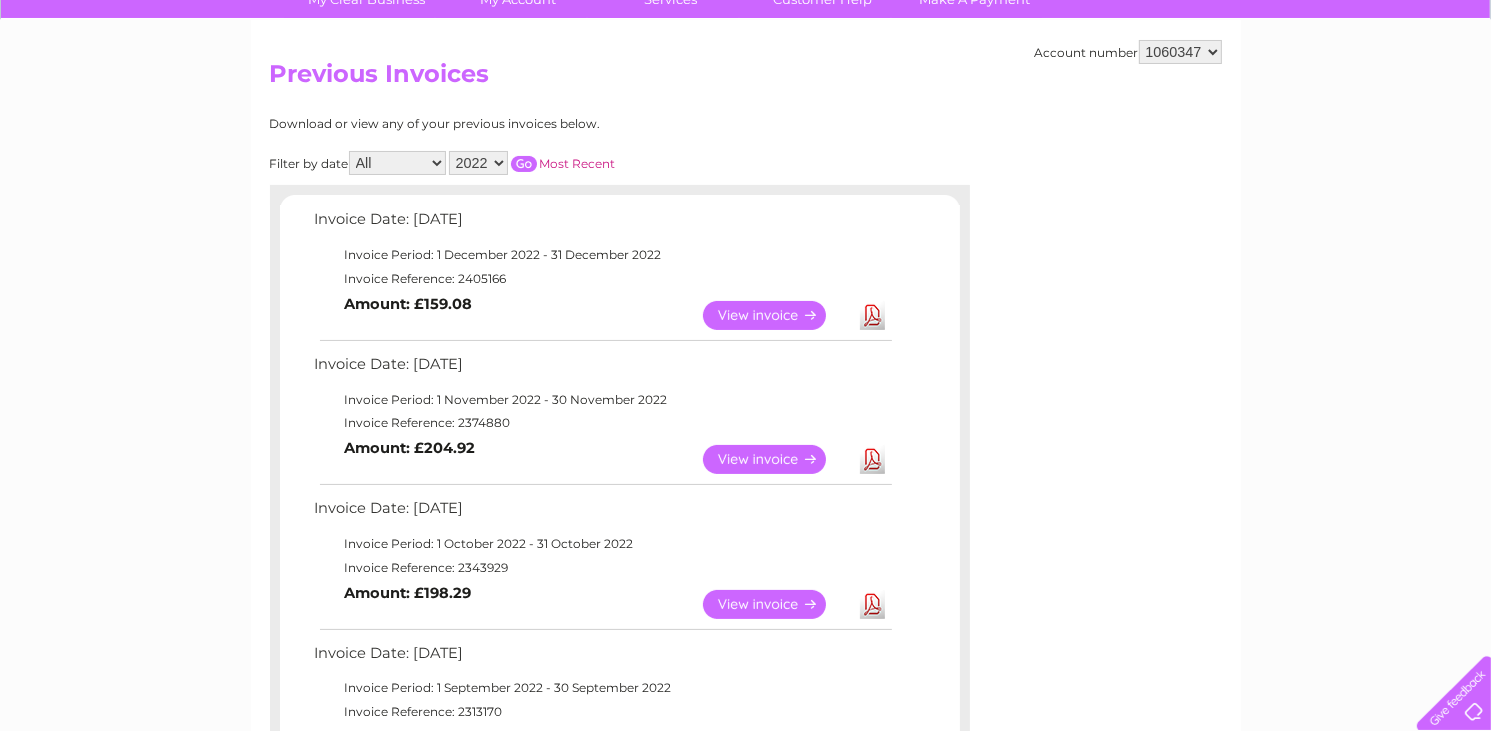 click on "View" at bounding box center (776, 459) 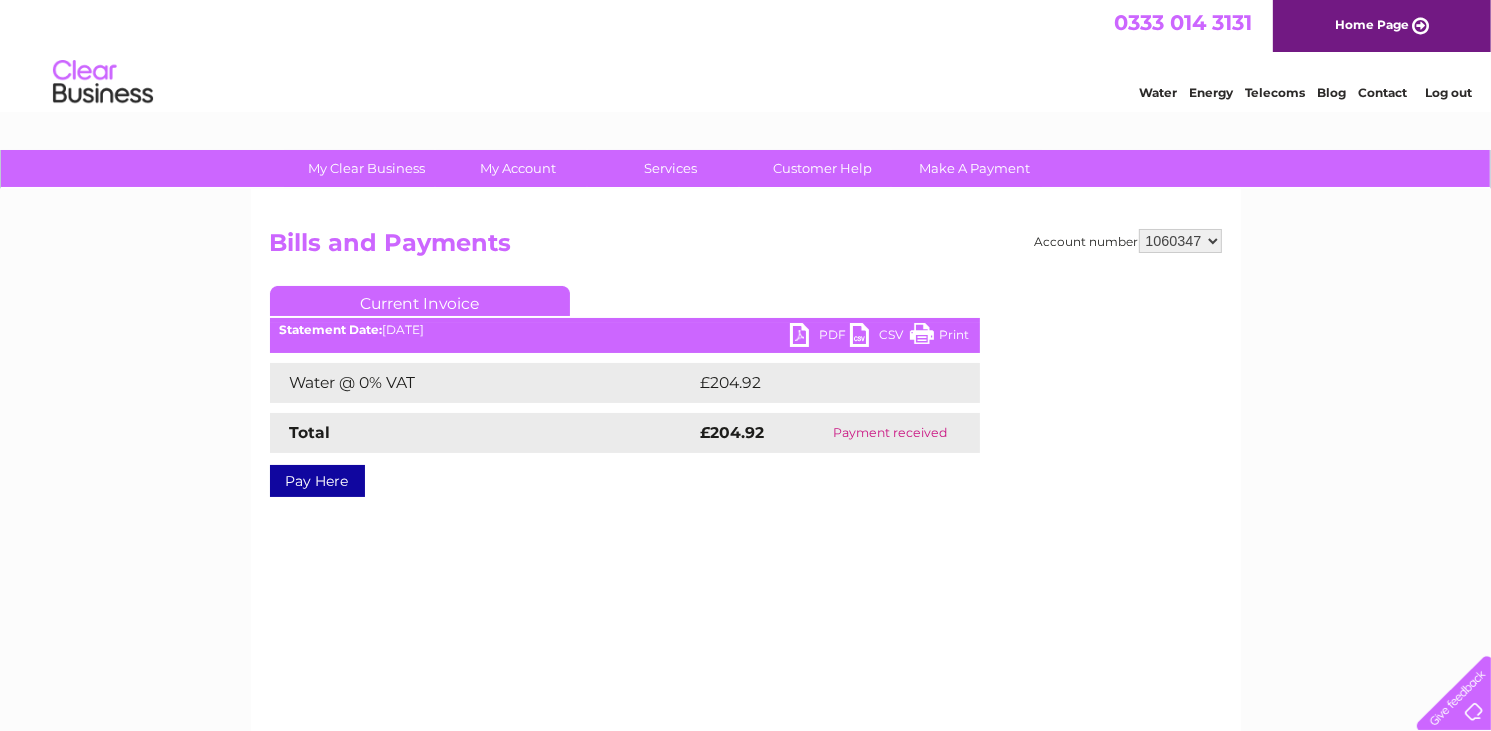 scroll, scrollTop: 0, scrollLeft: 0, axis: both 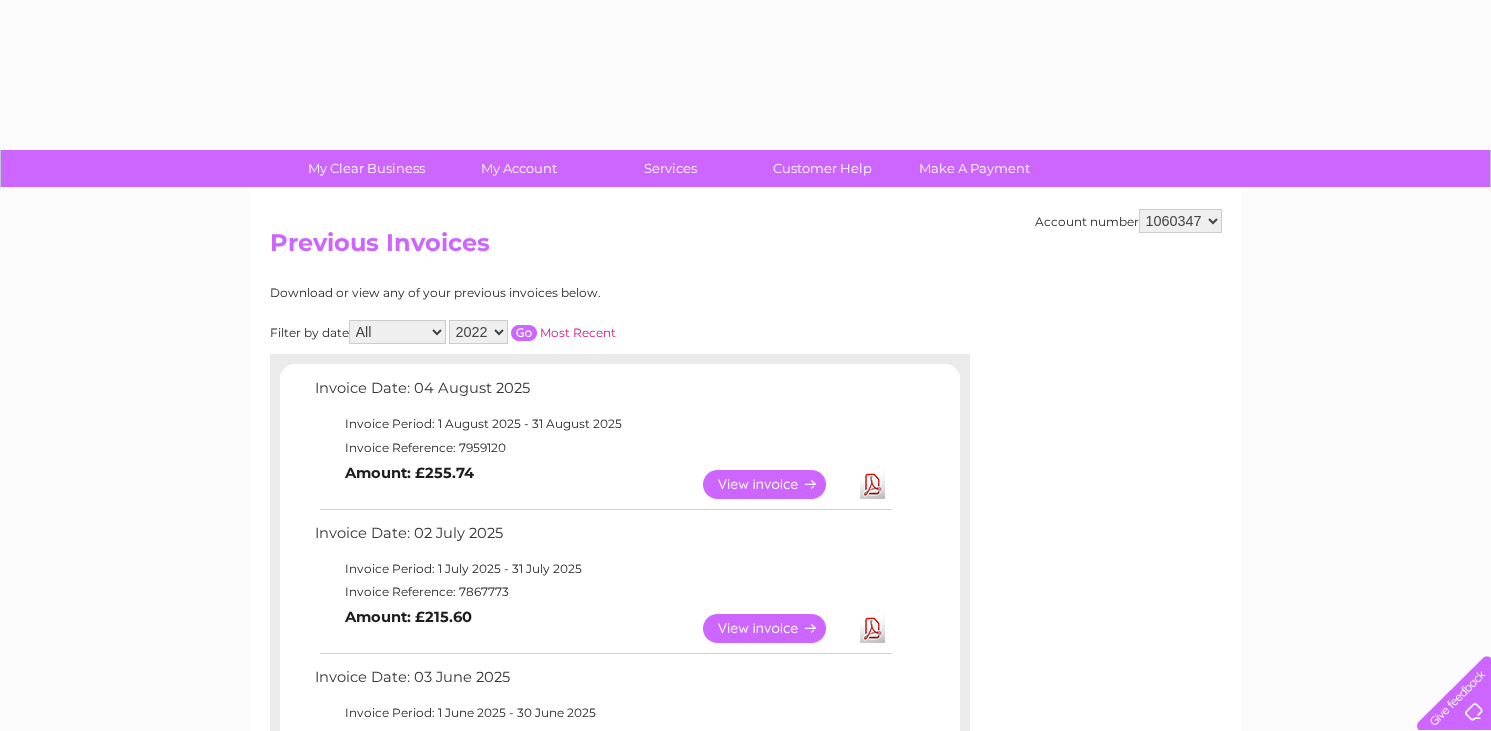 select on "2022" 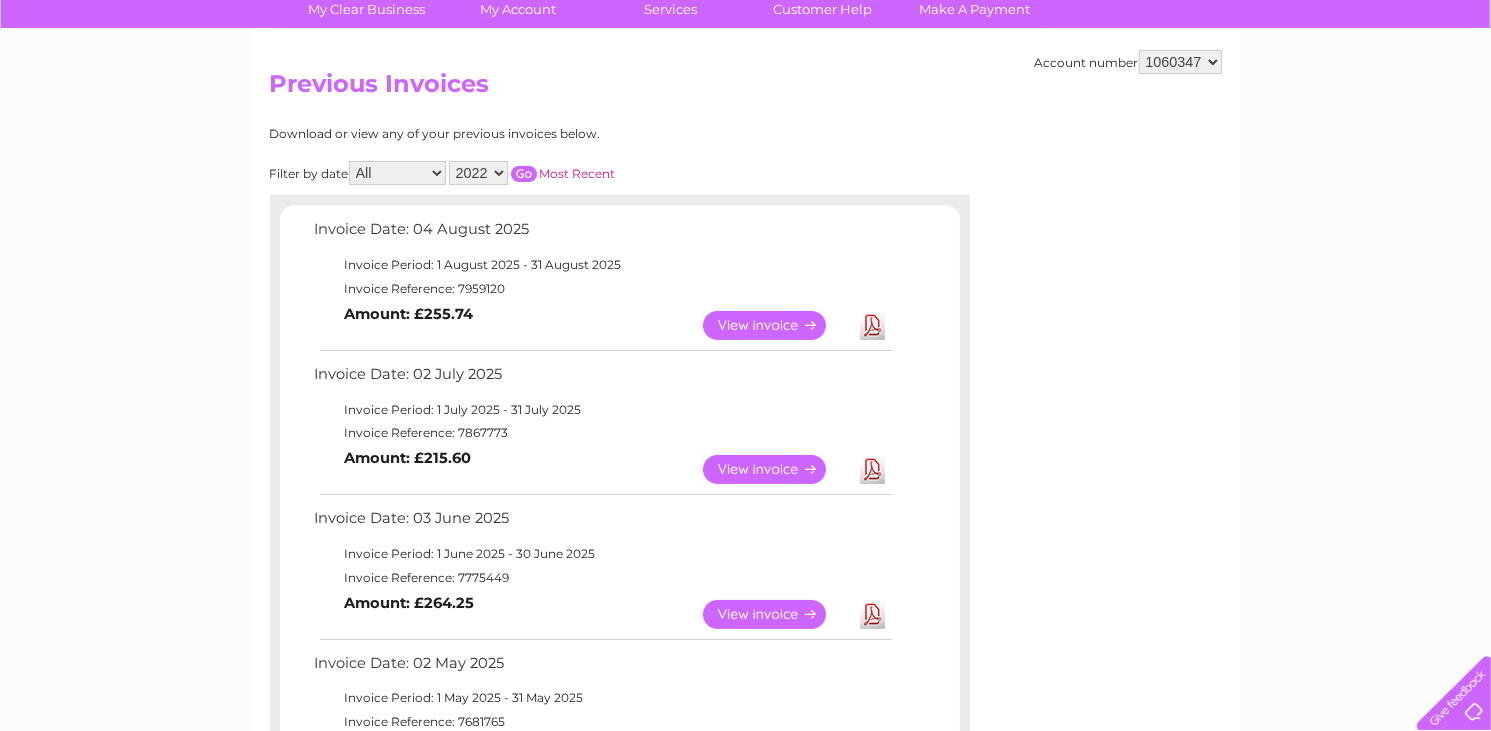 scroll, scrollTop: 0, scrollLeft: 0, axis: both 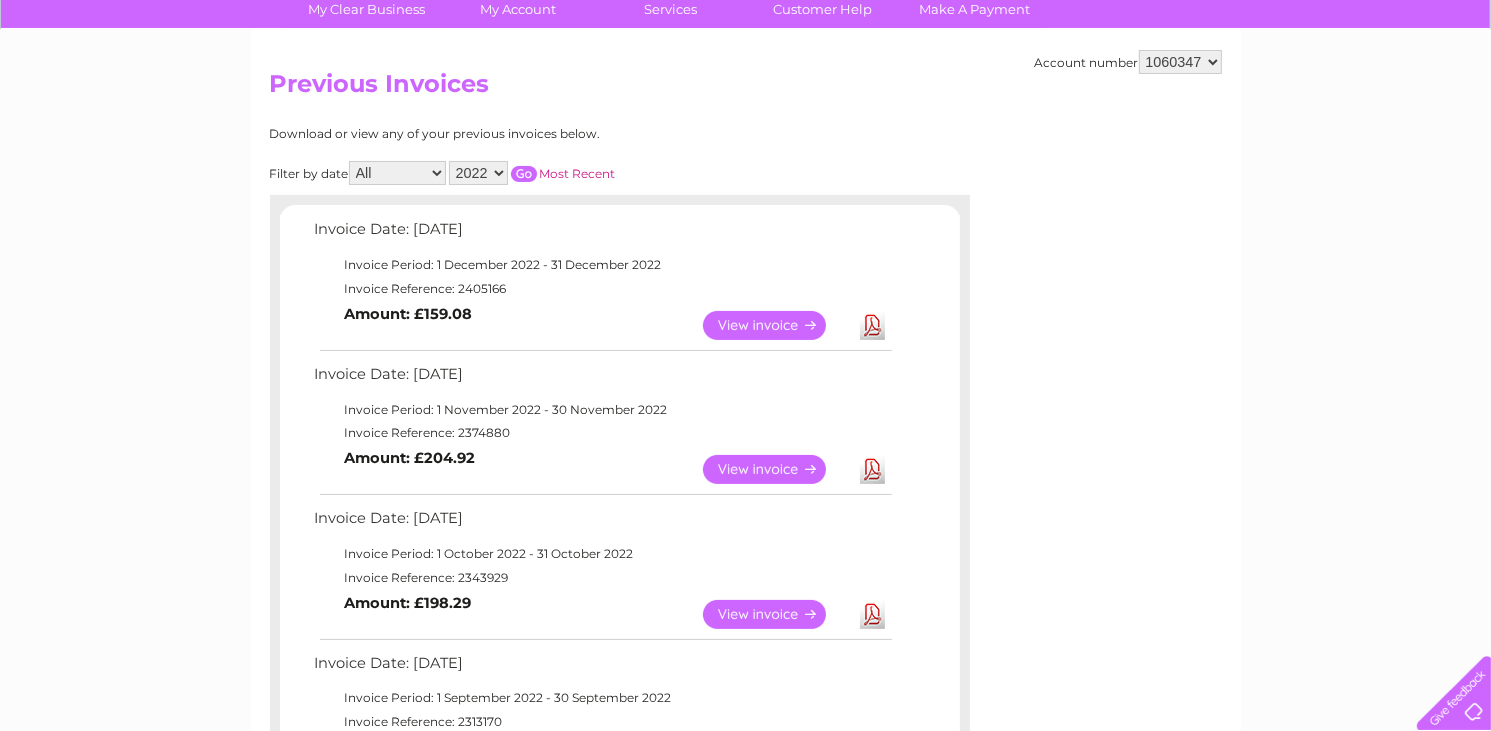 click on "View" at bounding box center (776, 325) 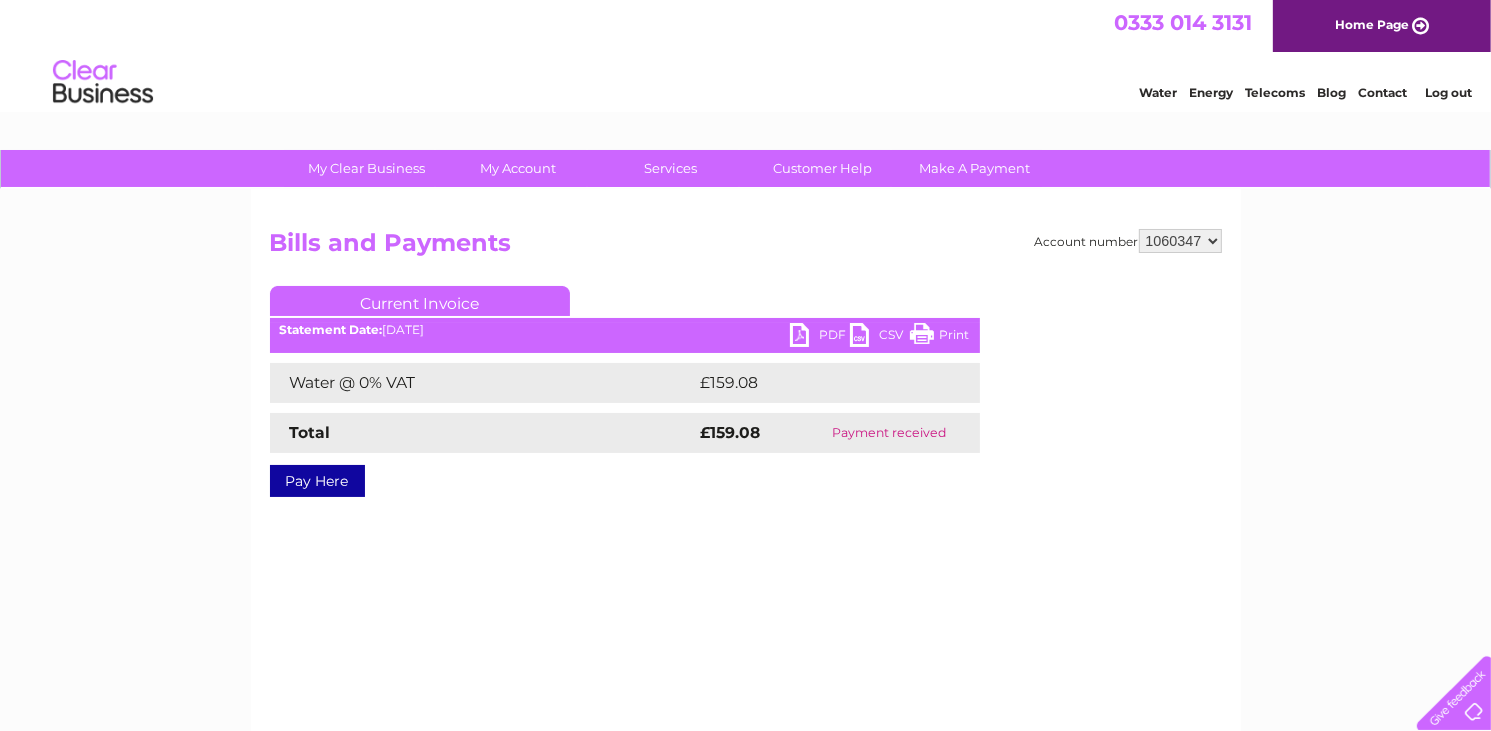 scroll, scrollTop: 0, scrollLeft: 0, axis: both 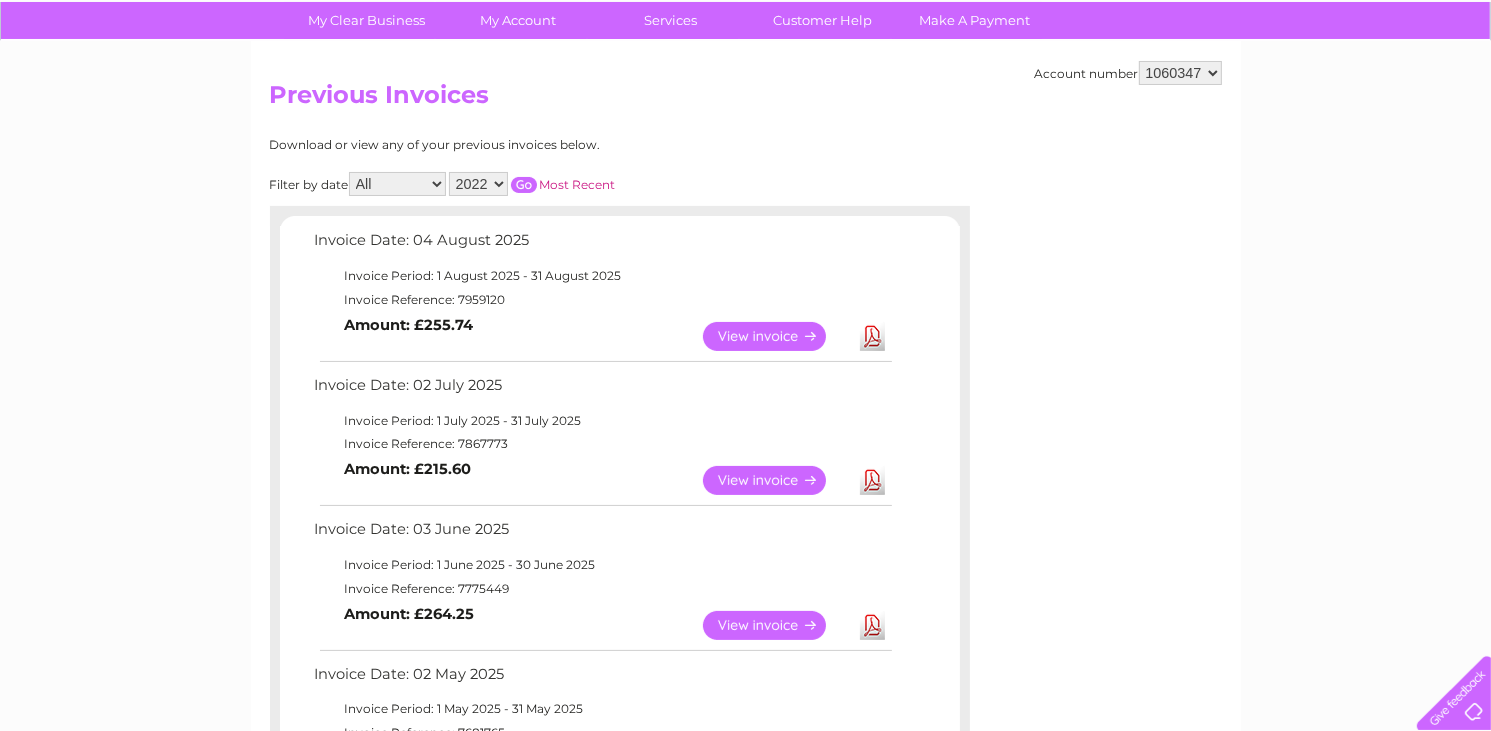 click on "2025
2024
2023
2022" at bounding box center (478, 184) 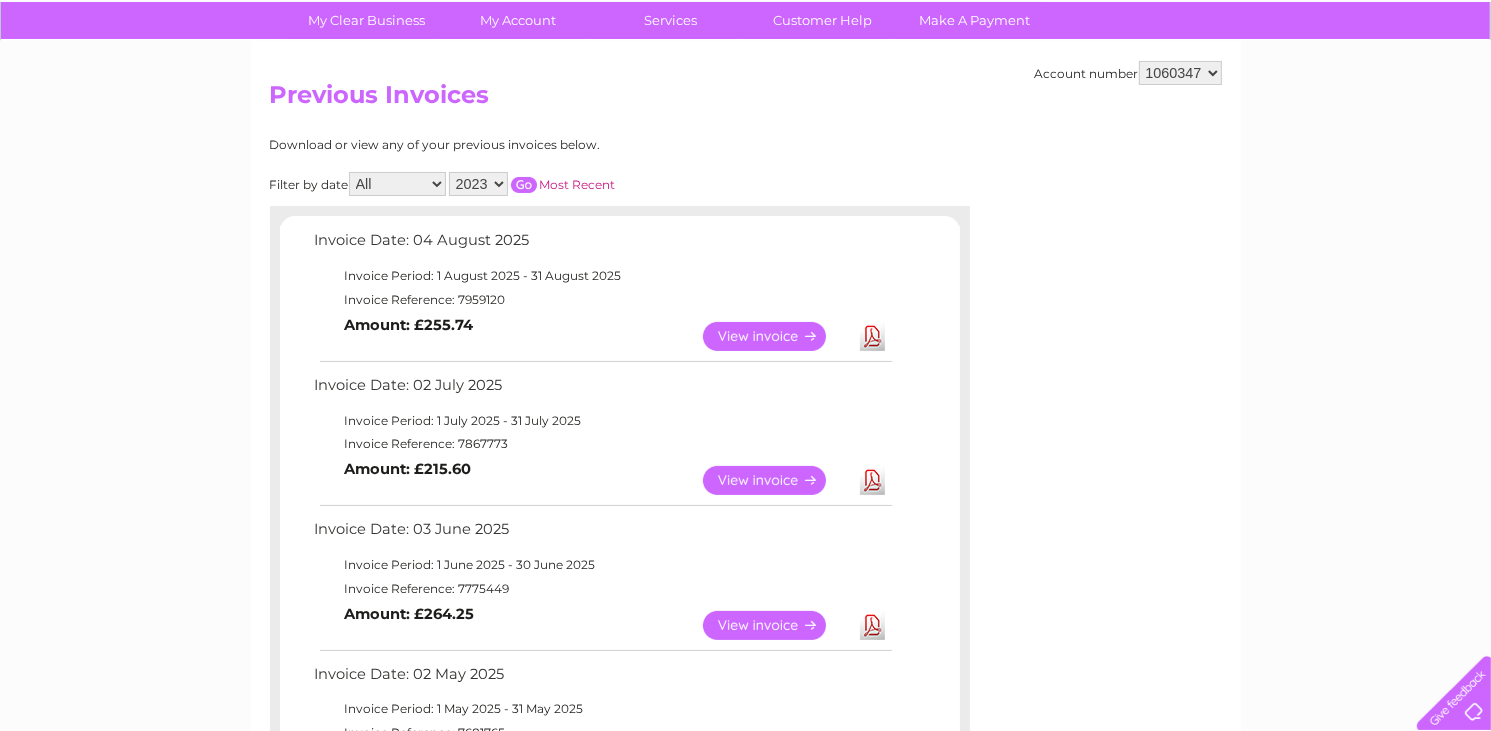 click at bounding box center (524, 185) 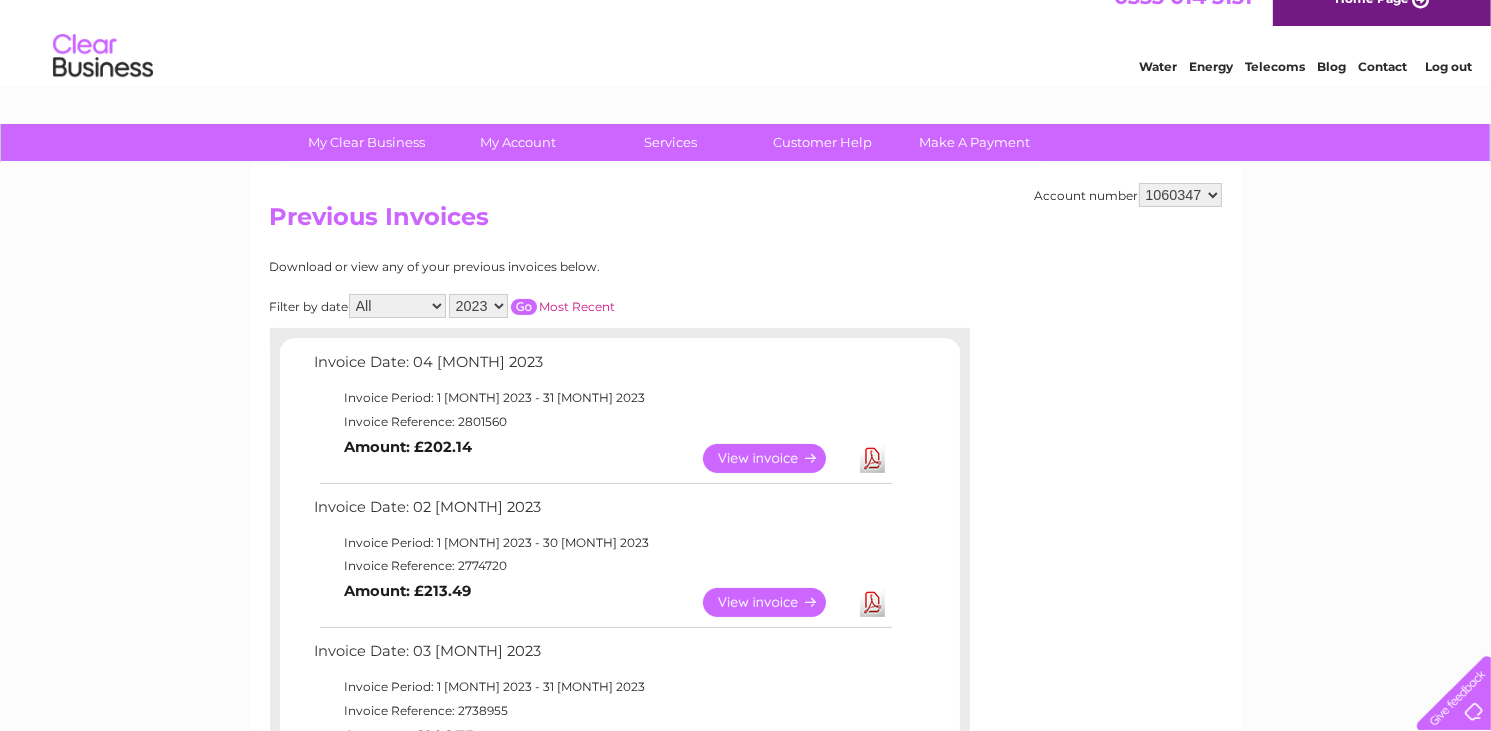 scroll, scrollTop: 0, scrollLeft: 0, axis: both 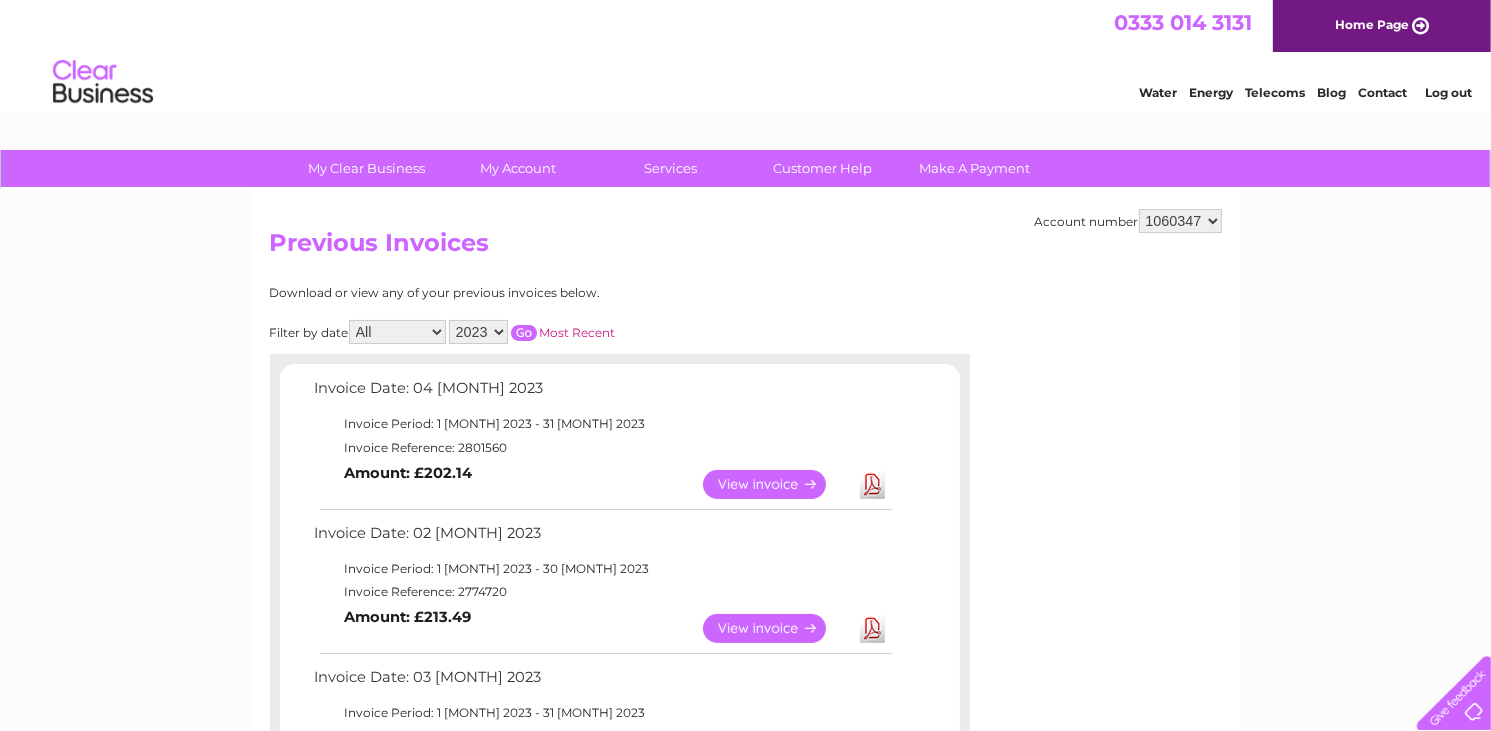 click on "View" at bounding box center (776, 484) 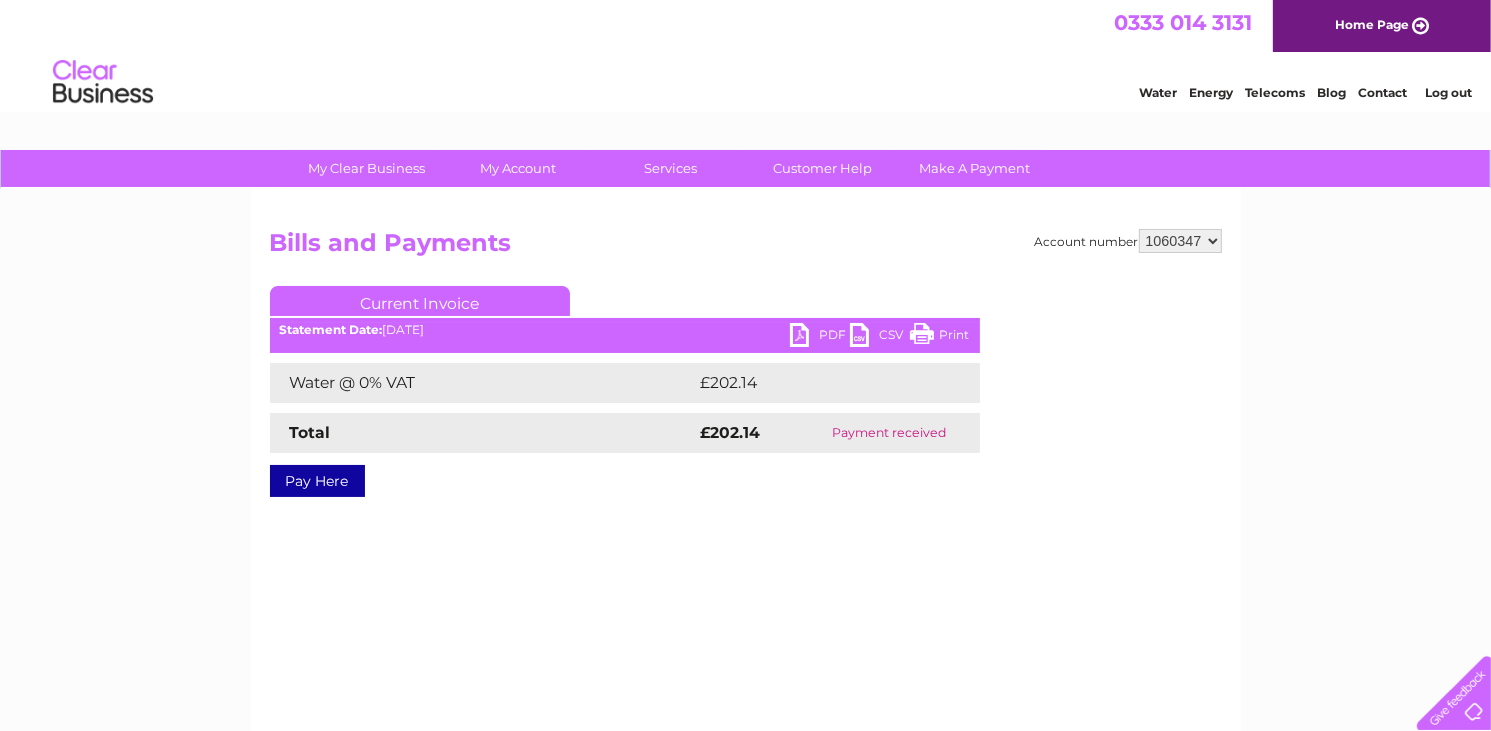 scroll, scrollTop: 0, scrollLeft: 0, axis: both 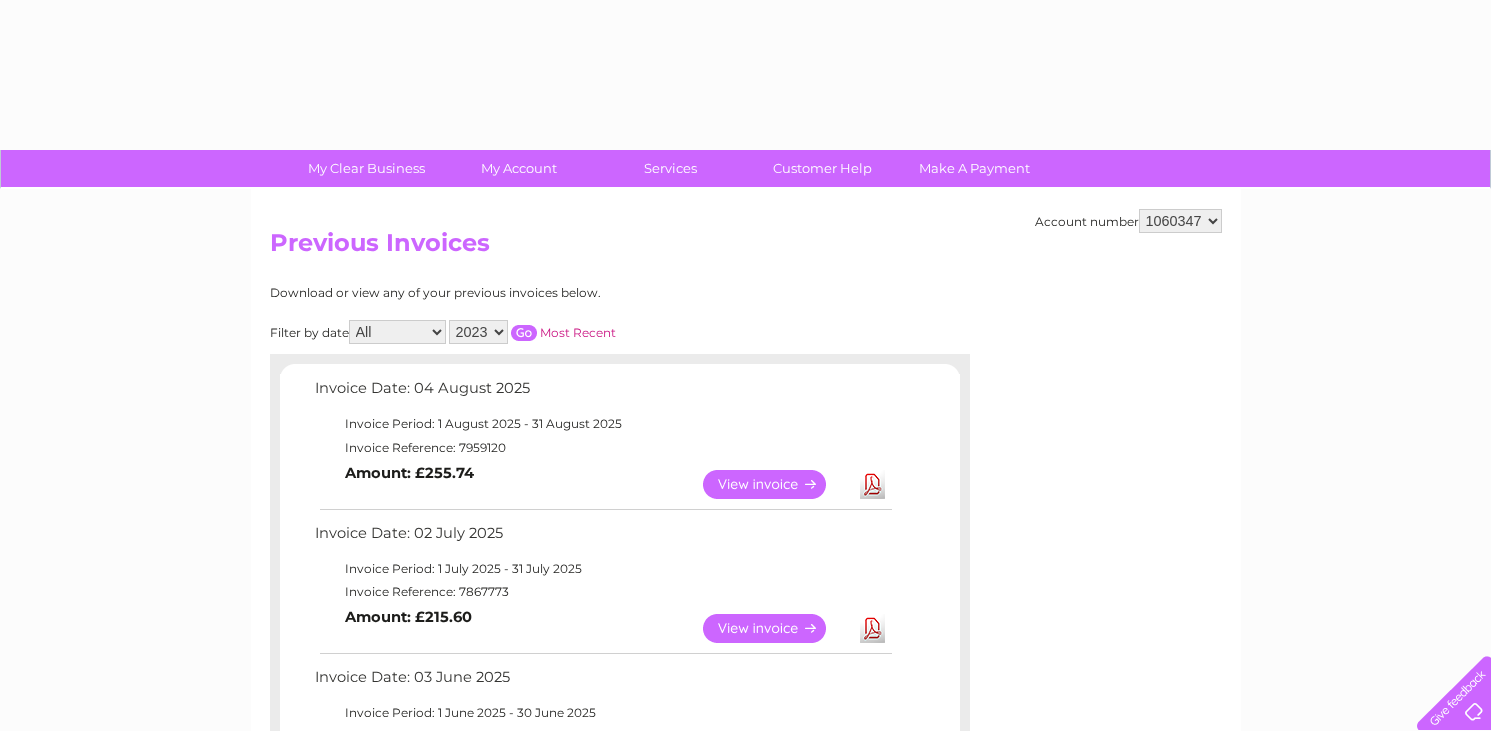 select on "2023" 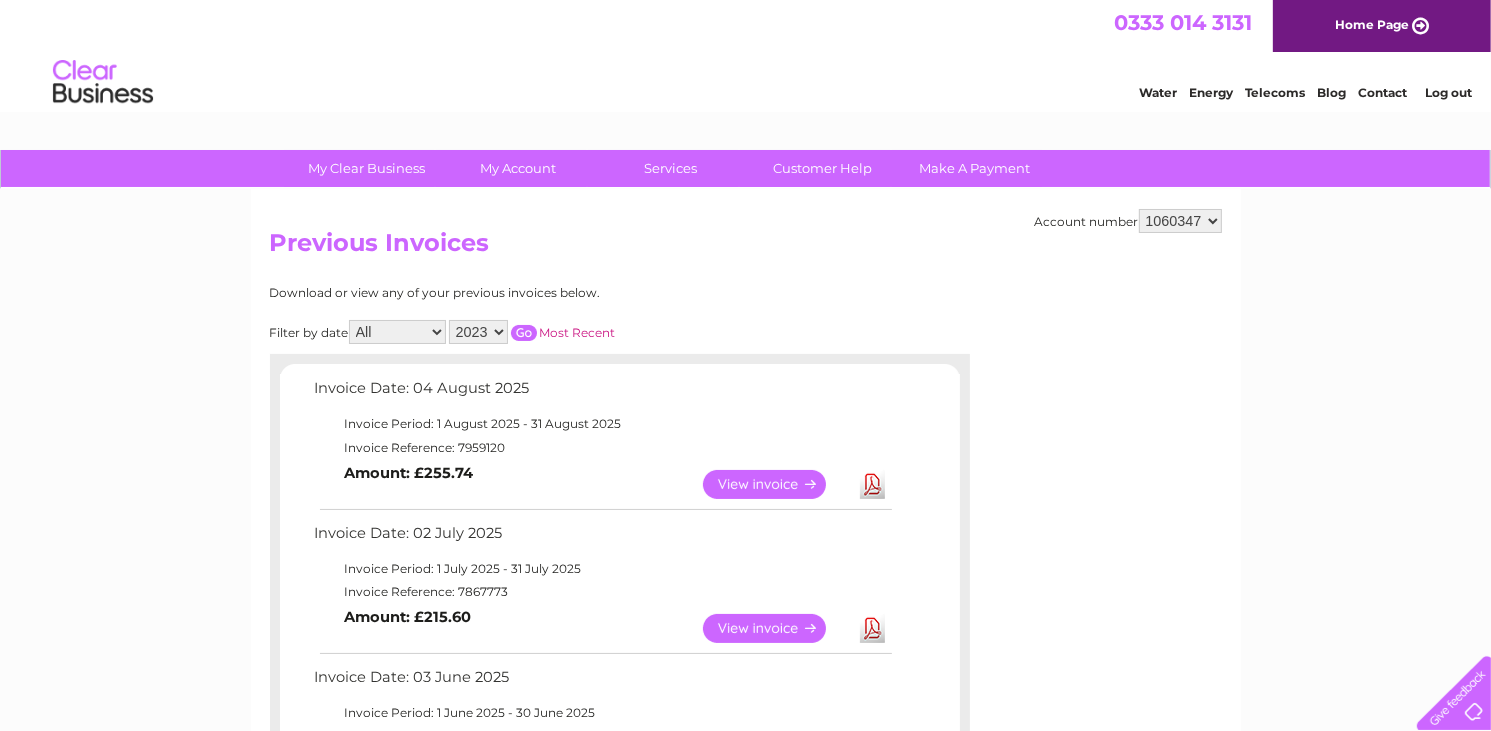 scroll, scrollTop: 0, scrollLeft: 0, axis: both 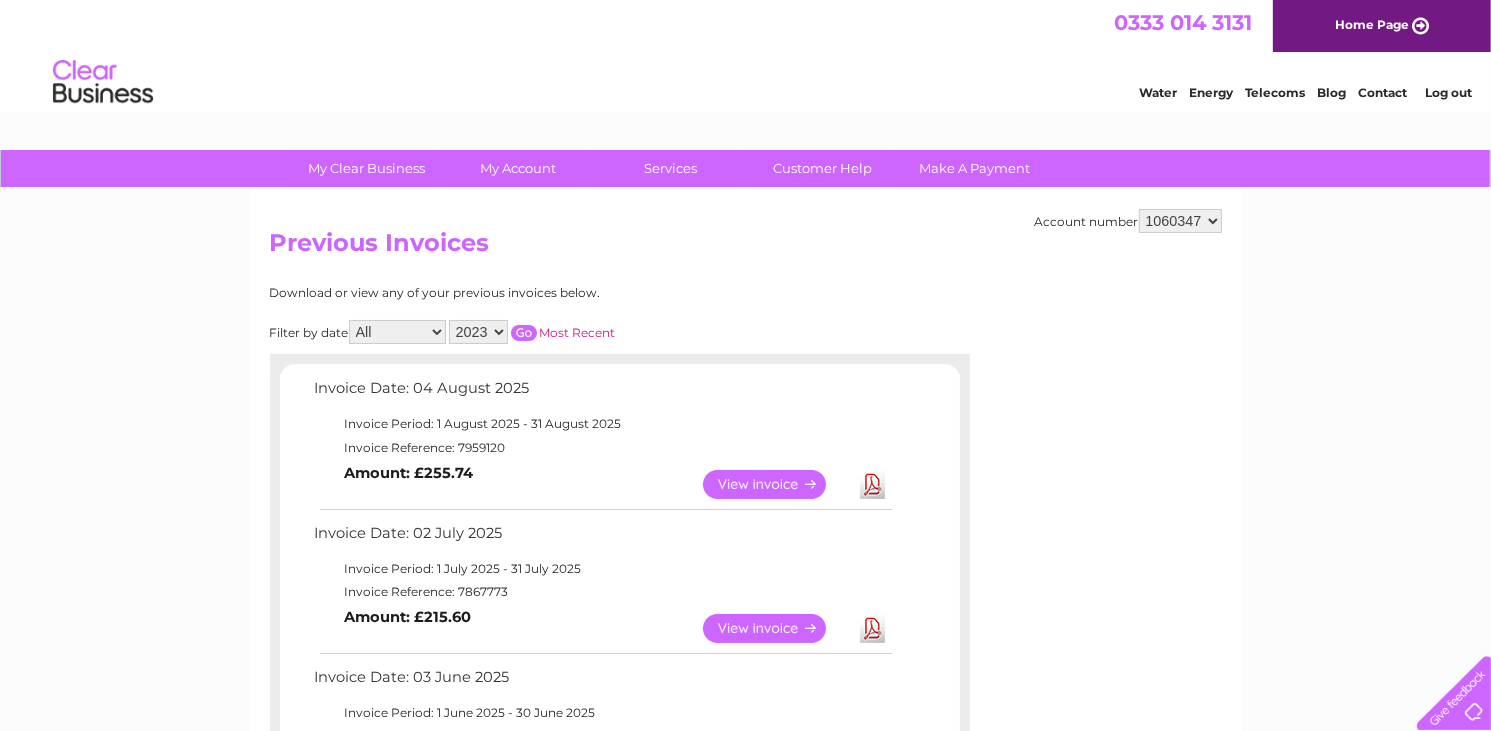 click on "2025
2024
2023
2022" at bounding box center [478, 332] 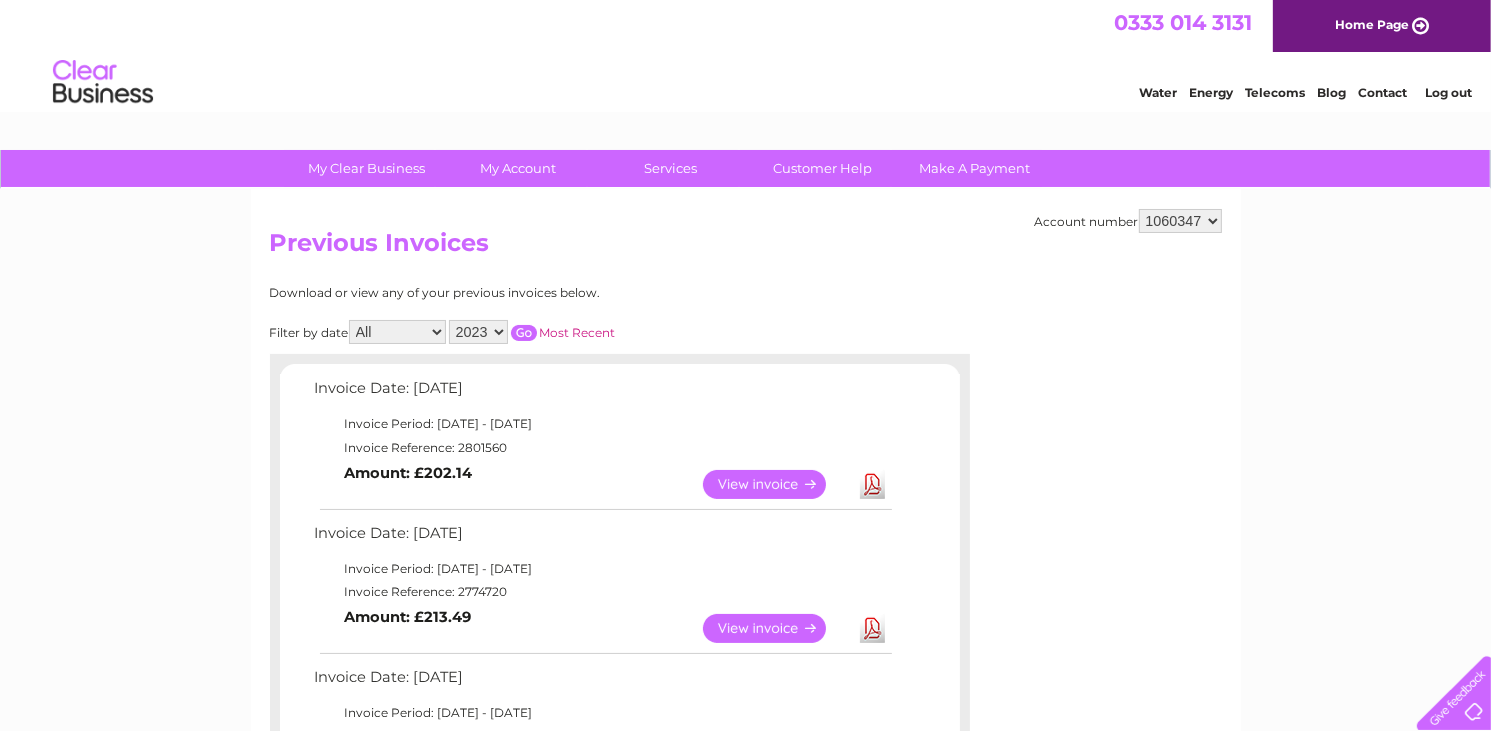 click at bounding box center (524, 333) 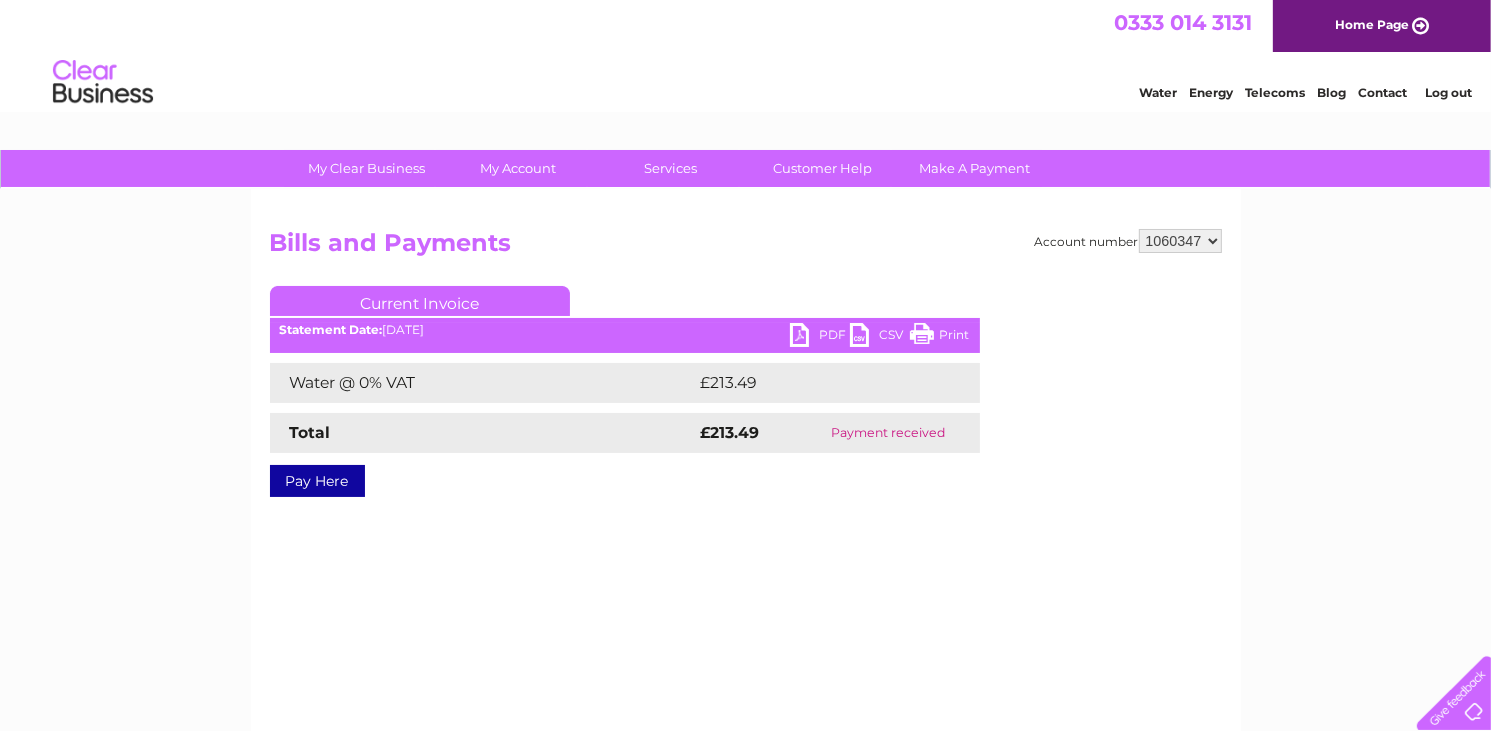 scroll, scrollTop: 0, scrollLeft: 0, axis: both 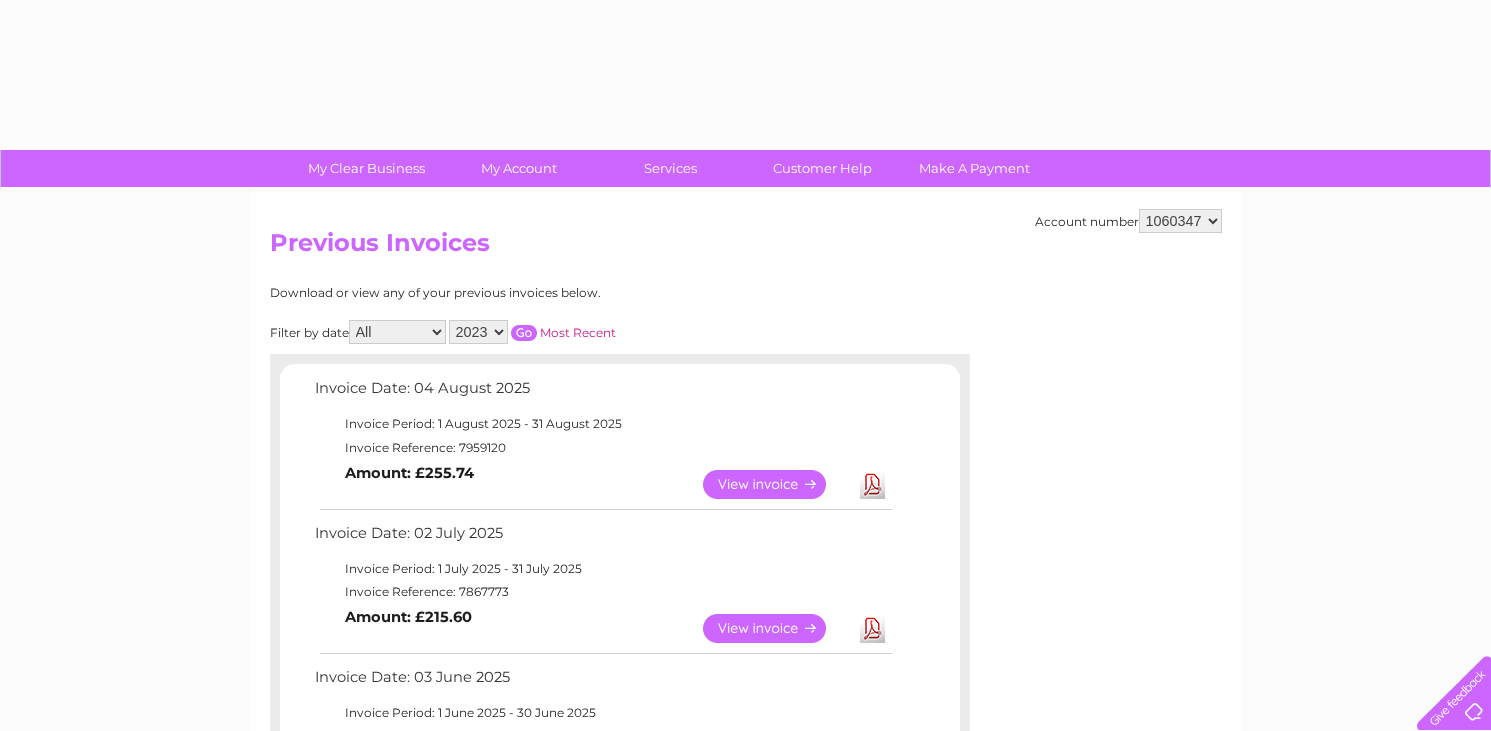 select on "2023" 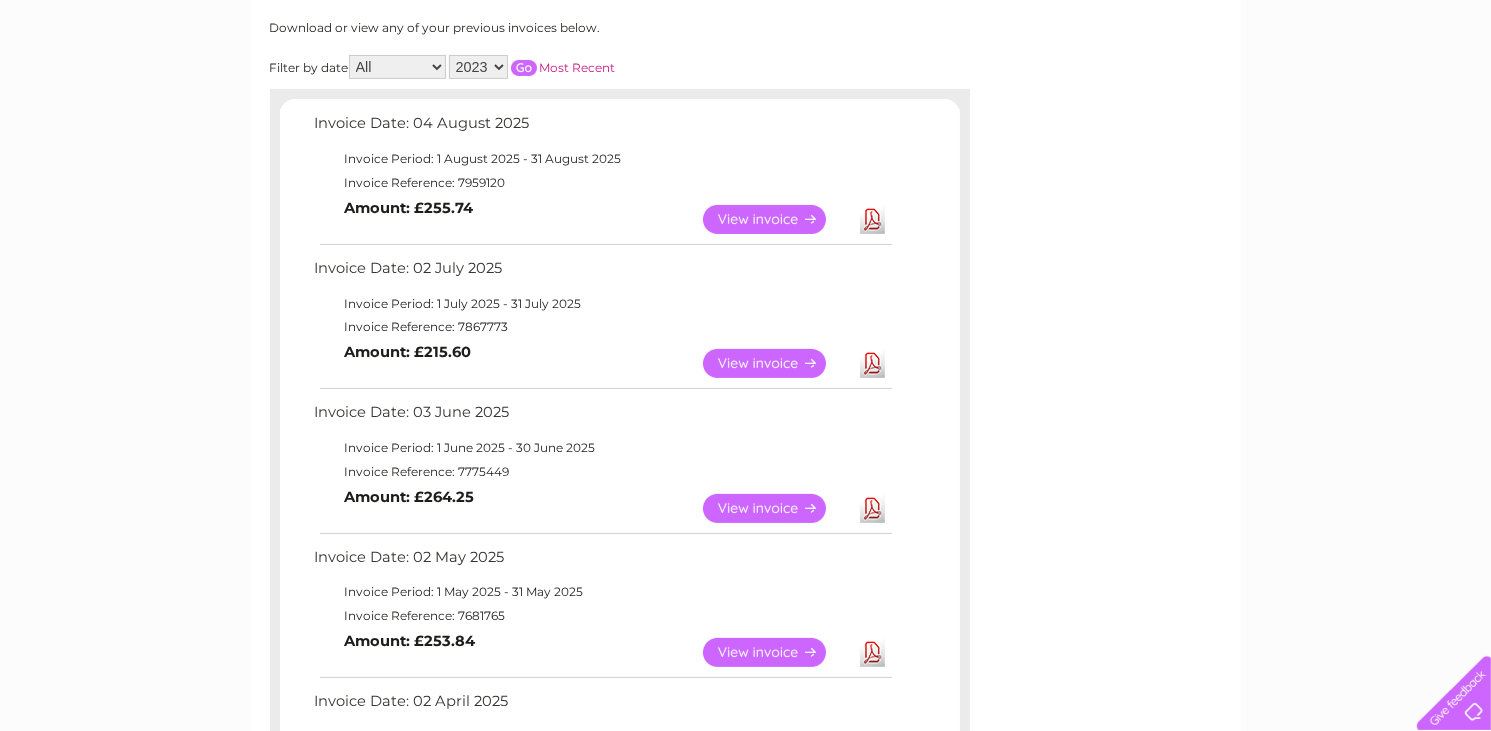 scroll, scrollTop: 267, scrollLeft: 0, axis: vertical 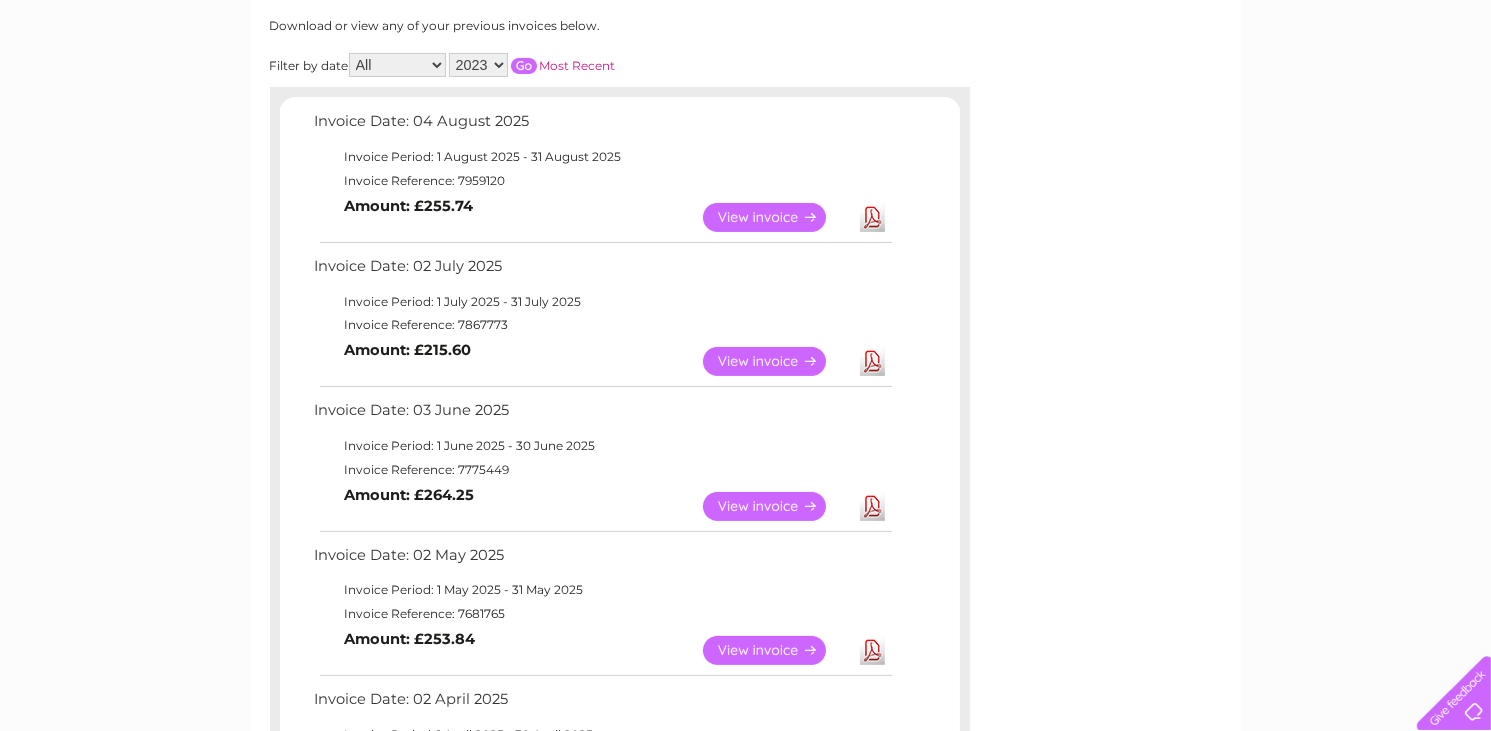 click at bounding box center [524, 66] 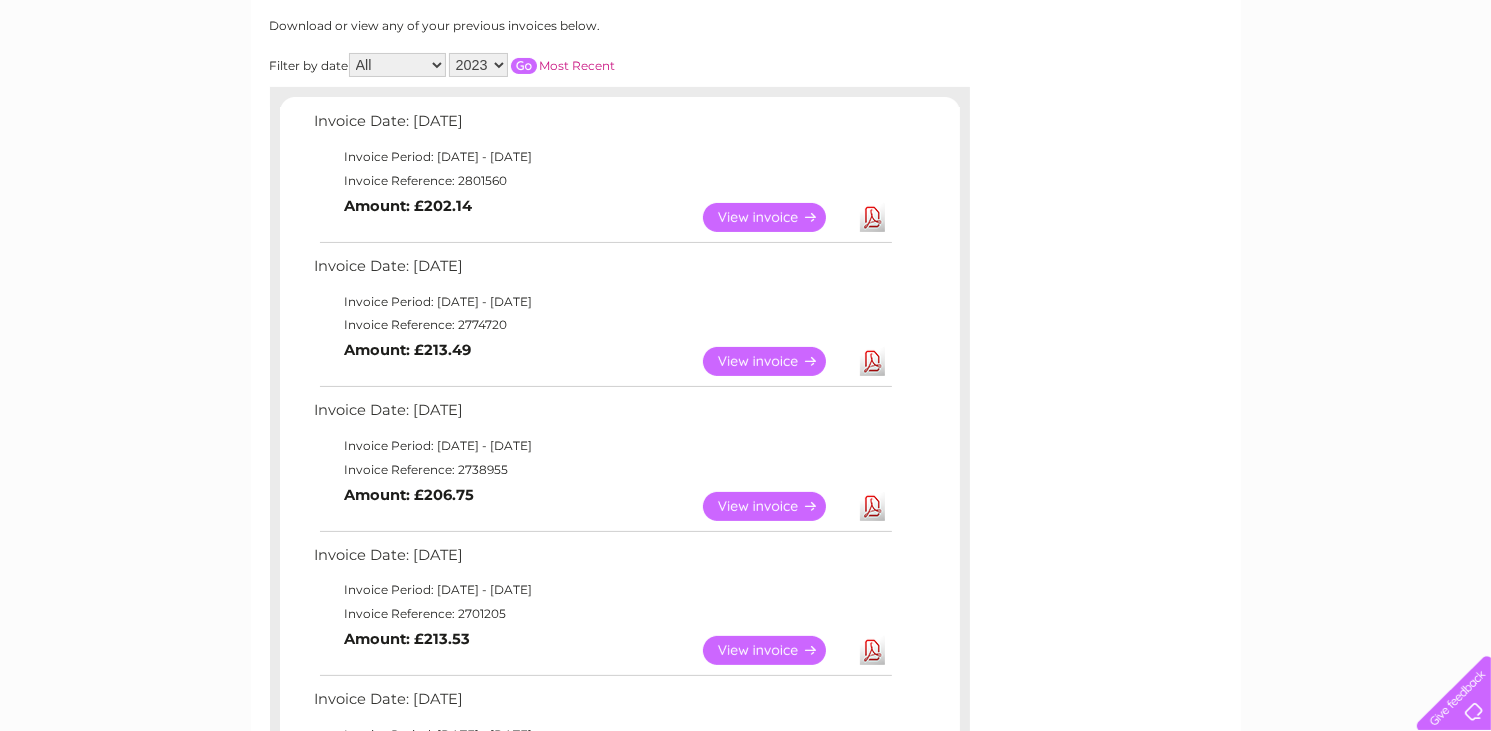 click on "Download" at bounding box center (872, 506) 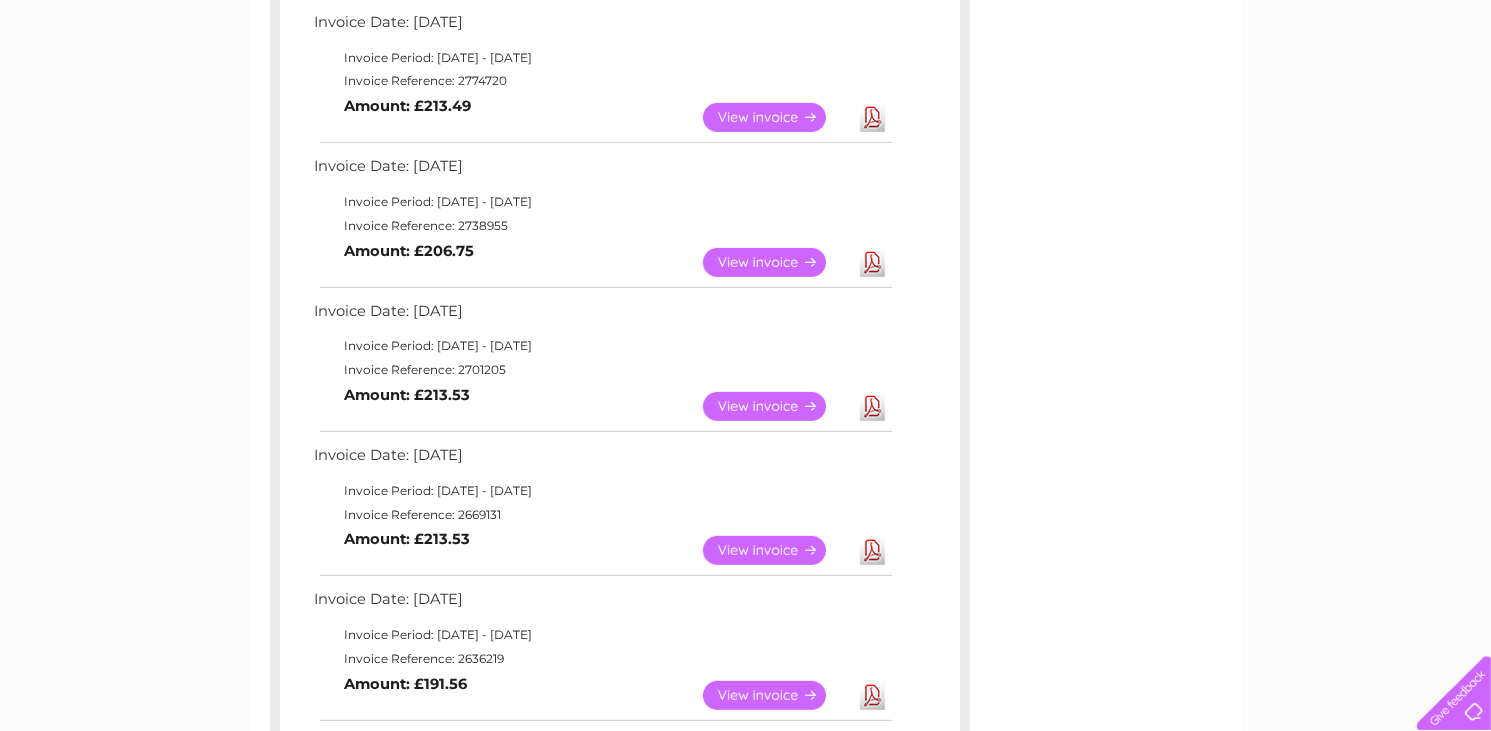 scroll, scrollTop: 537, scrollLeft: 0, axis: vertical 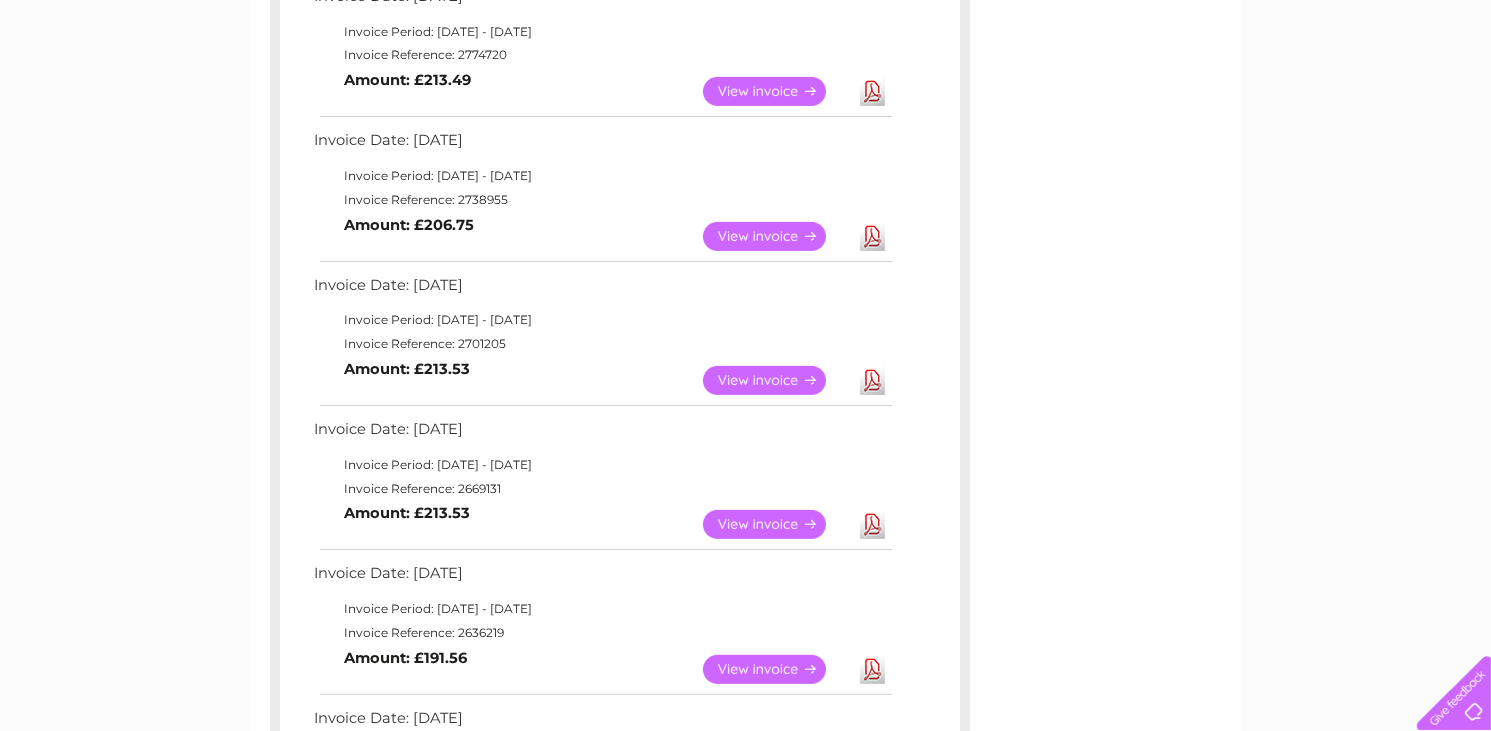 click on "View" at bounding box center [776, 380] 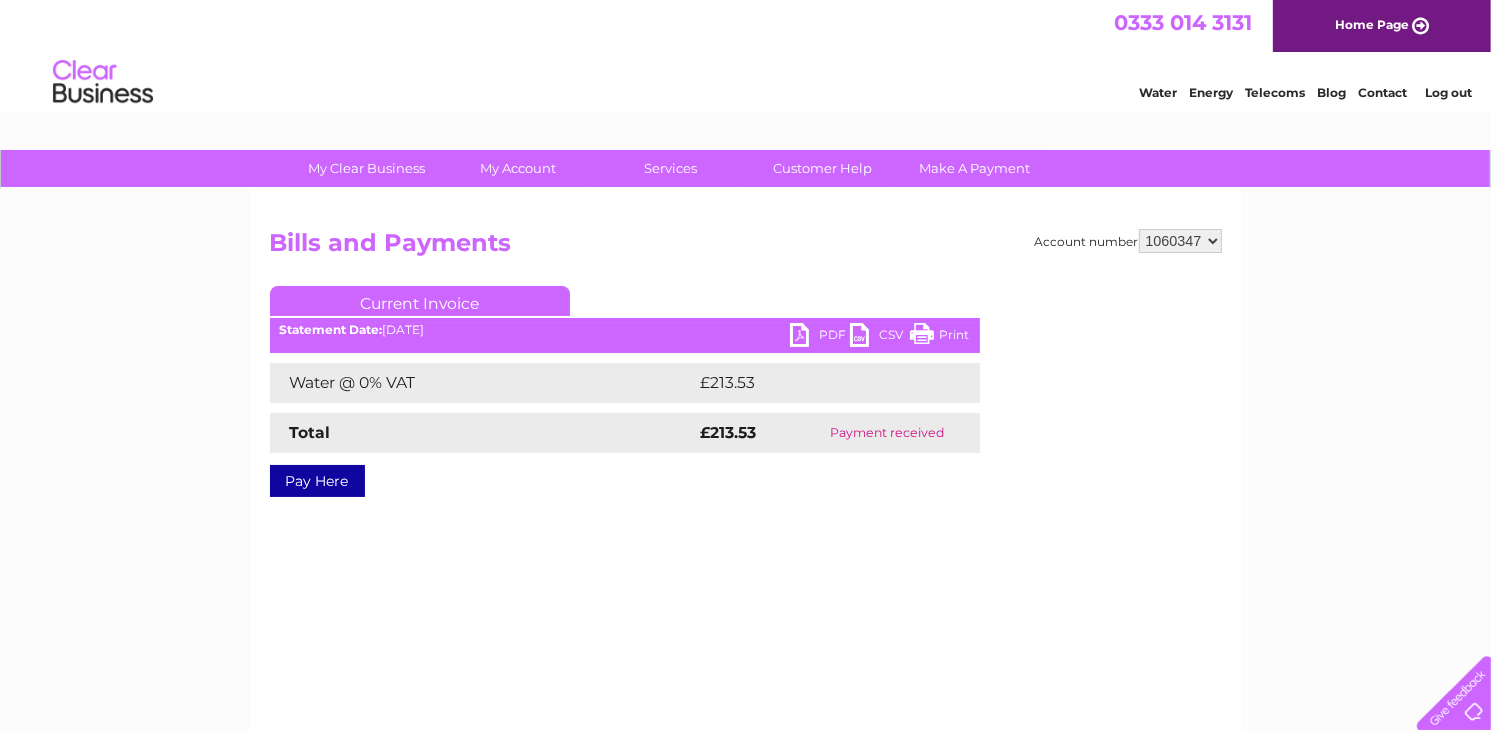 scroll, scrollTop: 0, scrollLeft: 0, axis: both 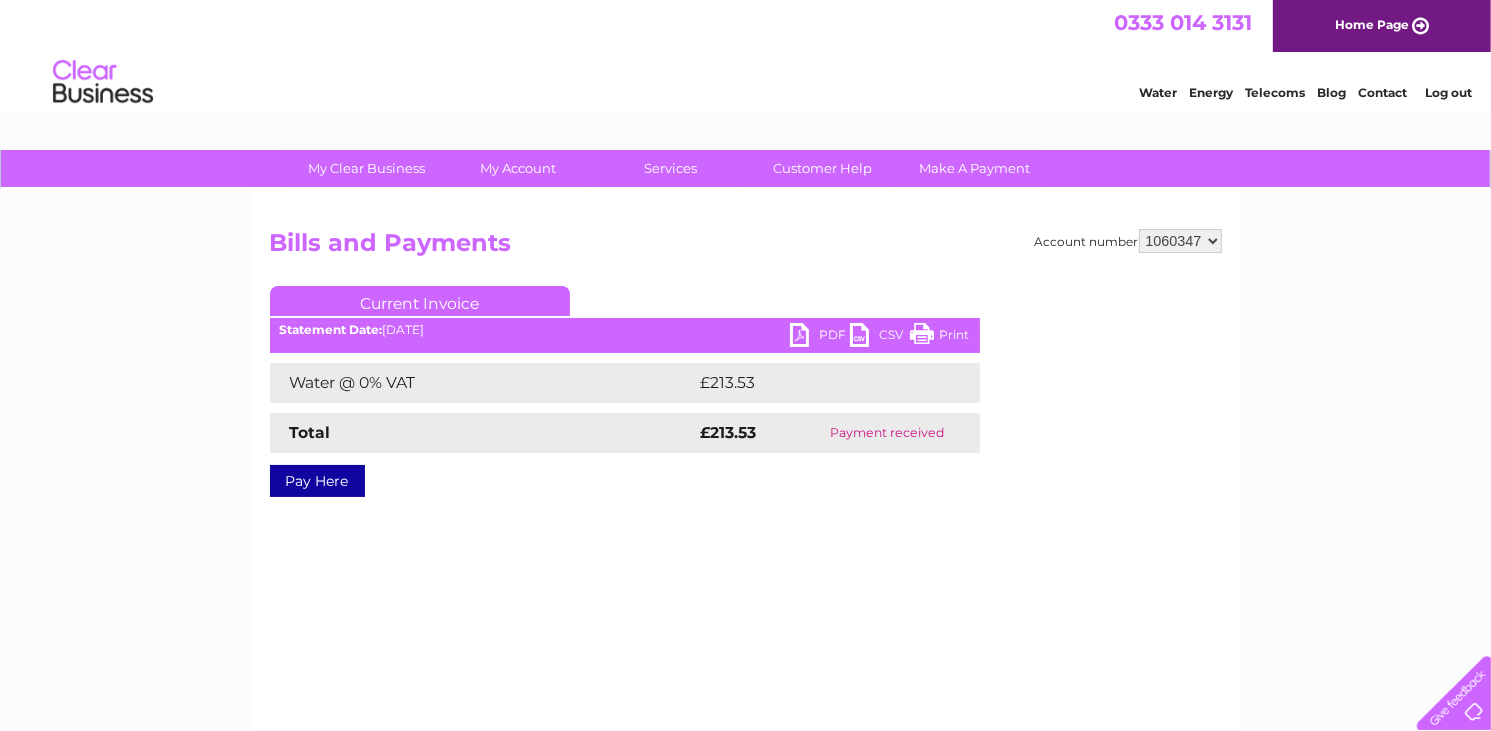 click on "PDF" at bounding box center (820, 337) 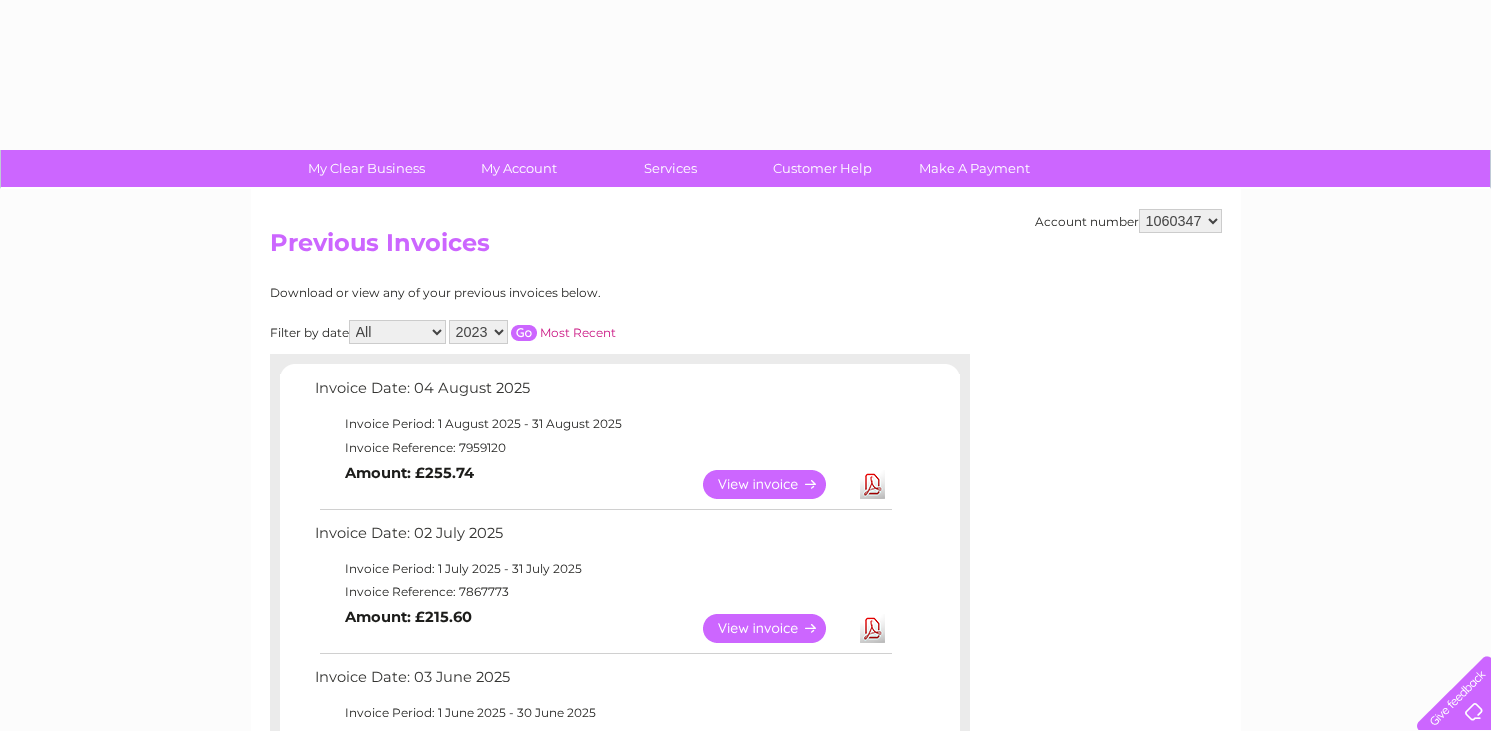 select on "2023" 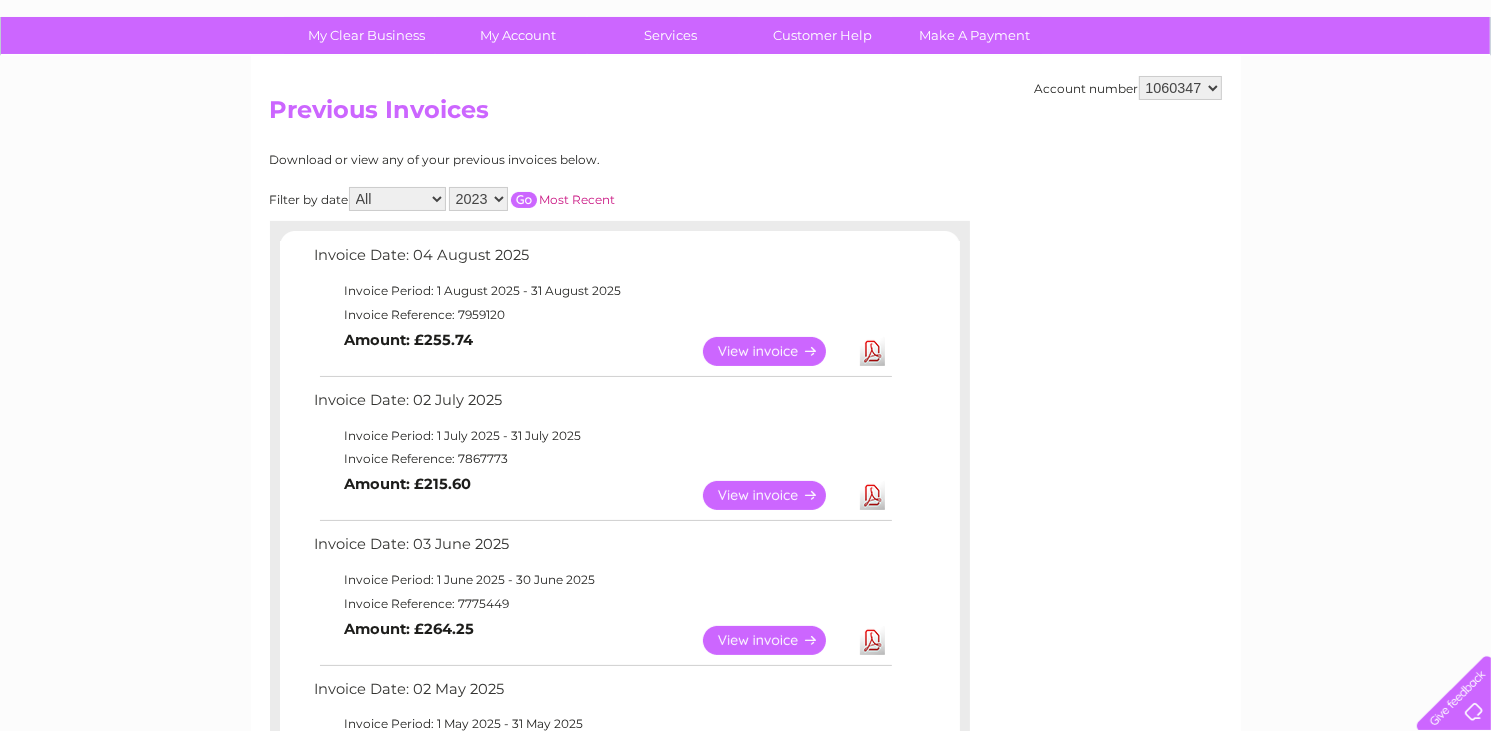 scroll, scrollTop: 124, scrollLeft: 0, axis: vertical 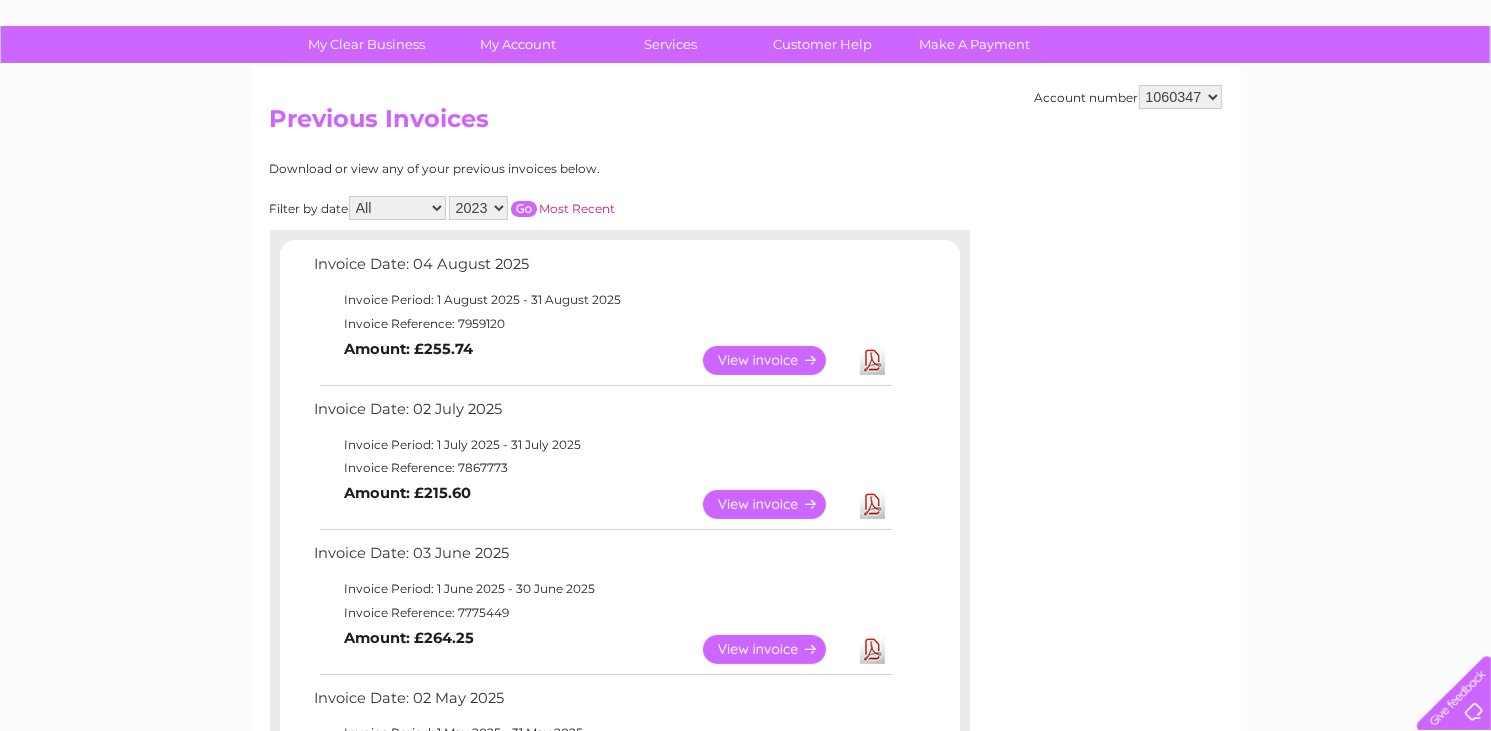 click at bounding box center [524, 209] 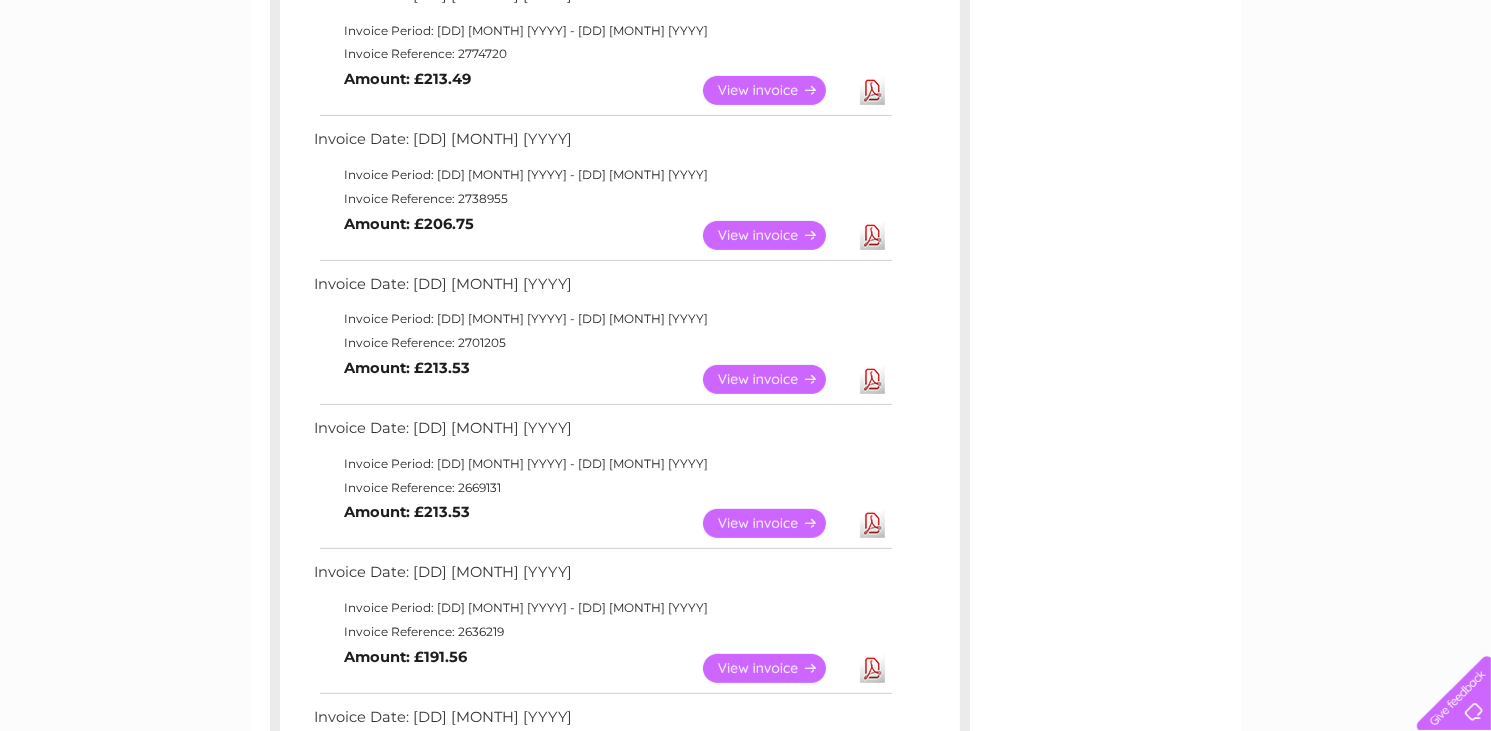 scroll, scrollTop: 543, scrollLeft: 0, axis: vertical 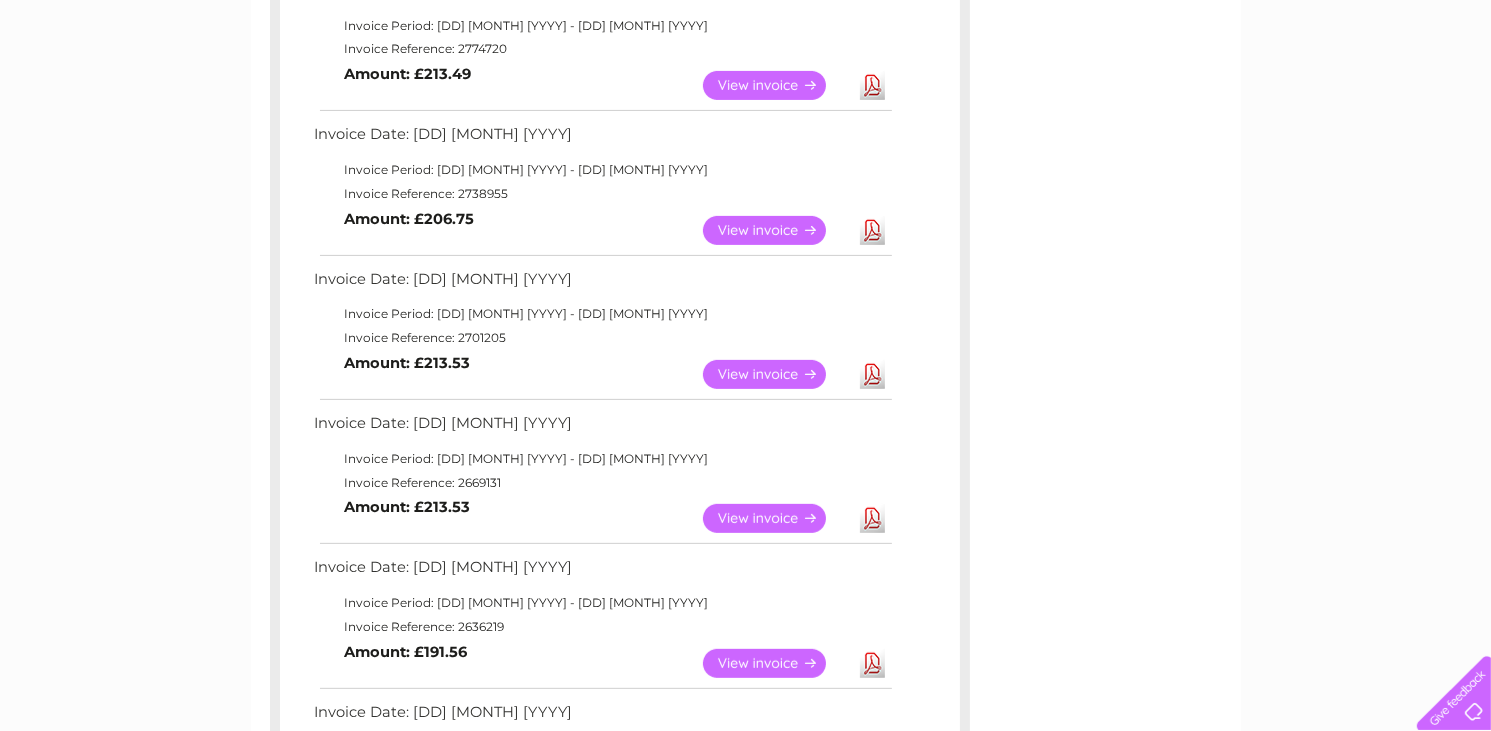 click on "View" at bounding box center (776, 518) 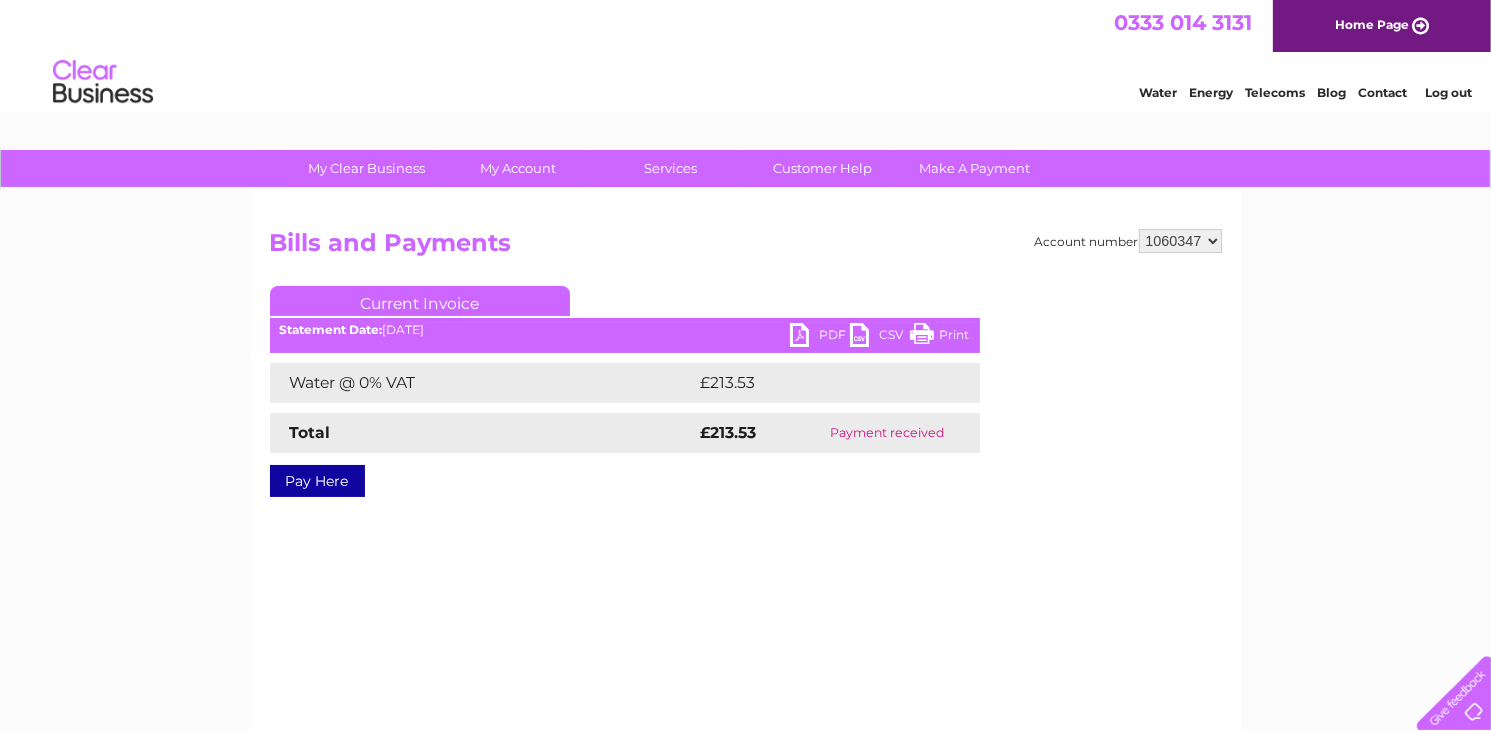 scroll, scrollTop: 0, scrollLeft: 0, axis: both 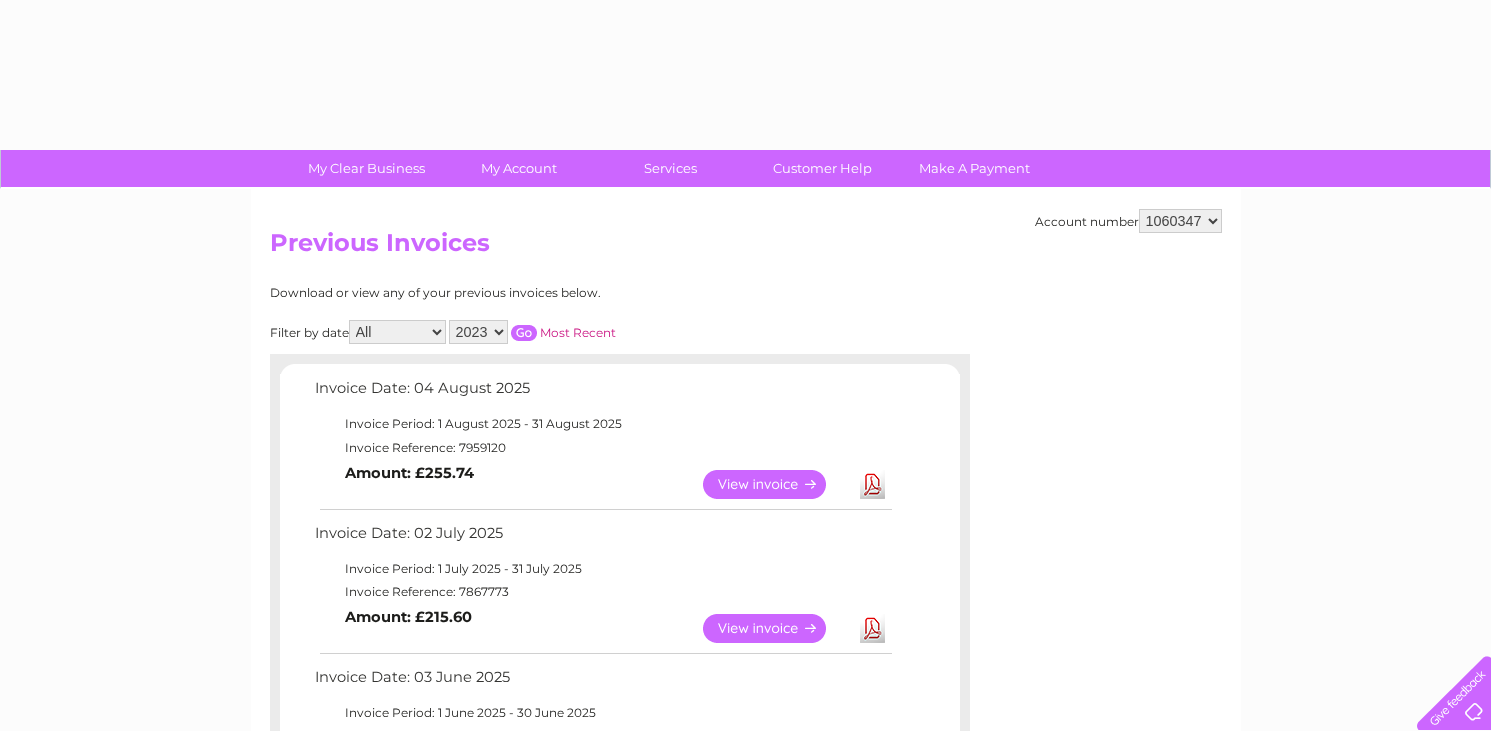 select on "2023" 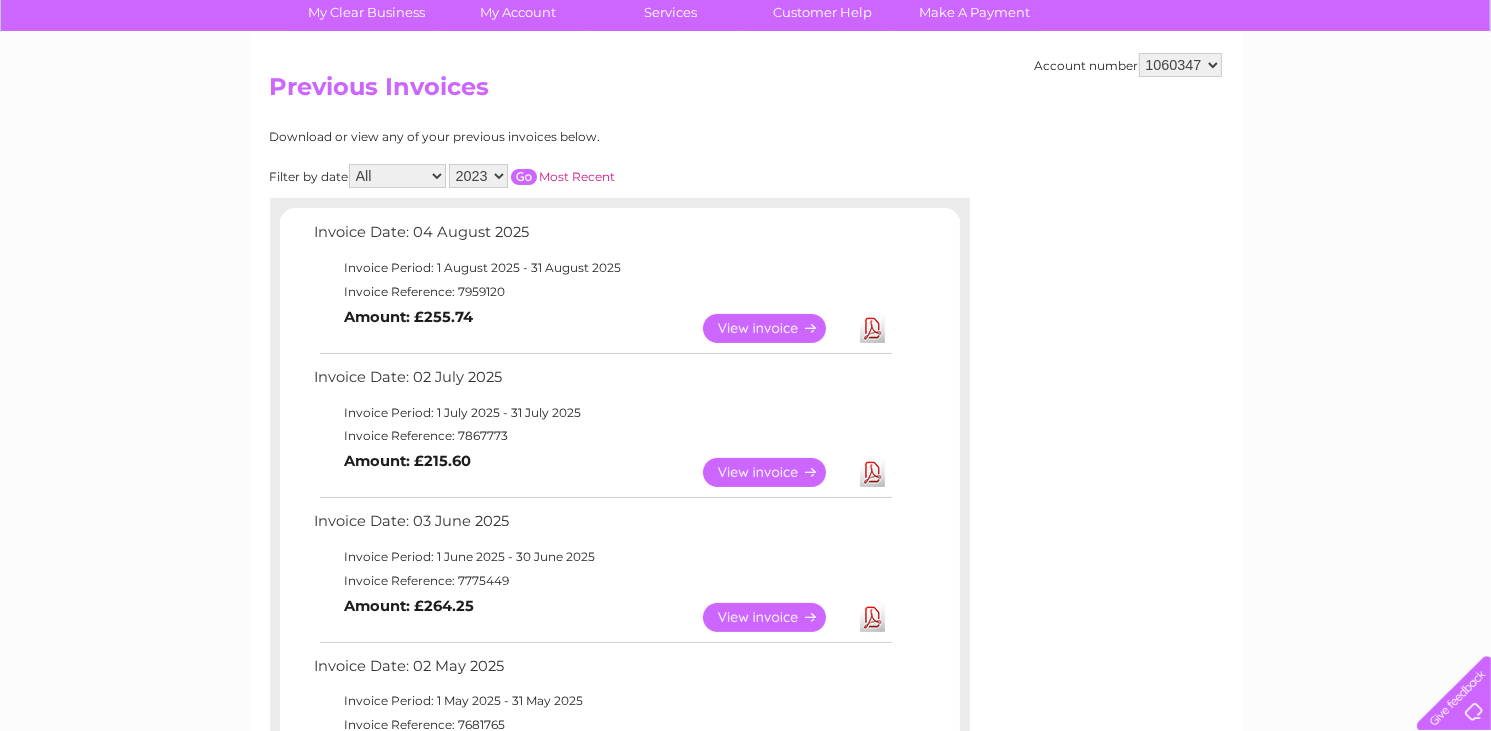scroll, scrollTop: 145, scrollLeft: 0, axis: vertical 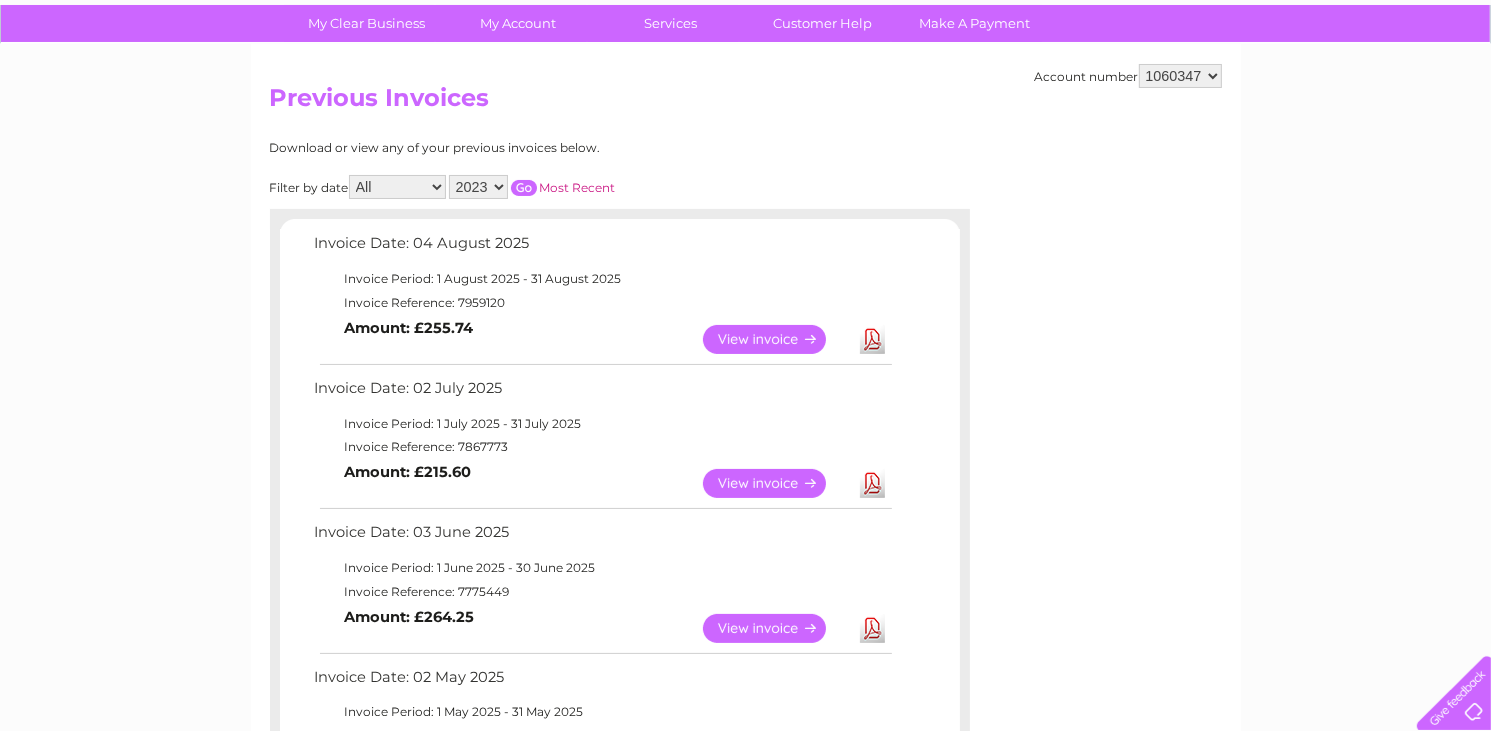 click at bounding box center (524, 188) 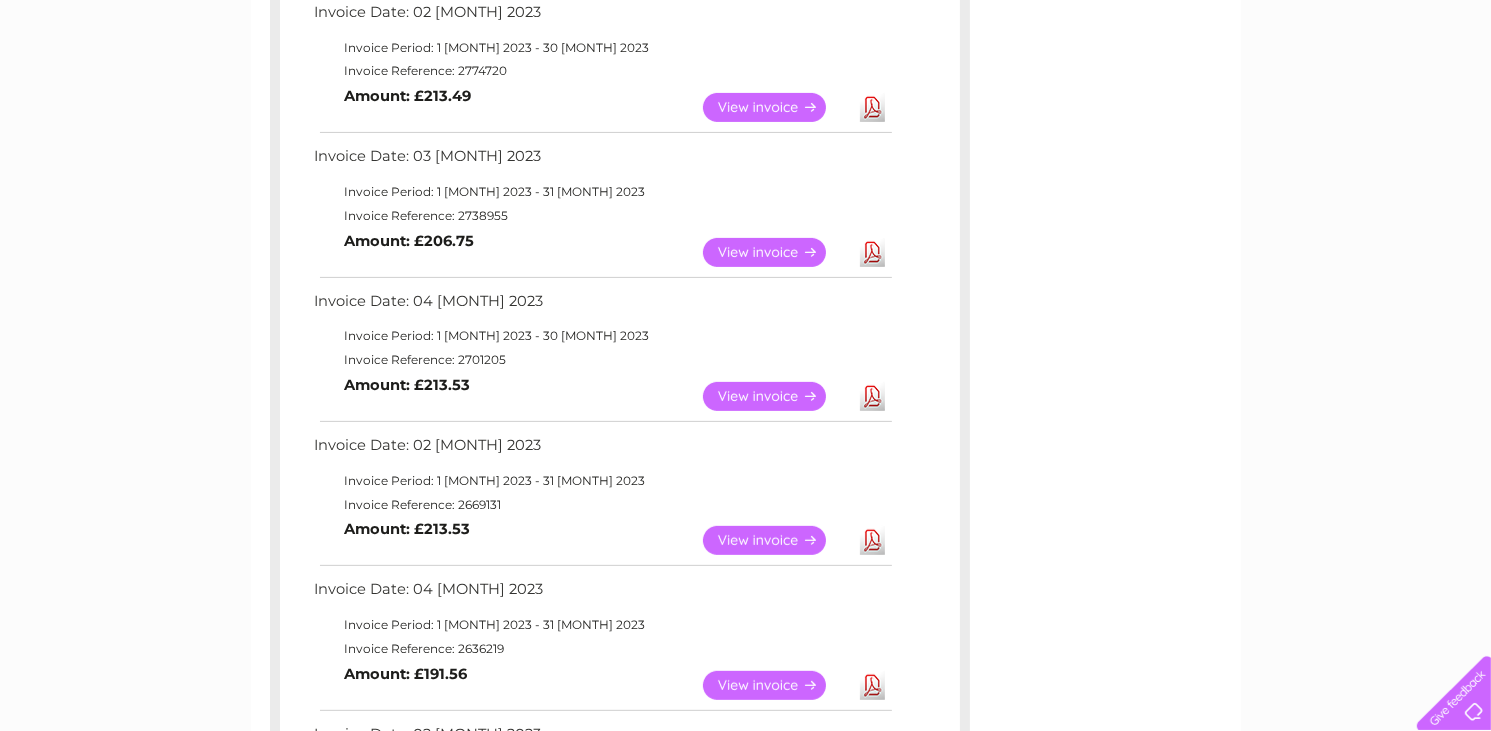 scroll, scrollTop: 527, scrollLeft: 0, axis: vertical 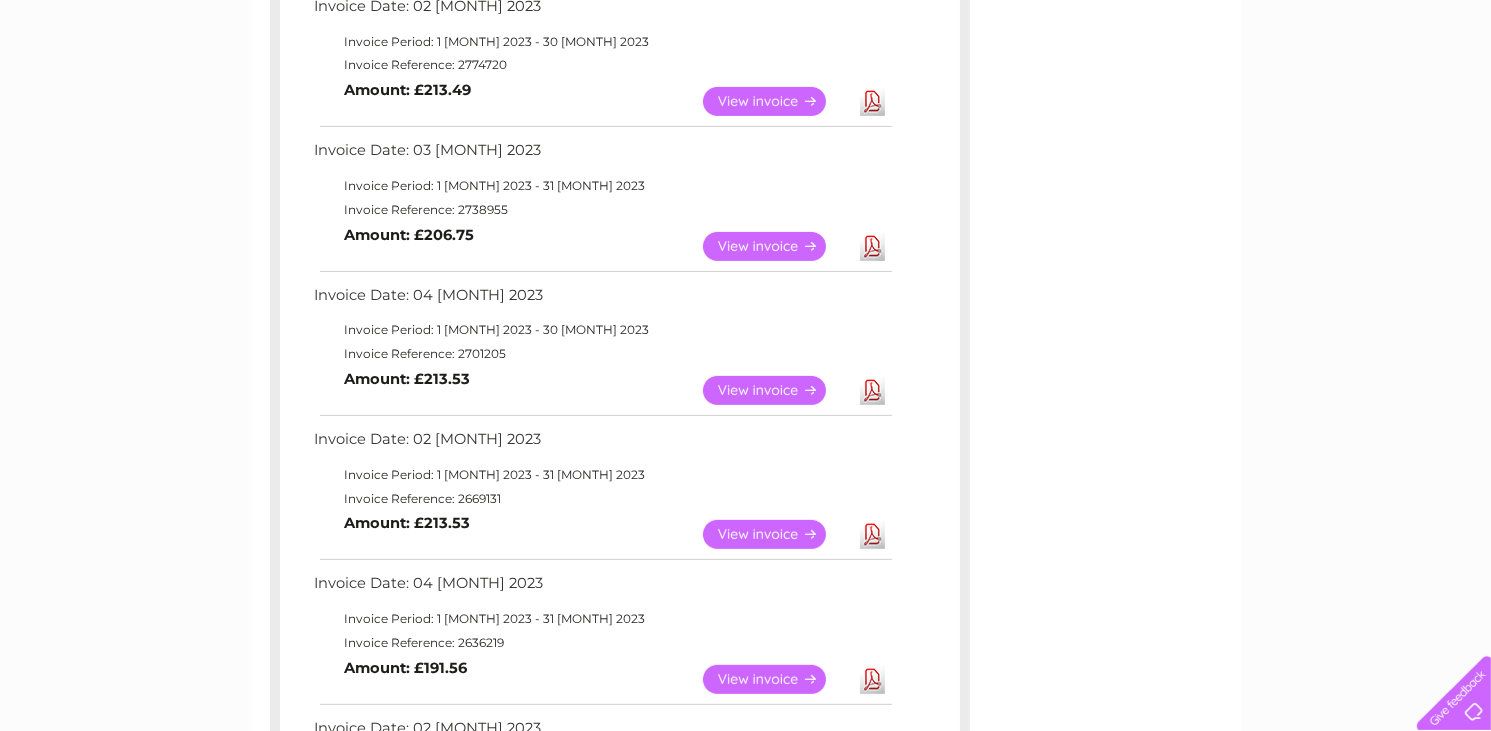 click on "View" at bounding box center (776, 679) 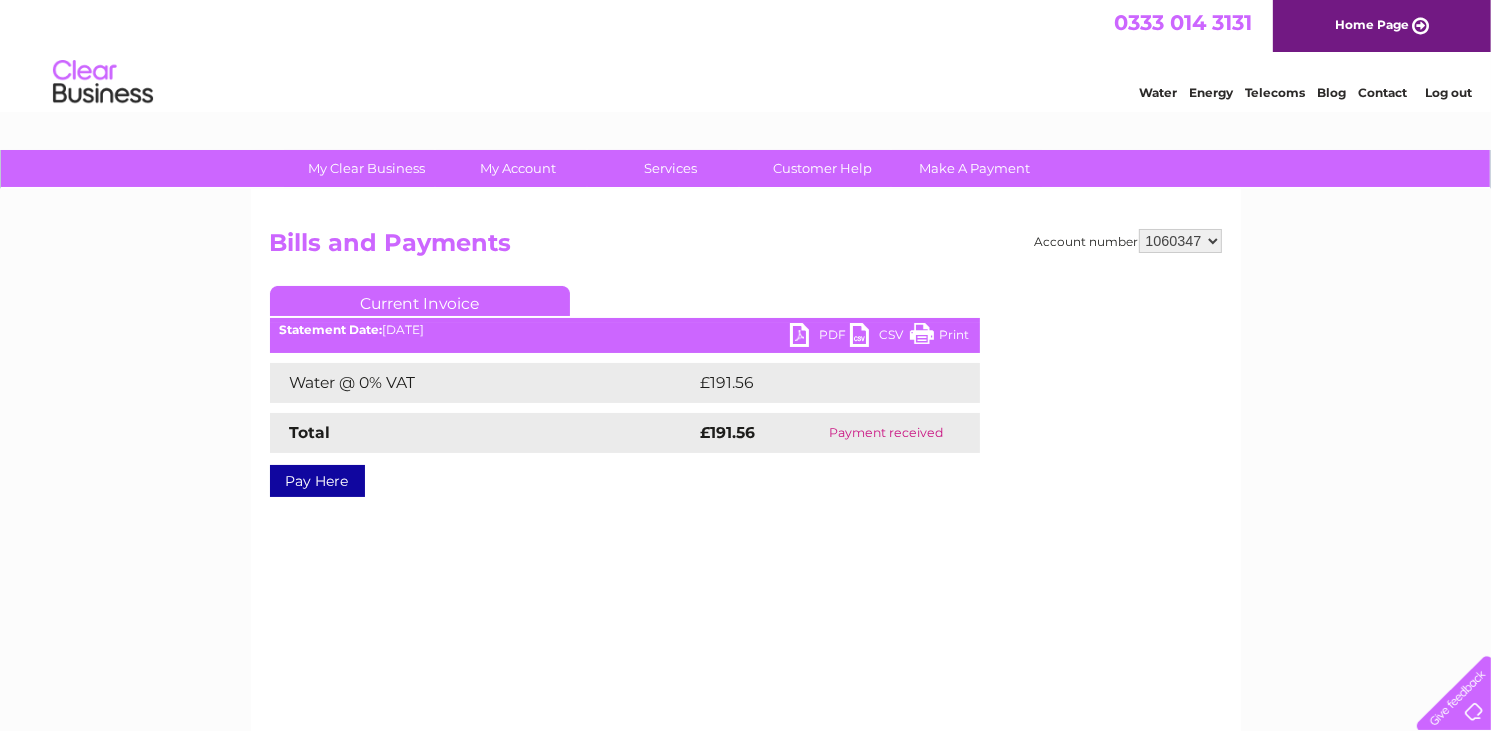 scroll, scrollTop: 0, scrollLeft: 0, axis: both 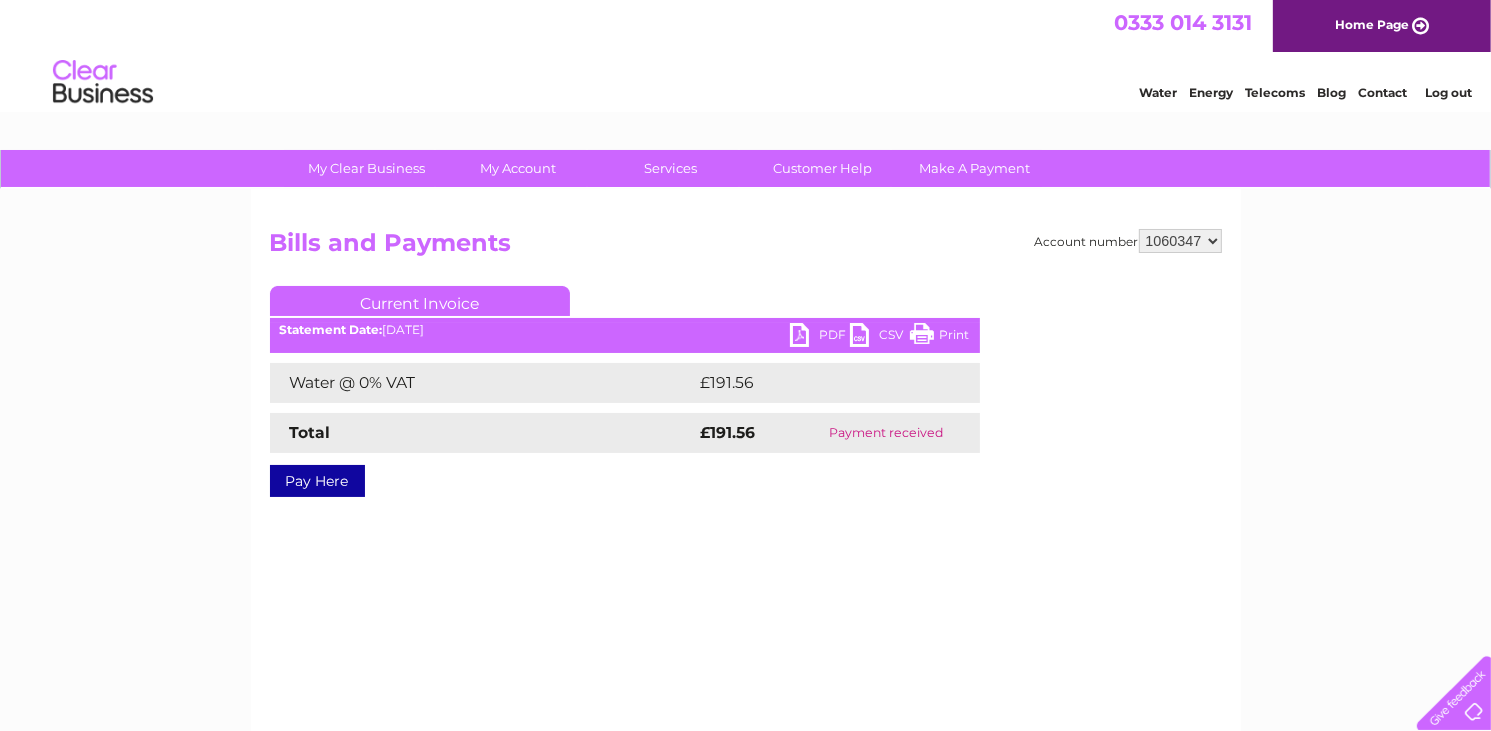 click on "PDF" at bounding box center [820, 337] 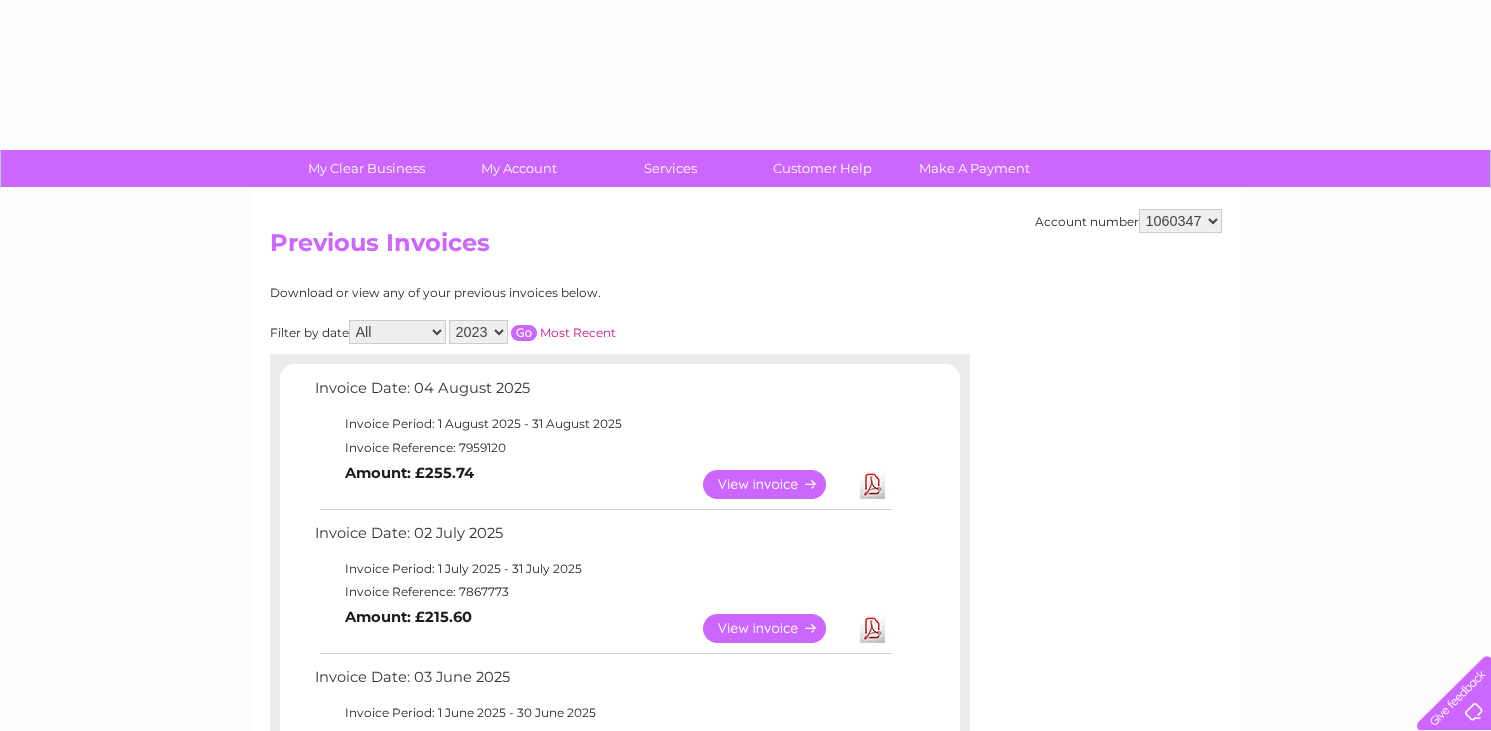 select on "2023" 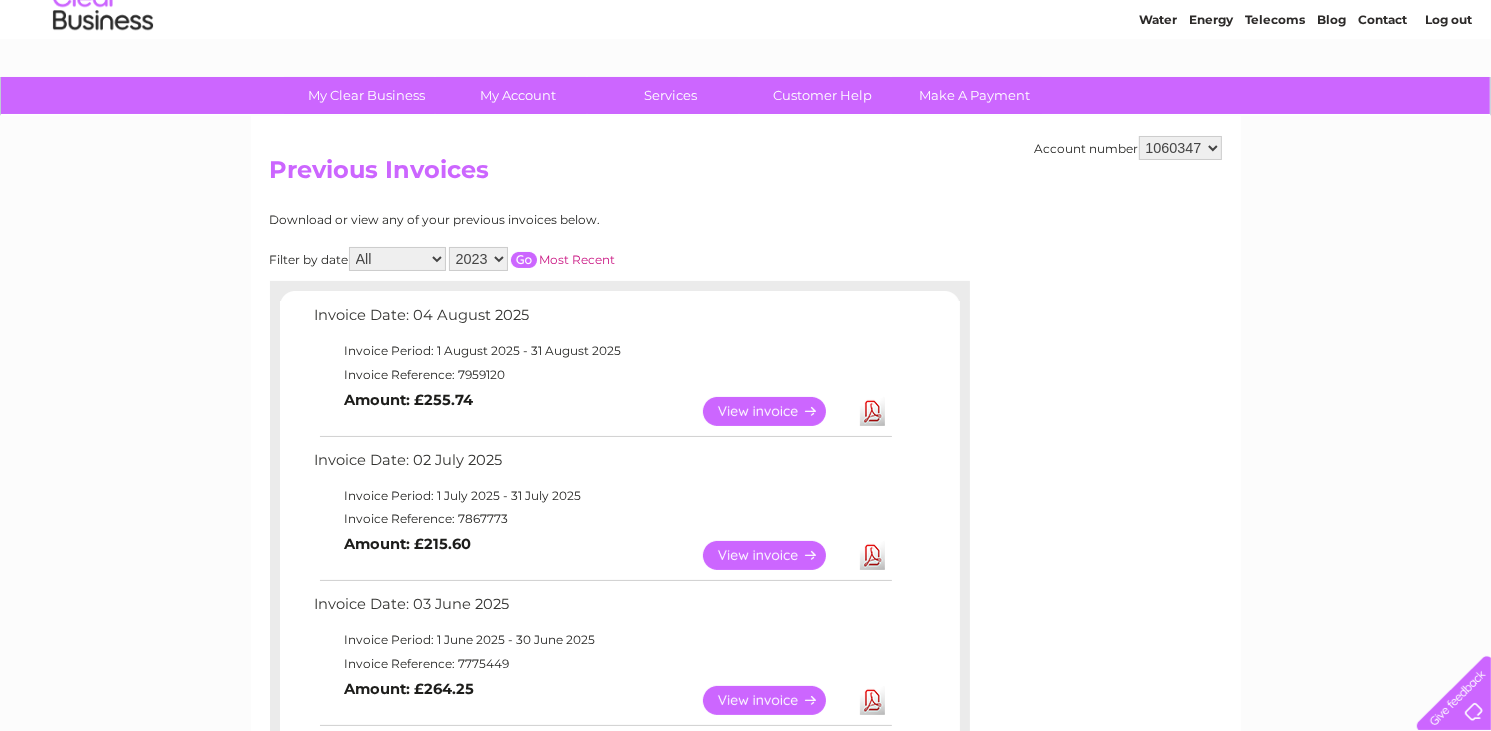 scroll, scrollTop: 0, scrollLeft: 0, axis: both 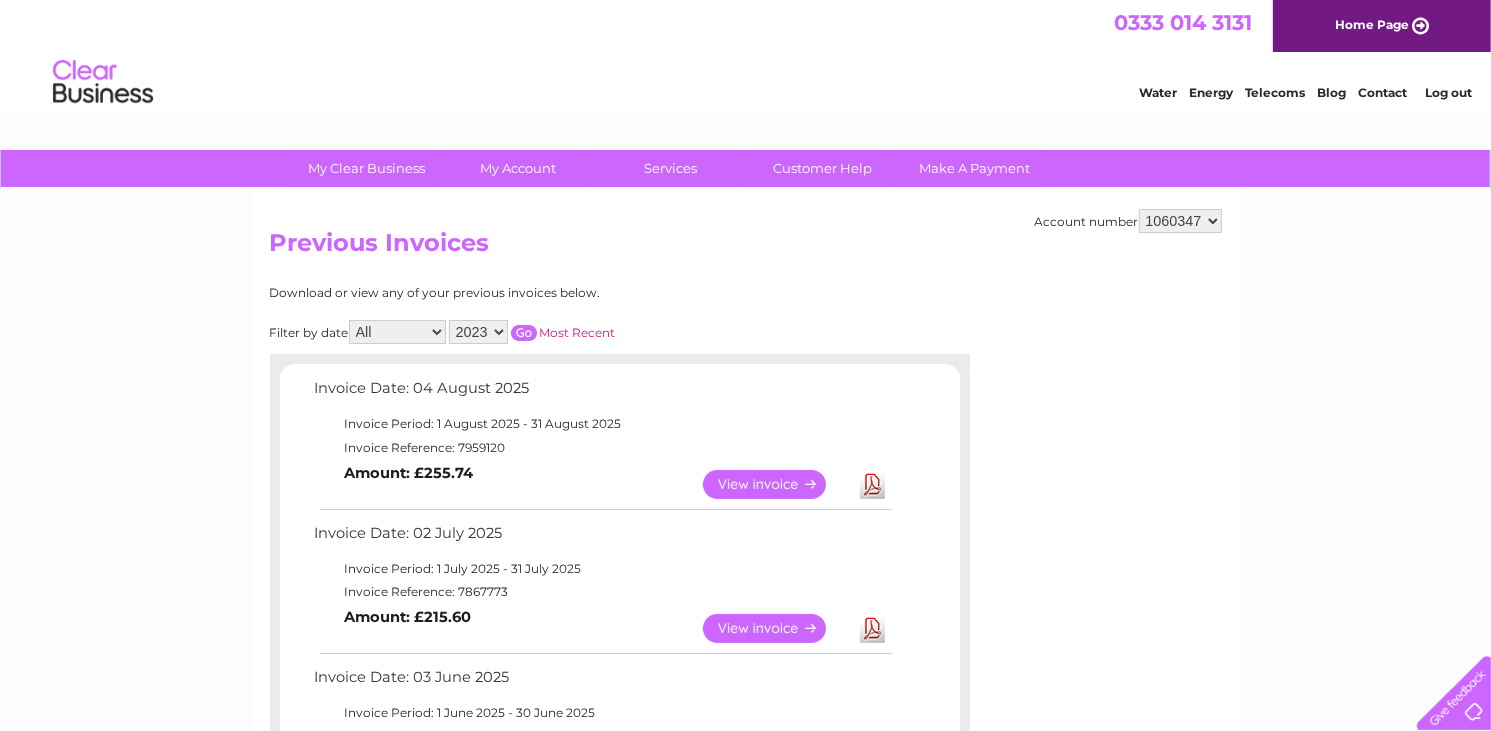 click at bounding box center (524, 333) 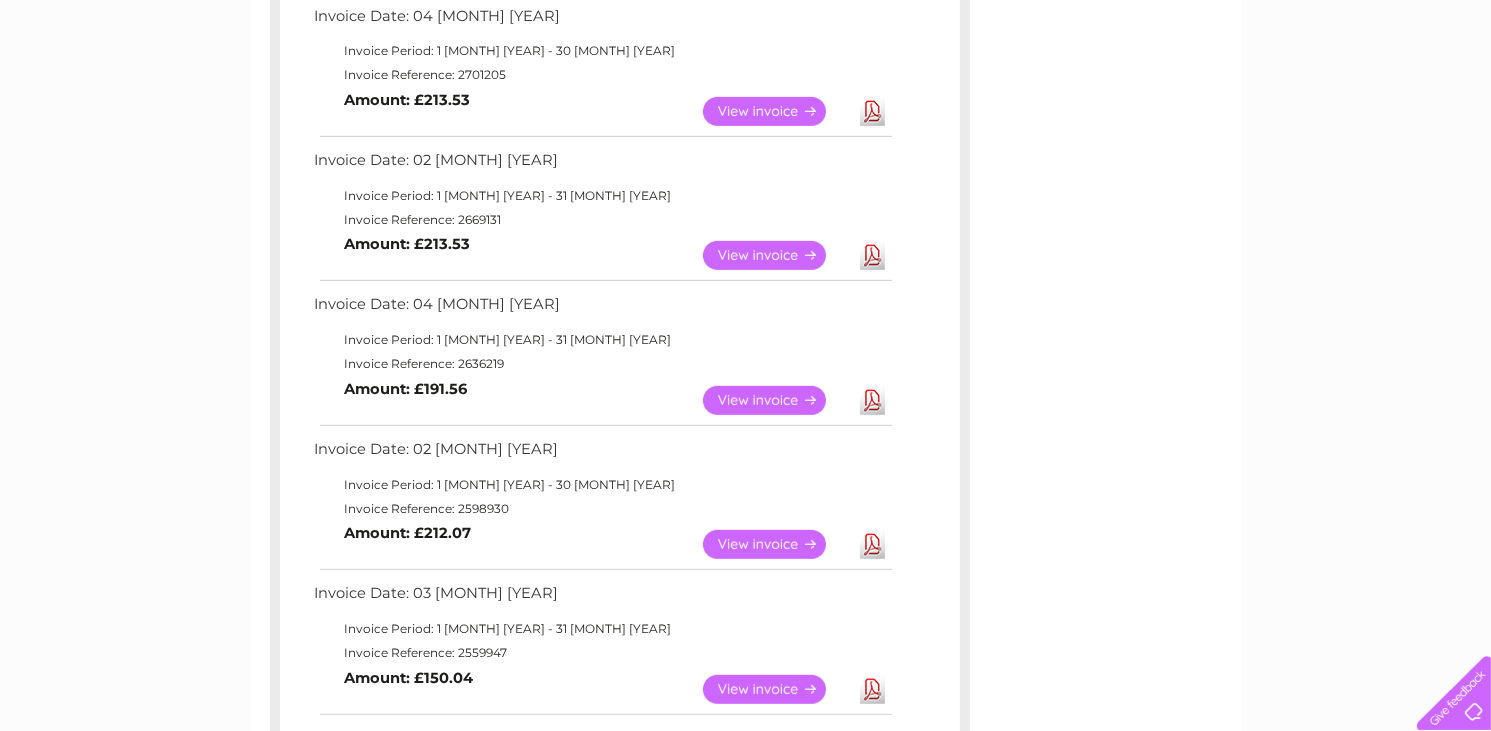 scroll, scrollTop: 821, scrollLeft: 0, axis: vertical 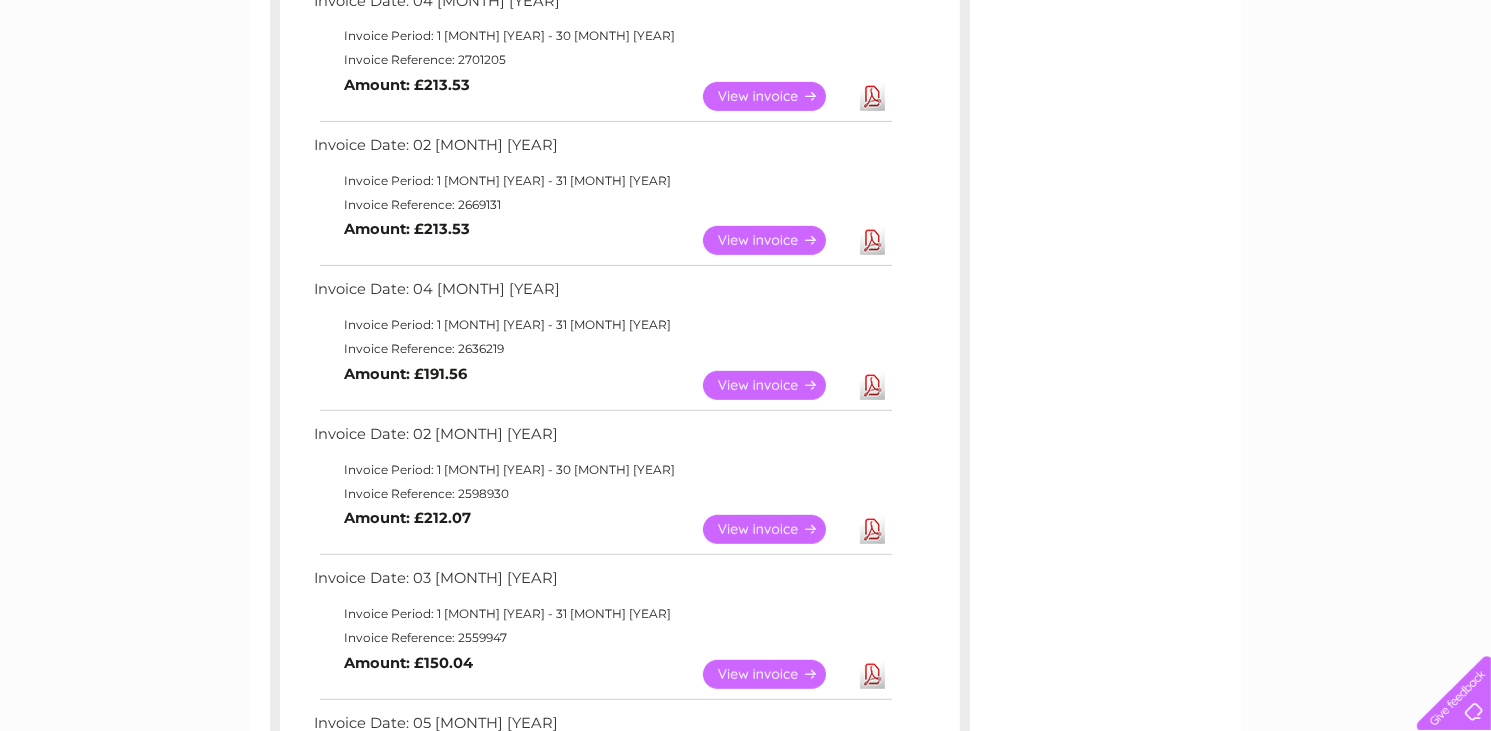 click on "View" at bounding box center [776, 529] 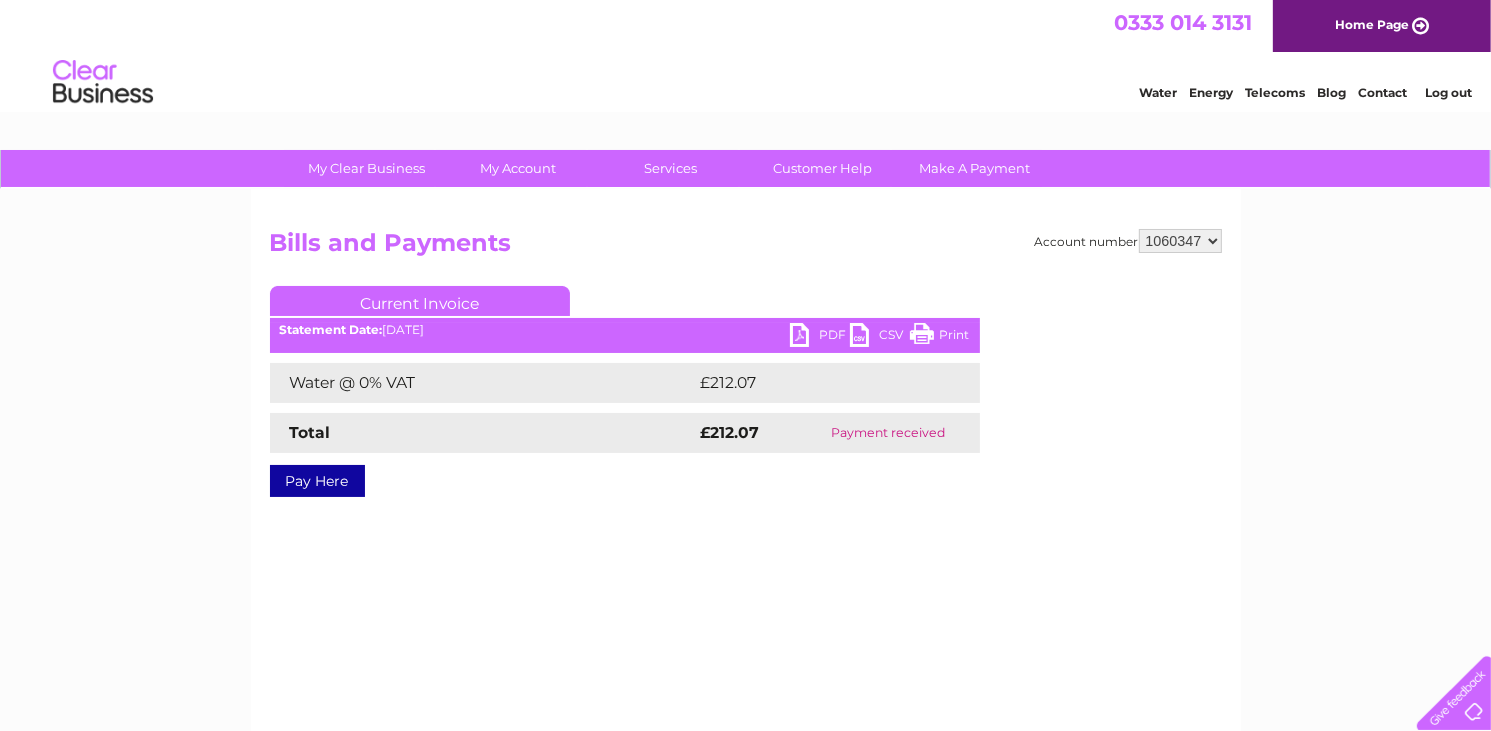 scroll, scrollTop: 0, scrollLeft: 0, axis: both 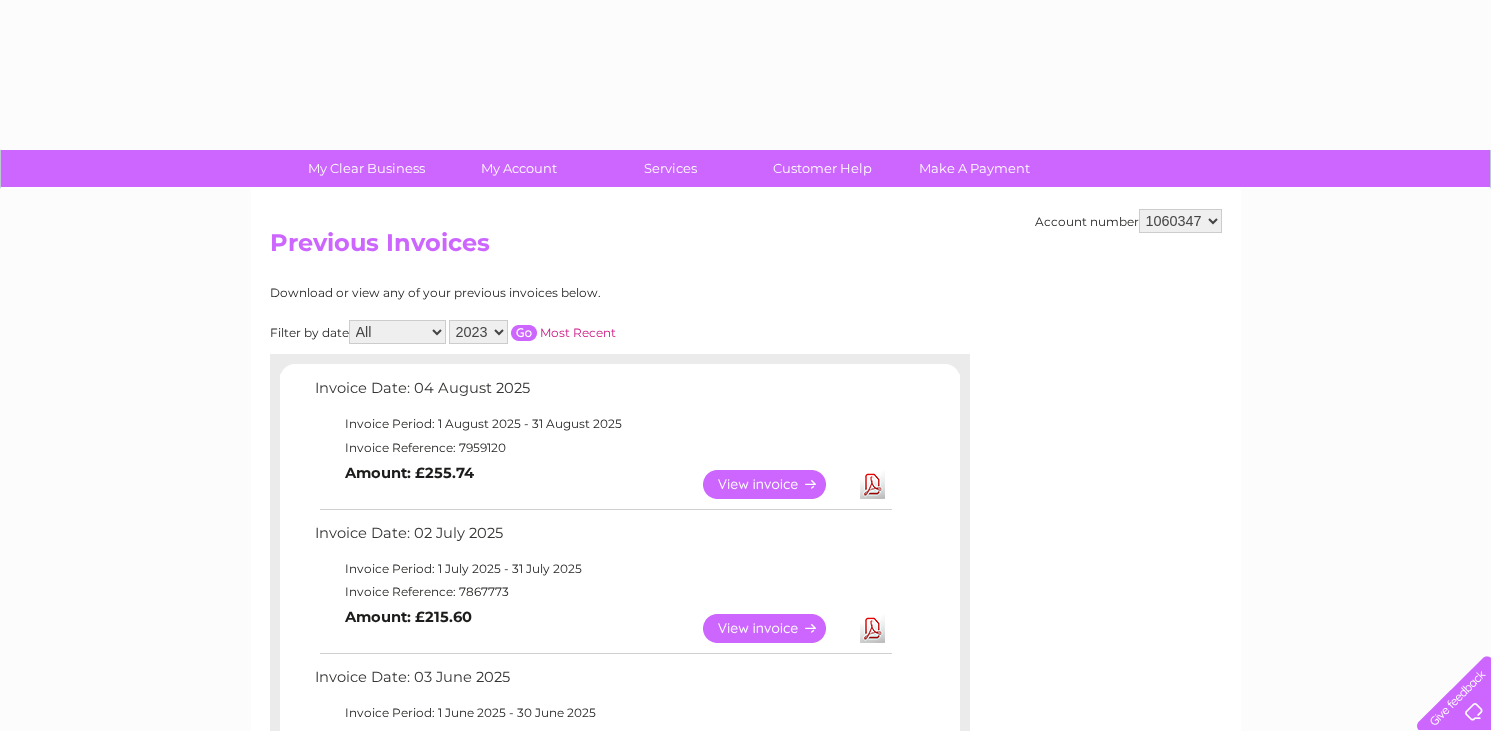 select on "2023" 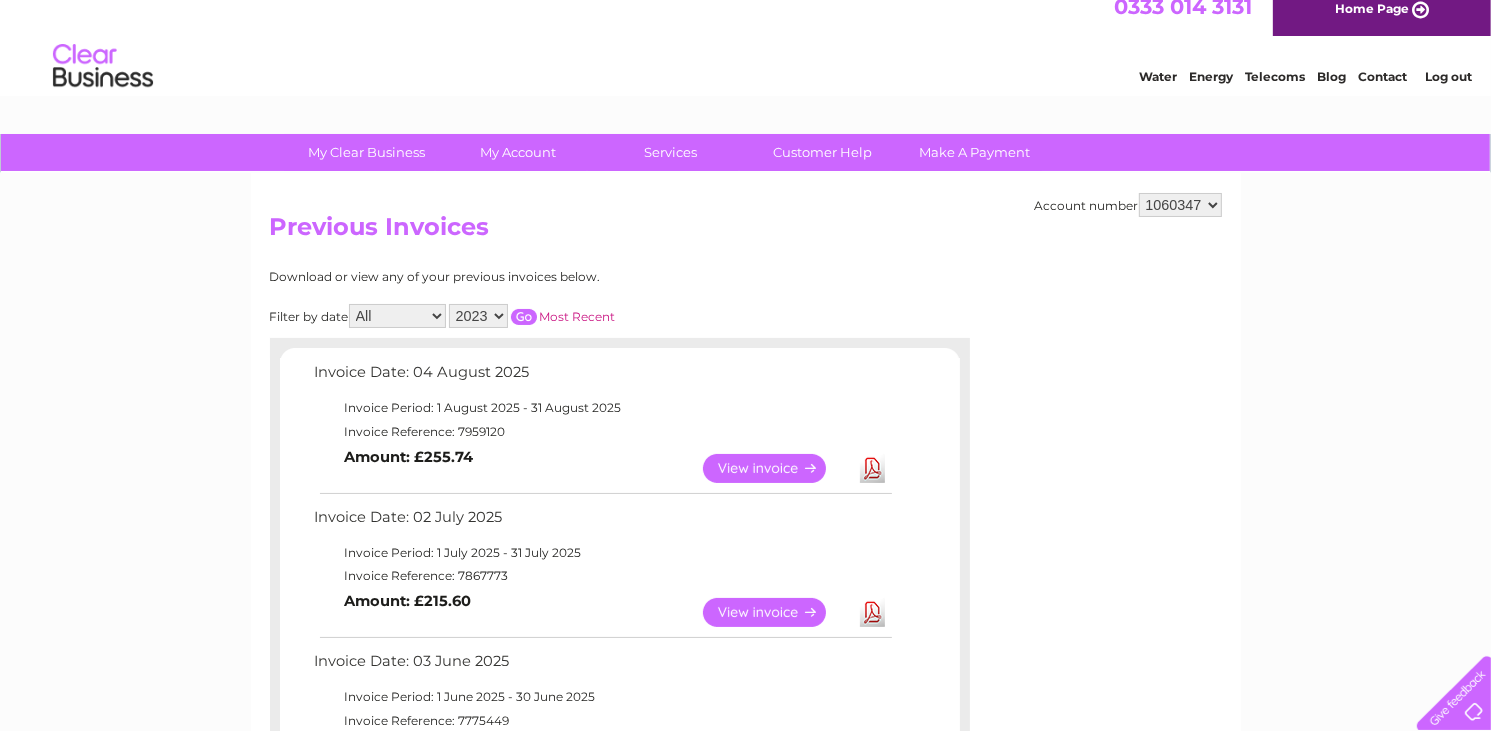 scroll, scrollTop: 0, scrollLeft: 0, axis: both 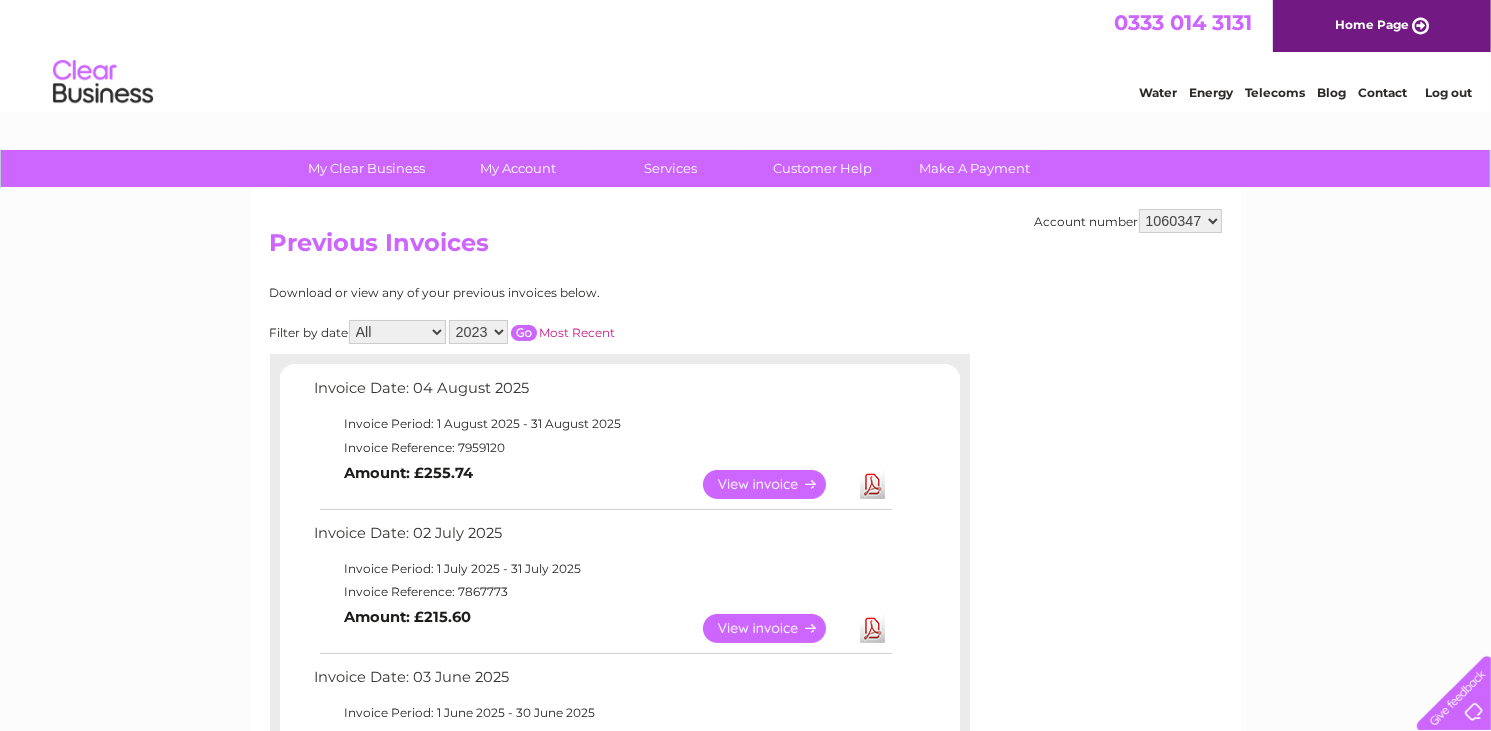 click at bounding box center (524, 333) 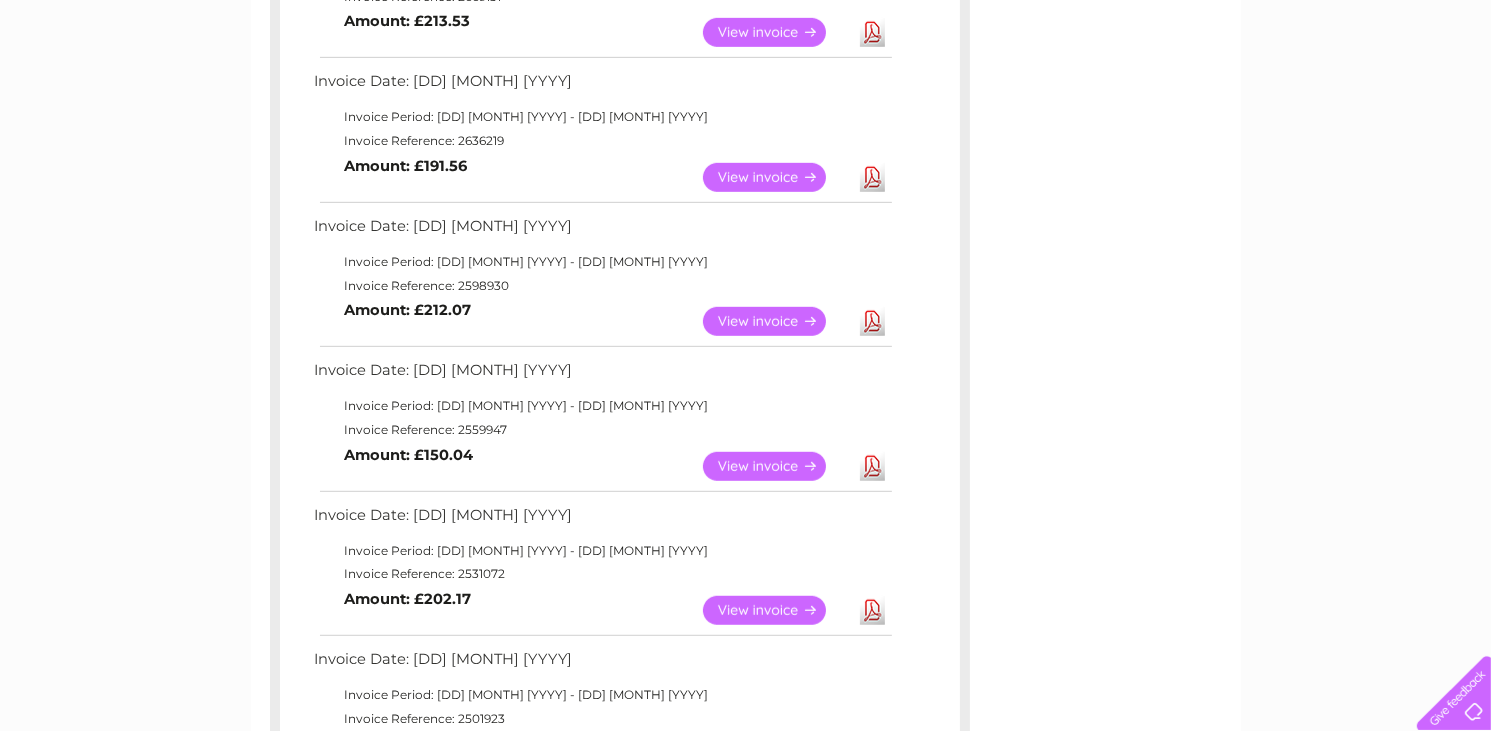 scroll, scrollTop: 1035, scrollLeft: 0, axis: vertical 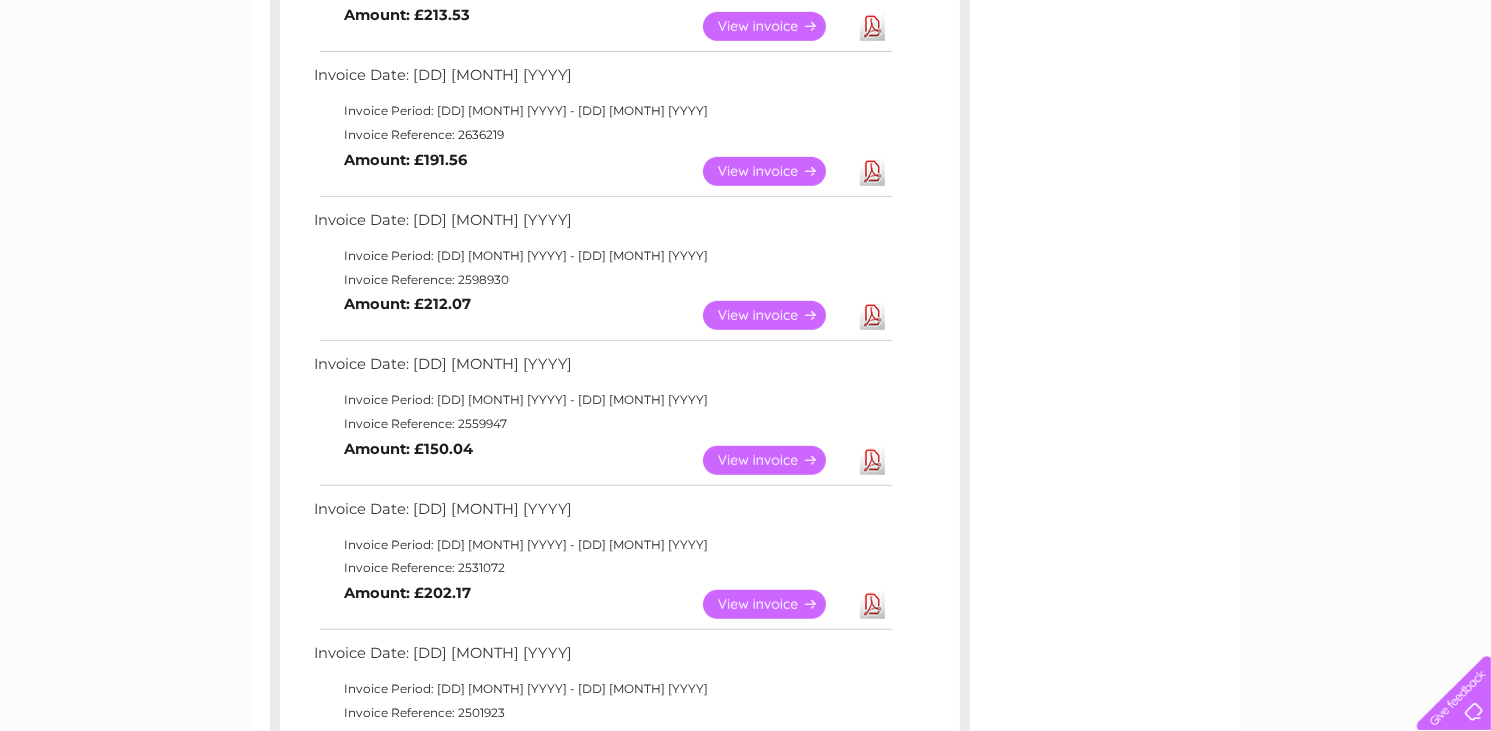click on "View" at bounding box center (776, 460) 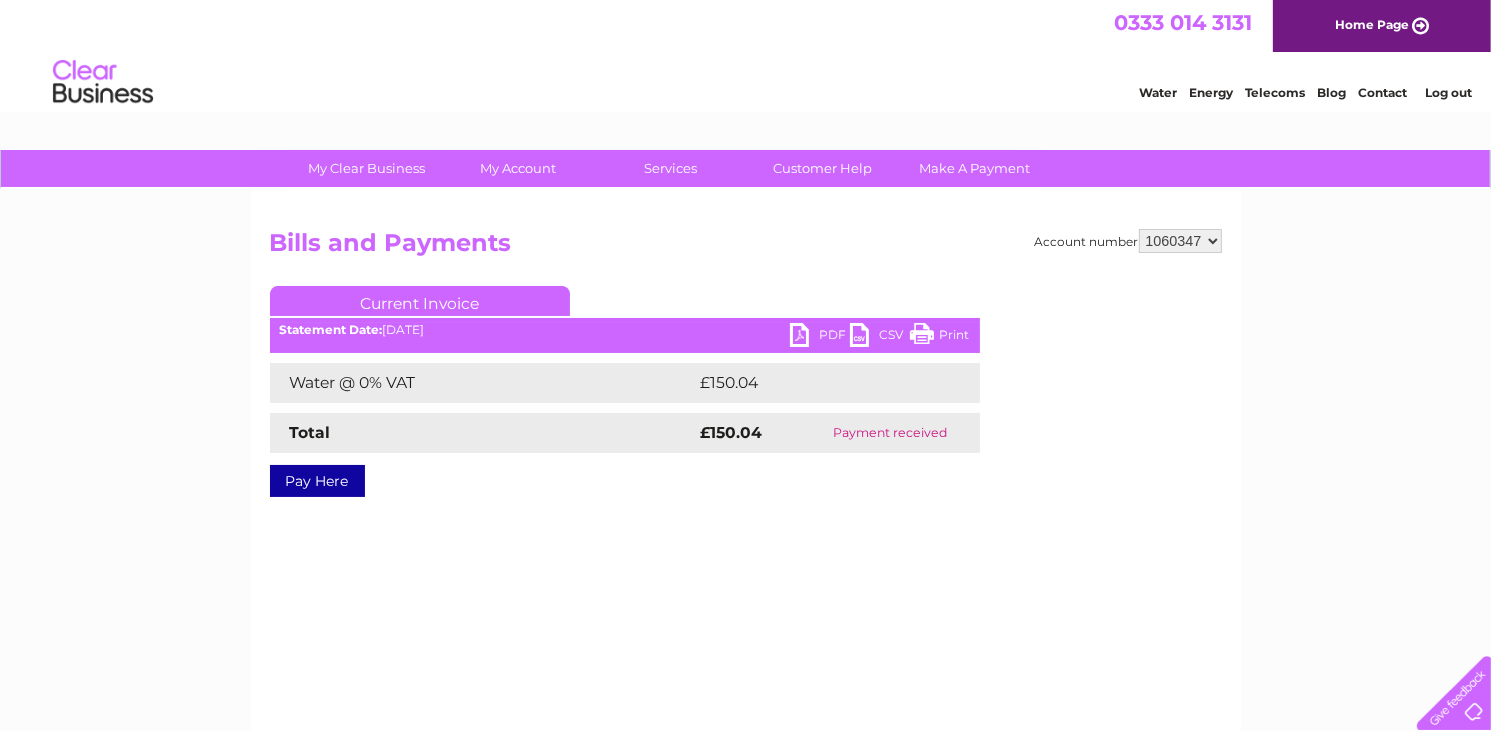 scroll, scrollTop: 0, scrollLeft: 0, axis: both 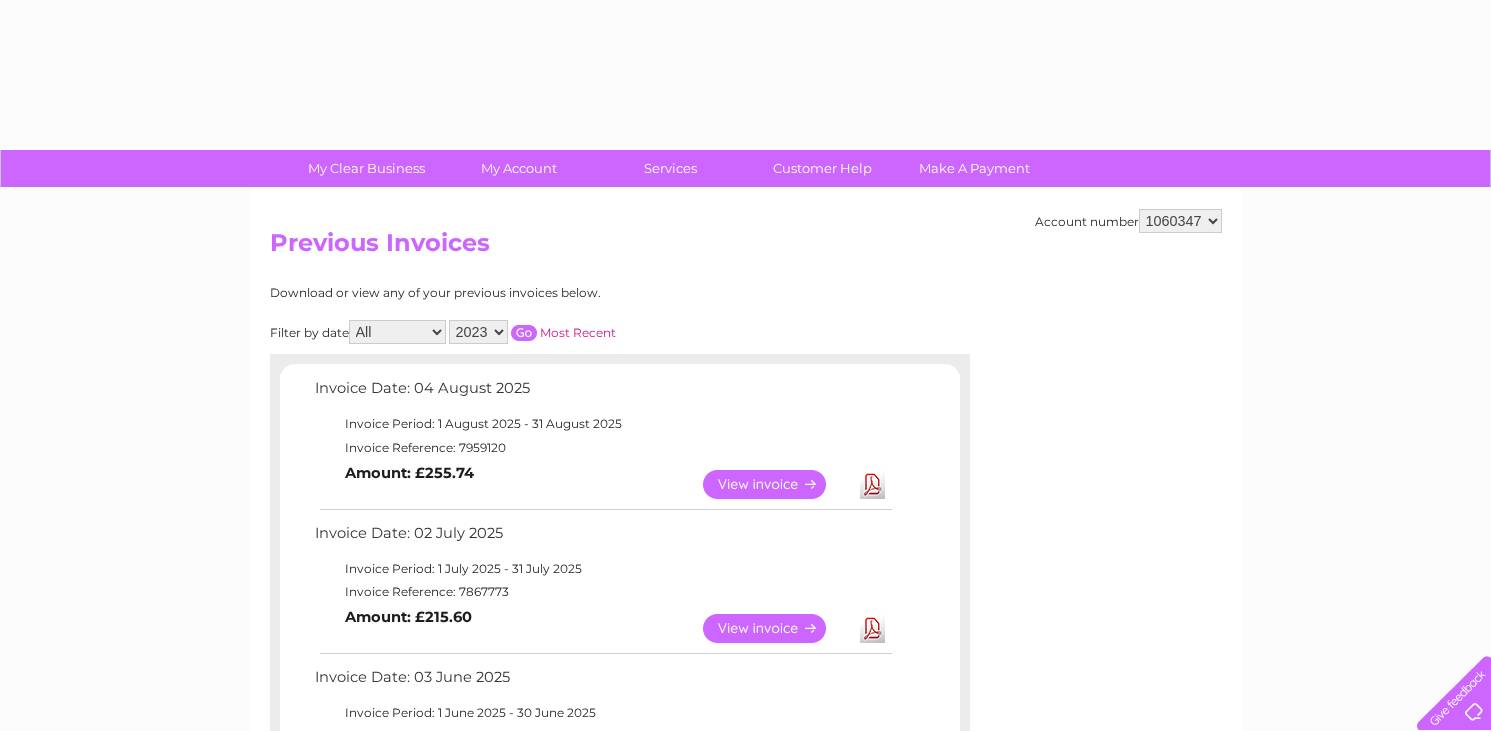 select on "2023" 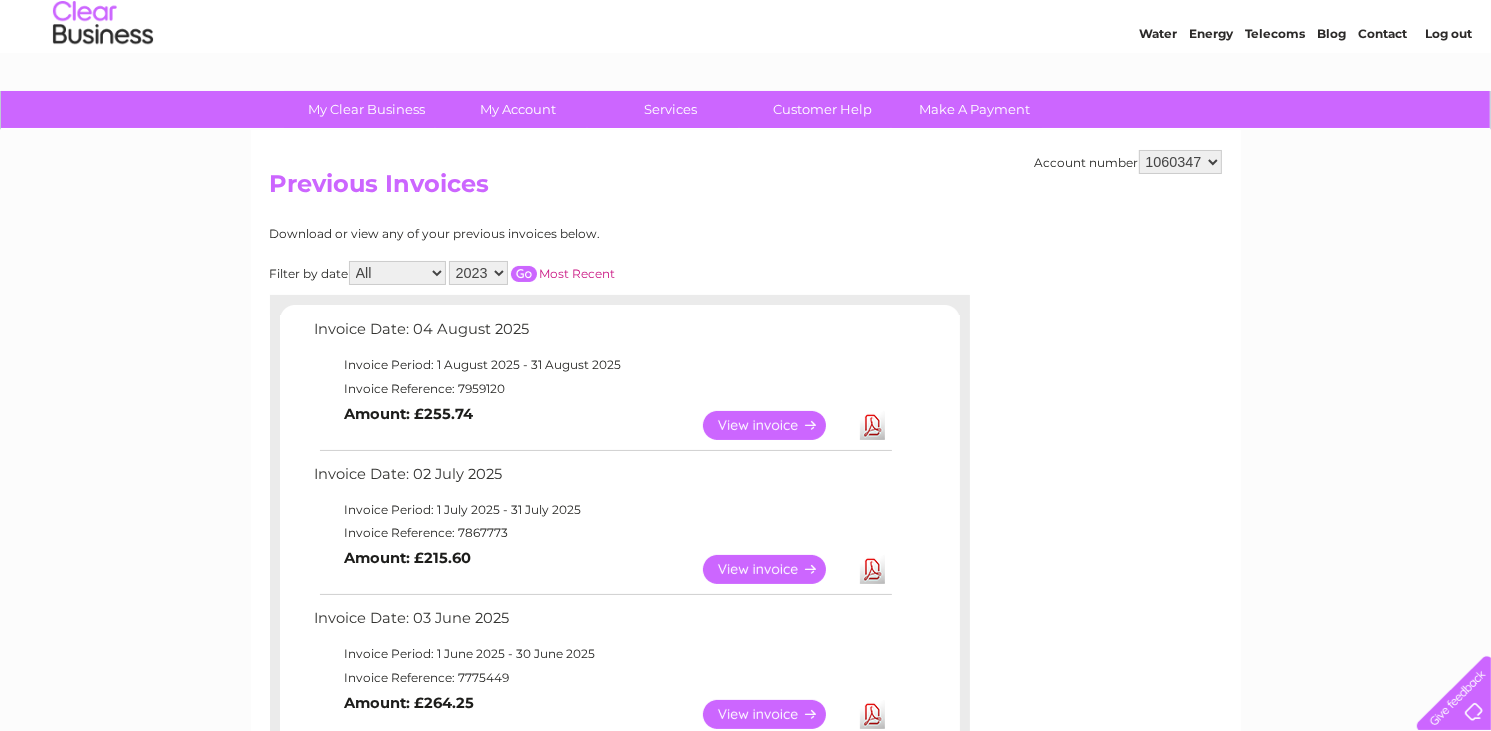 scroll, scrollTop: 63, scrollLeft: 0, axis: vertical 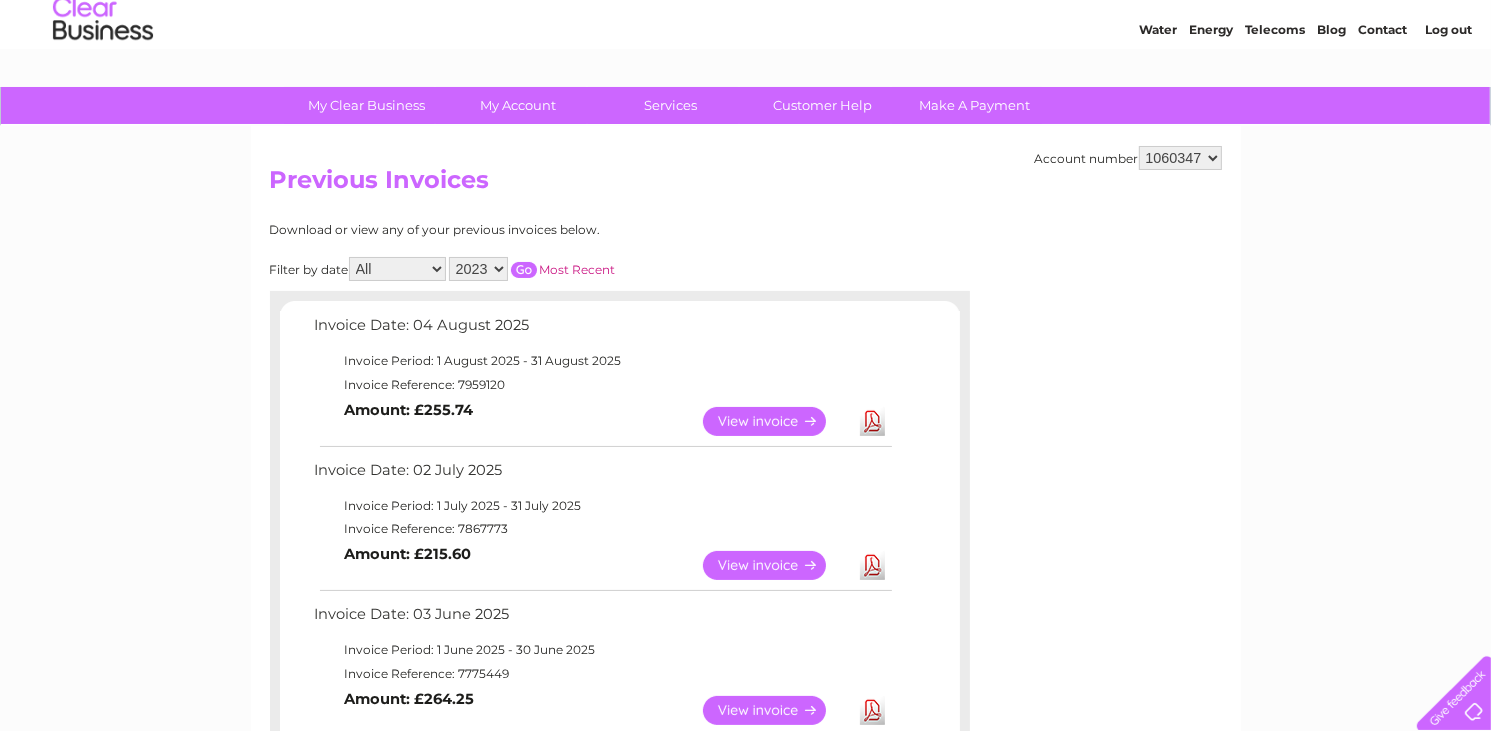 click at bounding box center (524, 270) 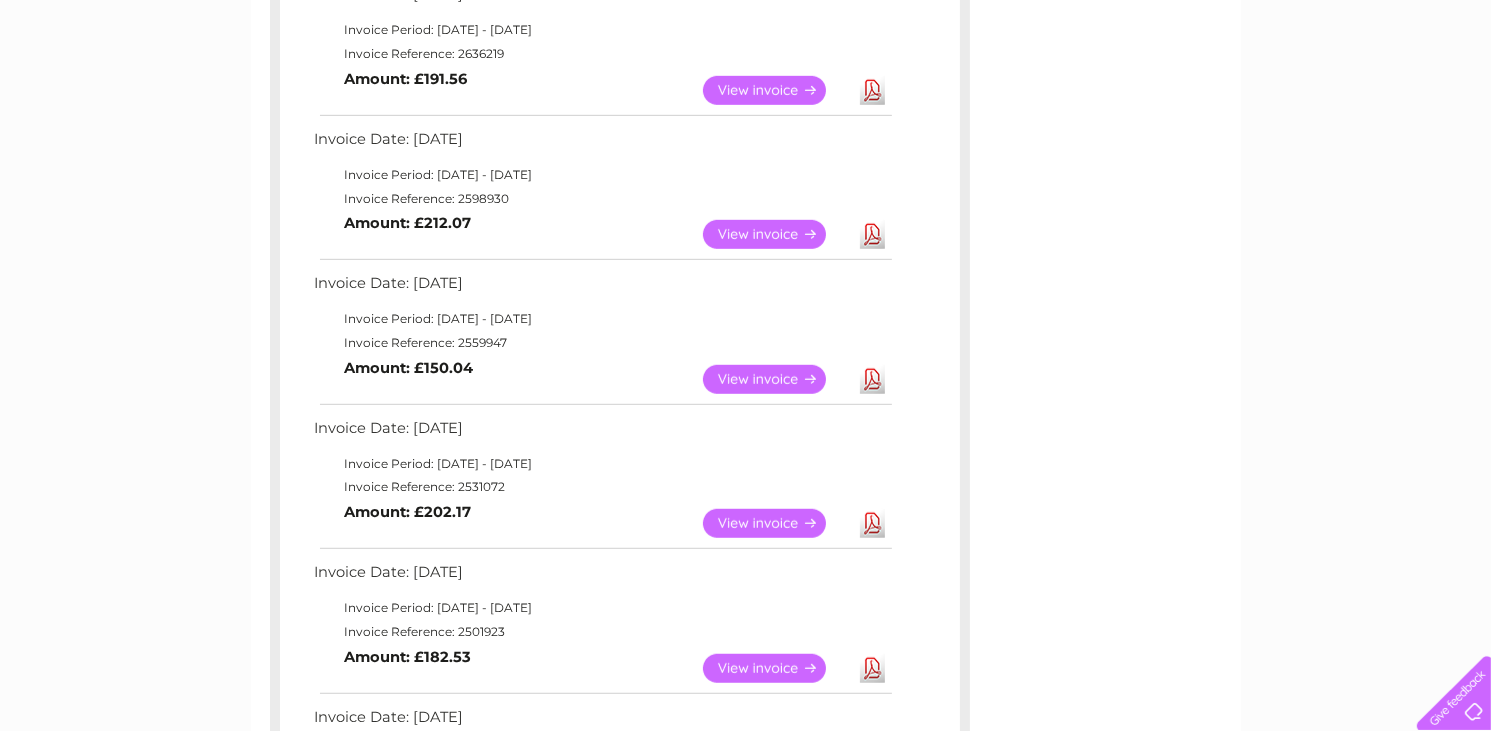 scroll, scrollTop: 1128, scrollLeft: 0, axis: vertical 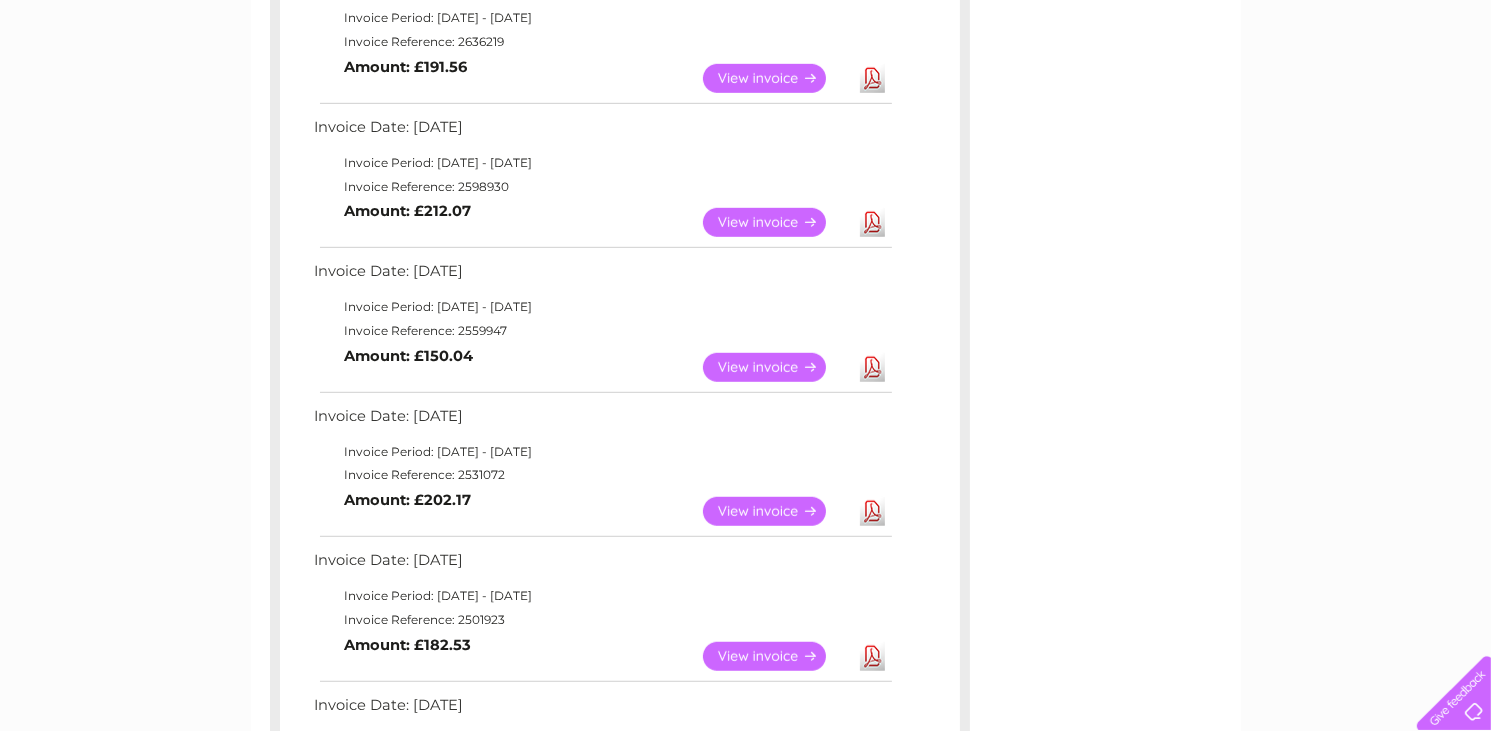 click on "View" at bounding box center (776, 511) 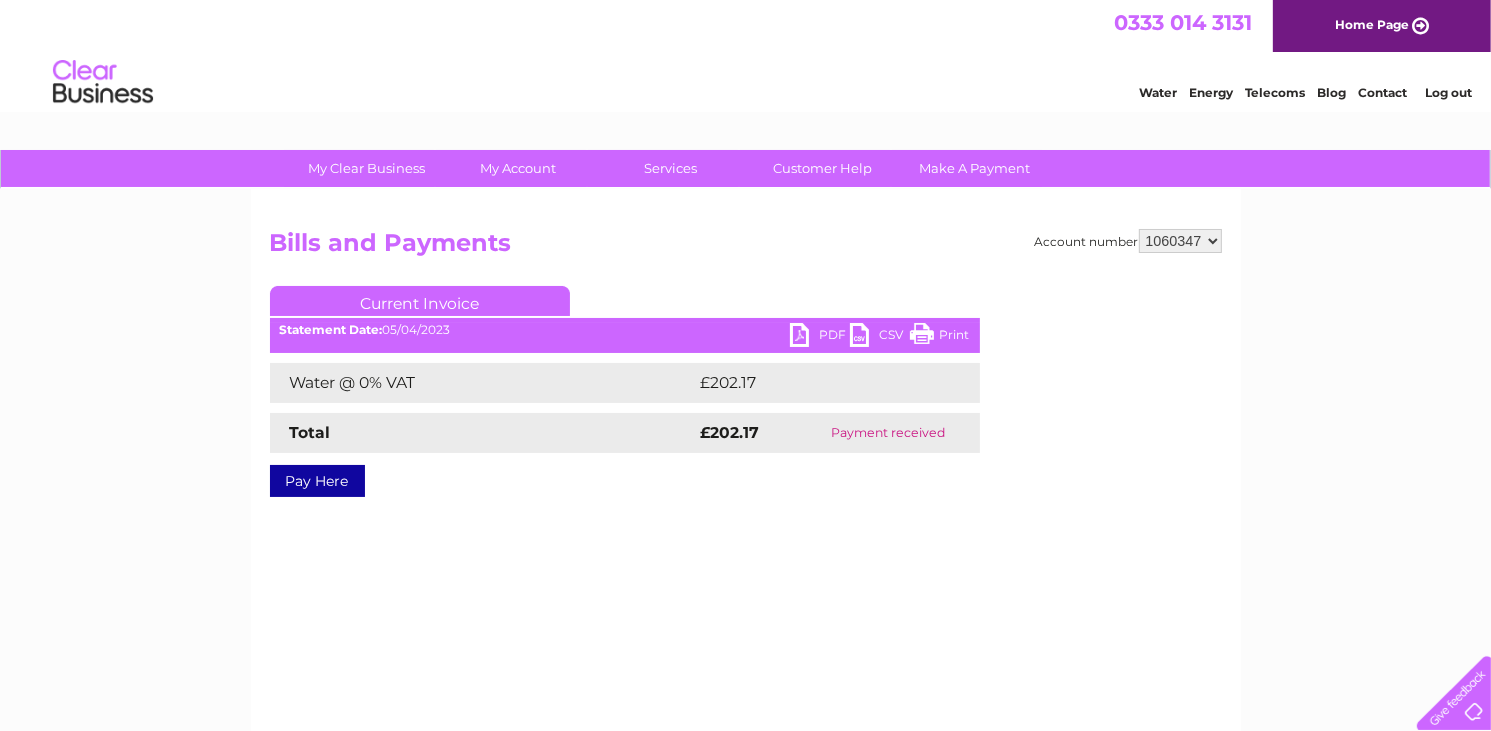 scroll, scrollTop: 0, scrollLeft: 0, axis: both 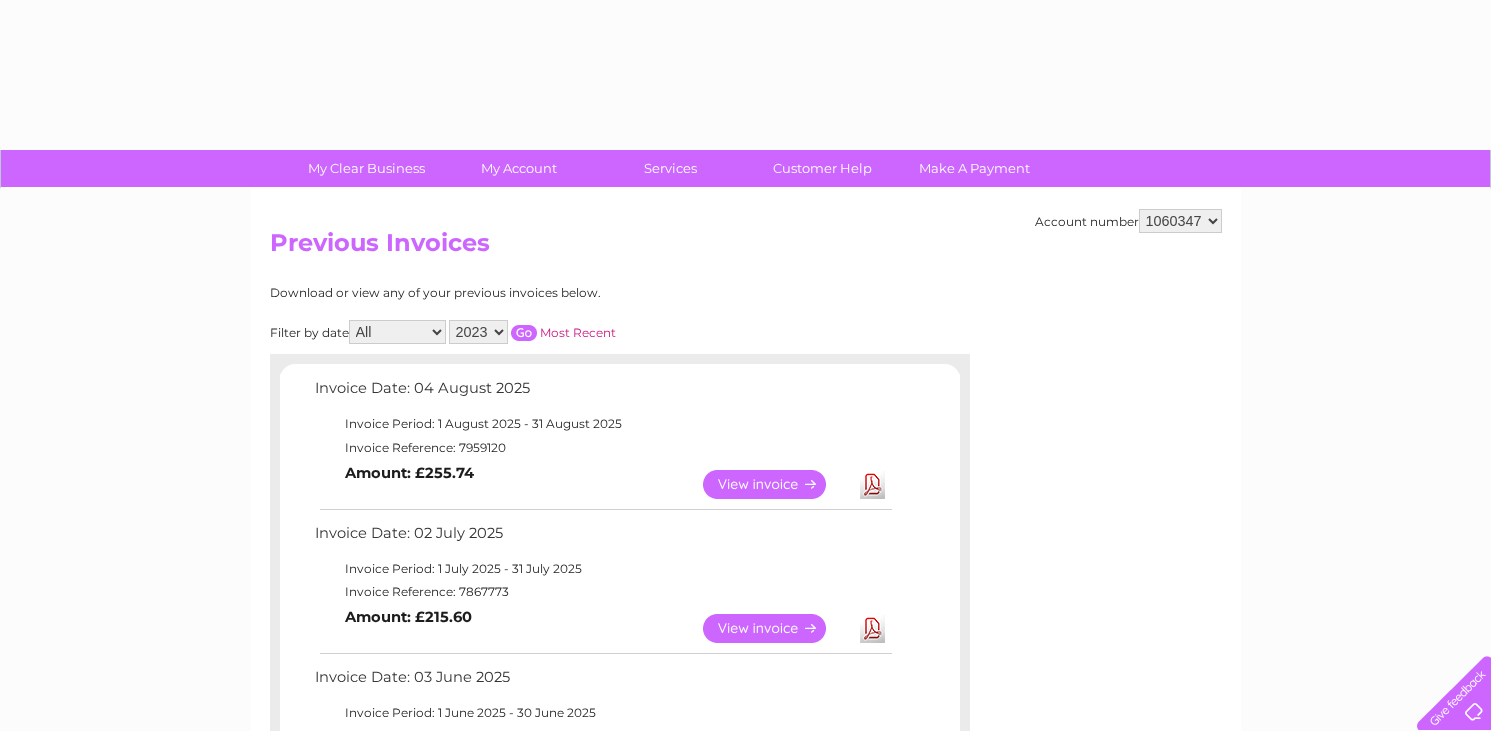 select on "2023" 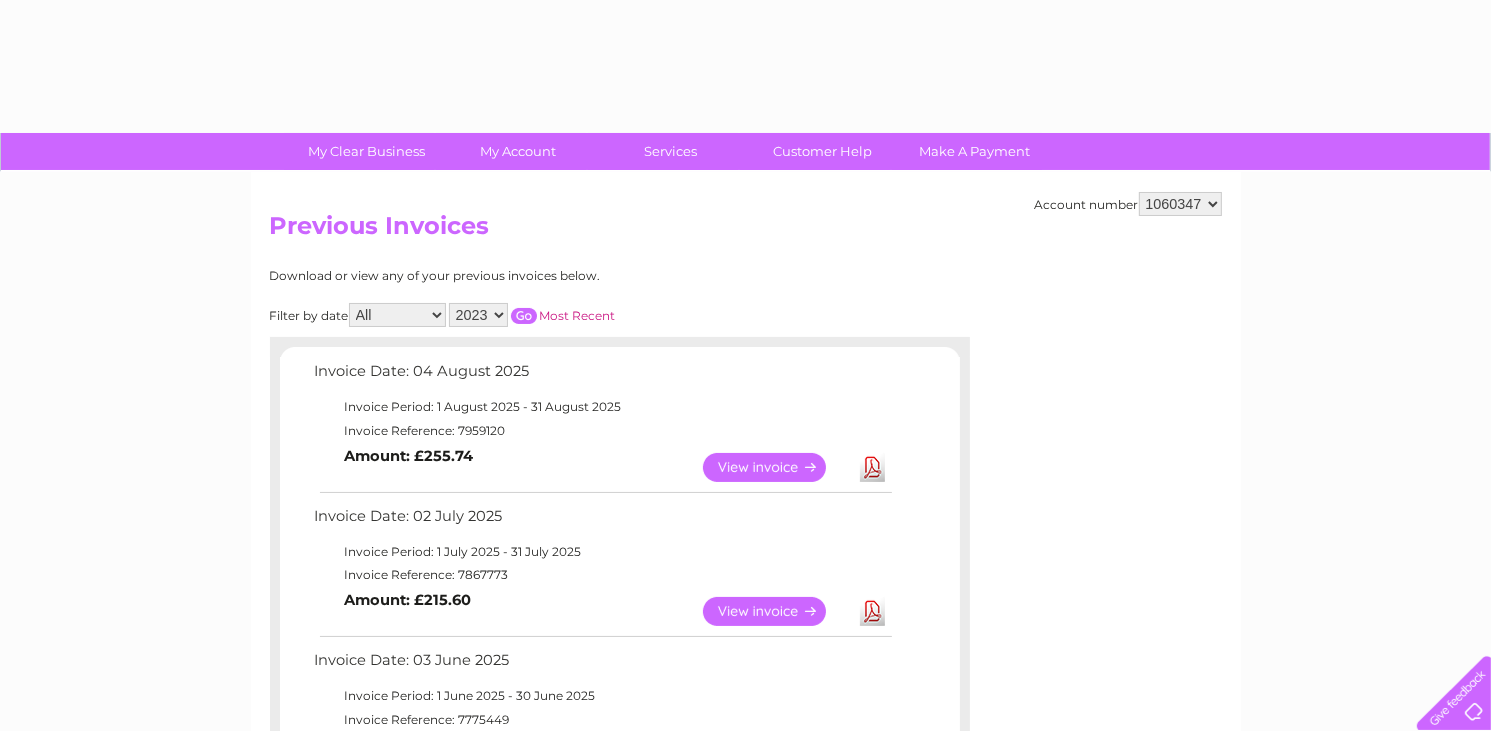scroll, scrollTop: 16, scrollLeft: 0, axis: vertical 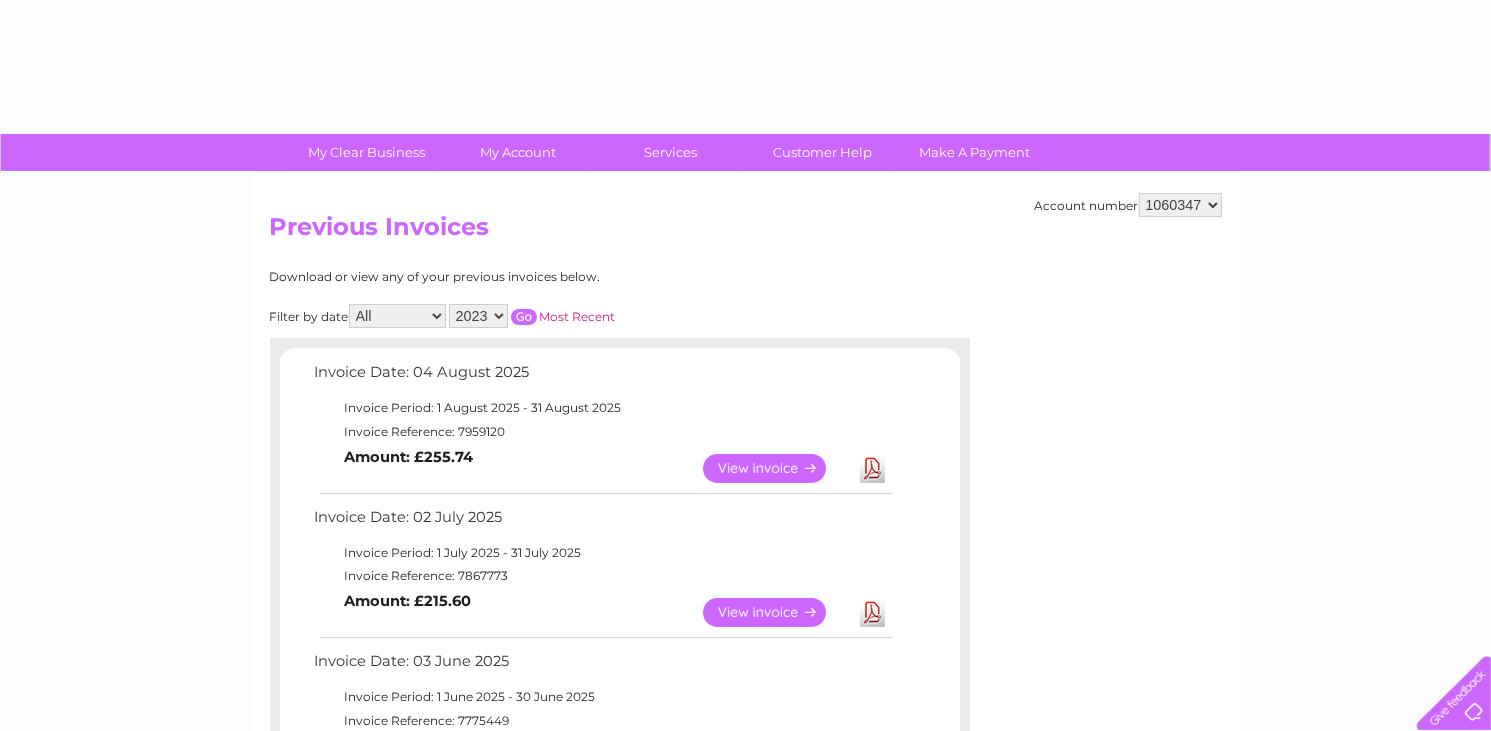 click at bounding box center (524, 317) 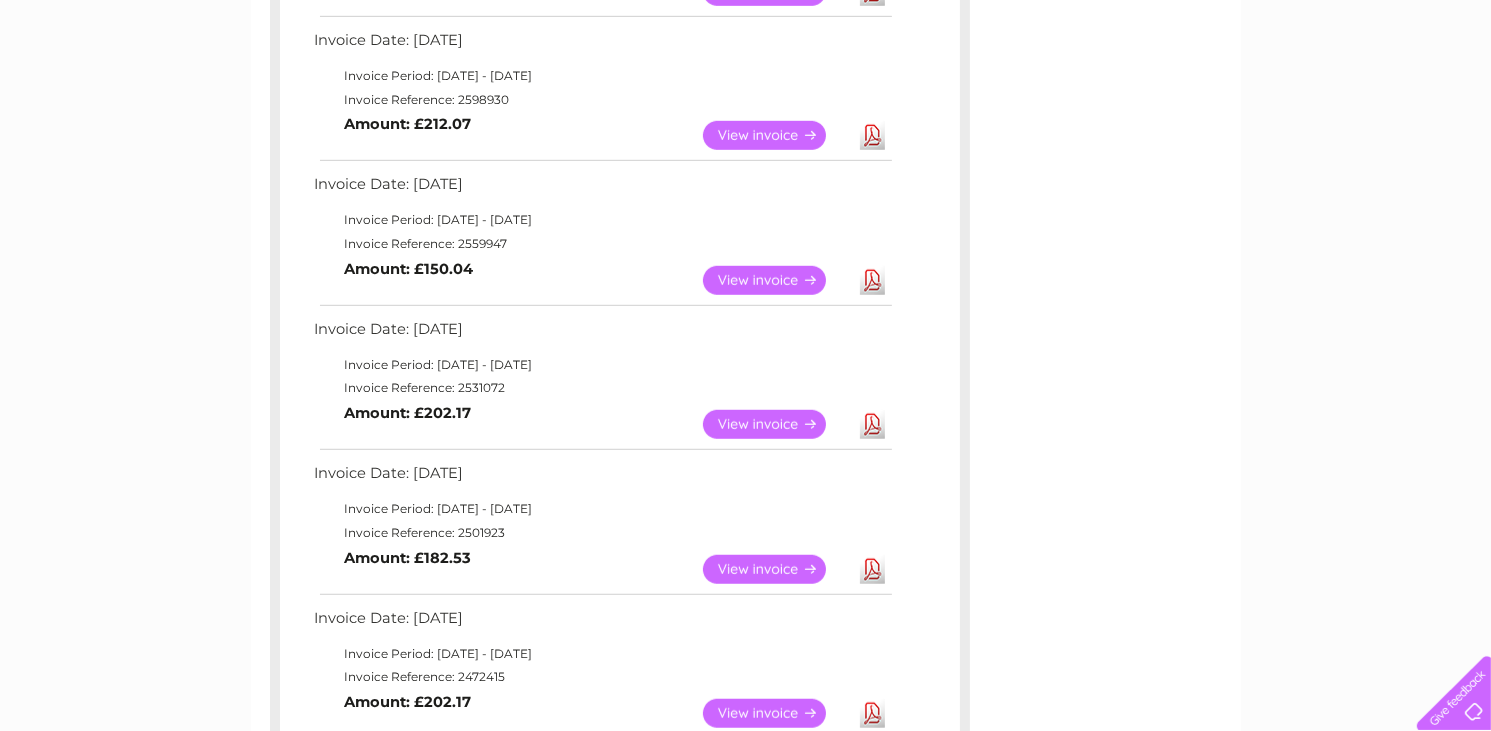 scroll, scrollTop: 1216, scrollLeft: 0, axis: vertical 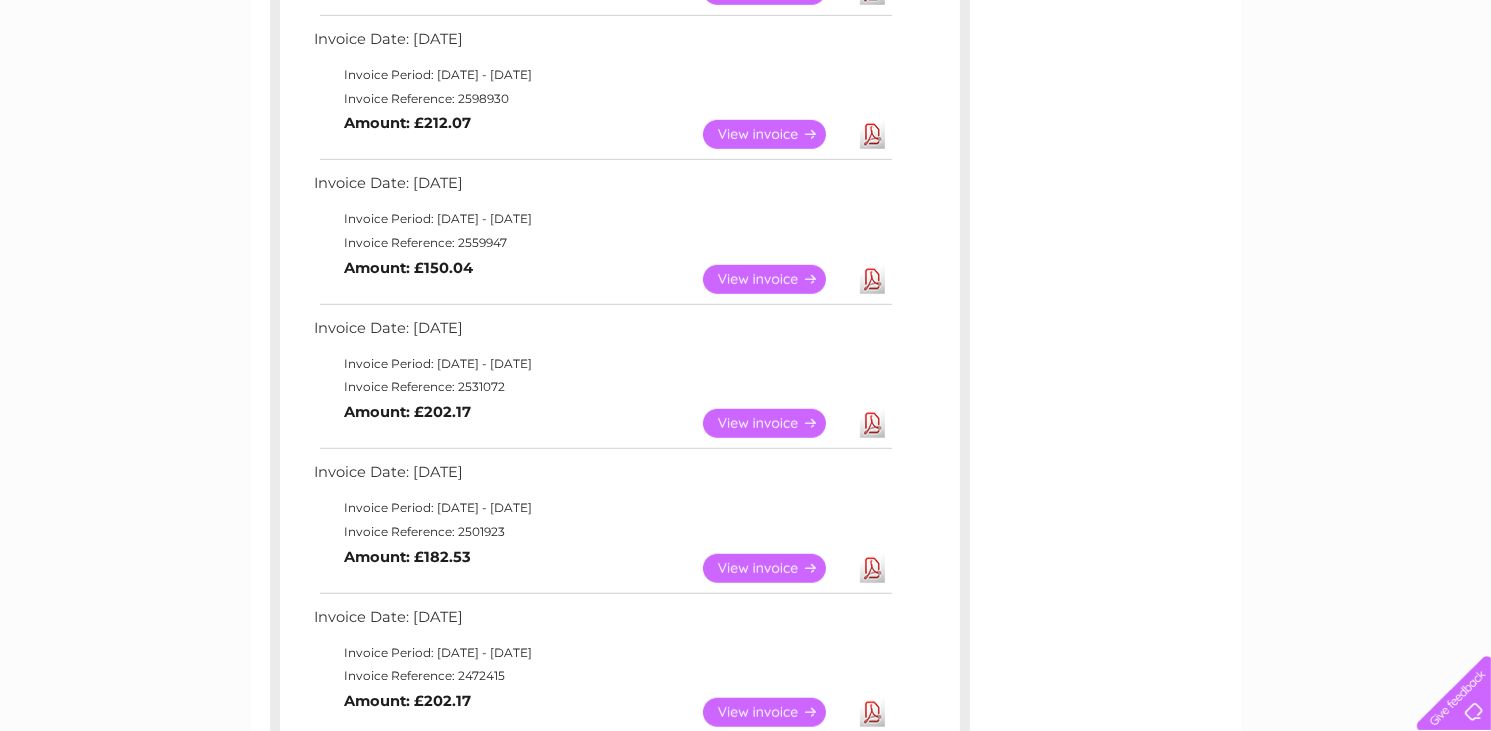 click on "View" at bounding box center [776, 568] 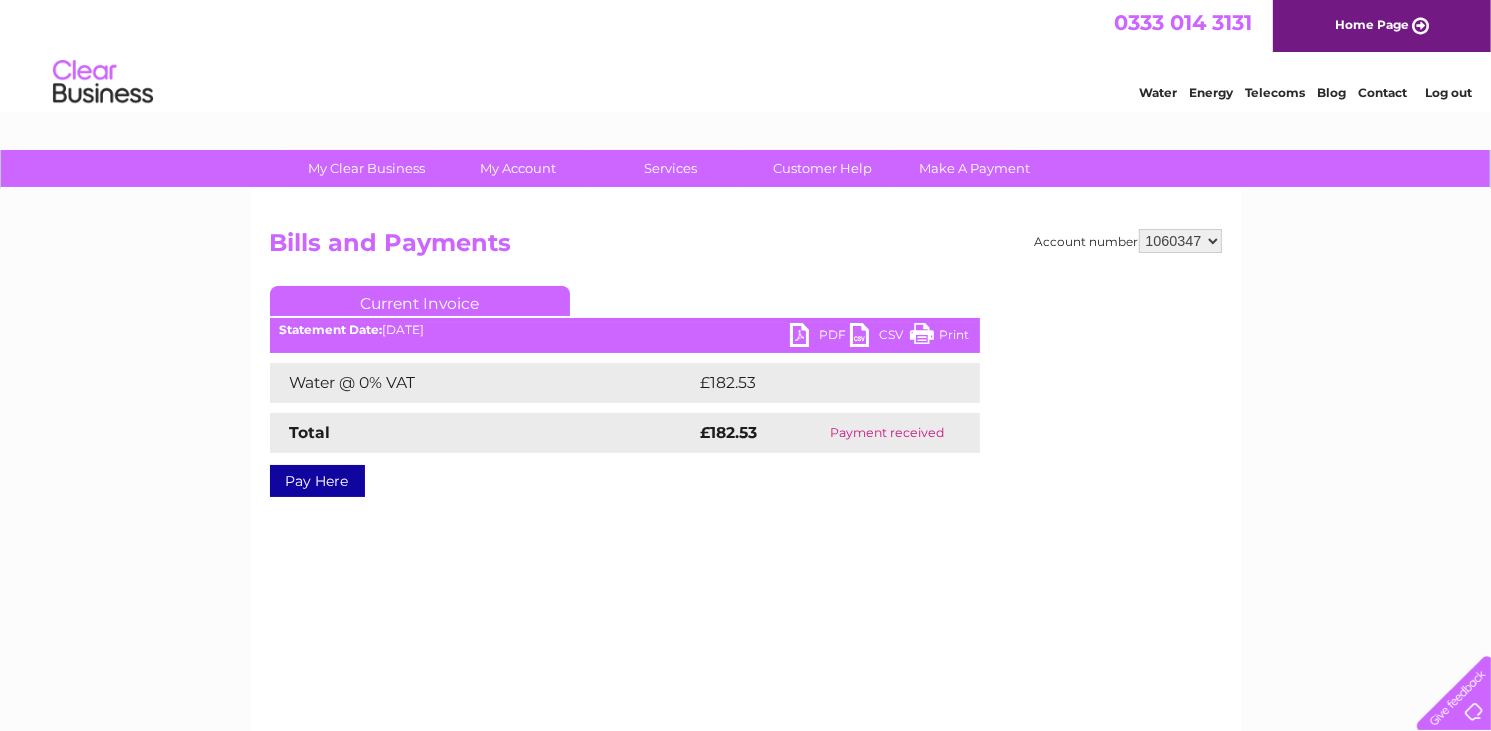 scroll, scrollTop: 0, scrollLeft: 0, axis: both 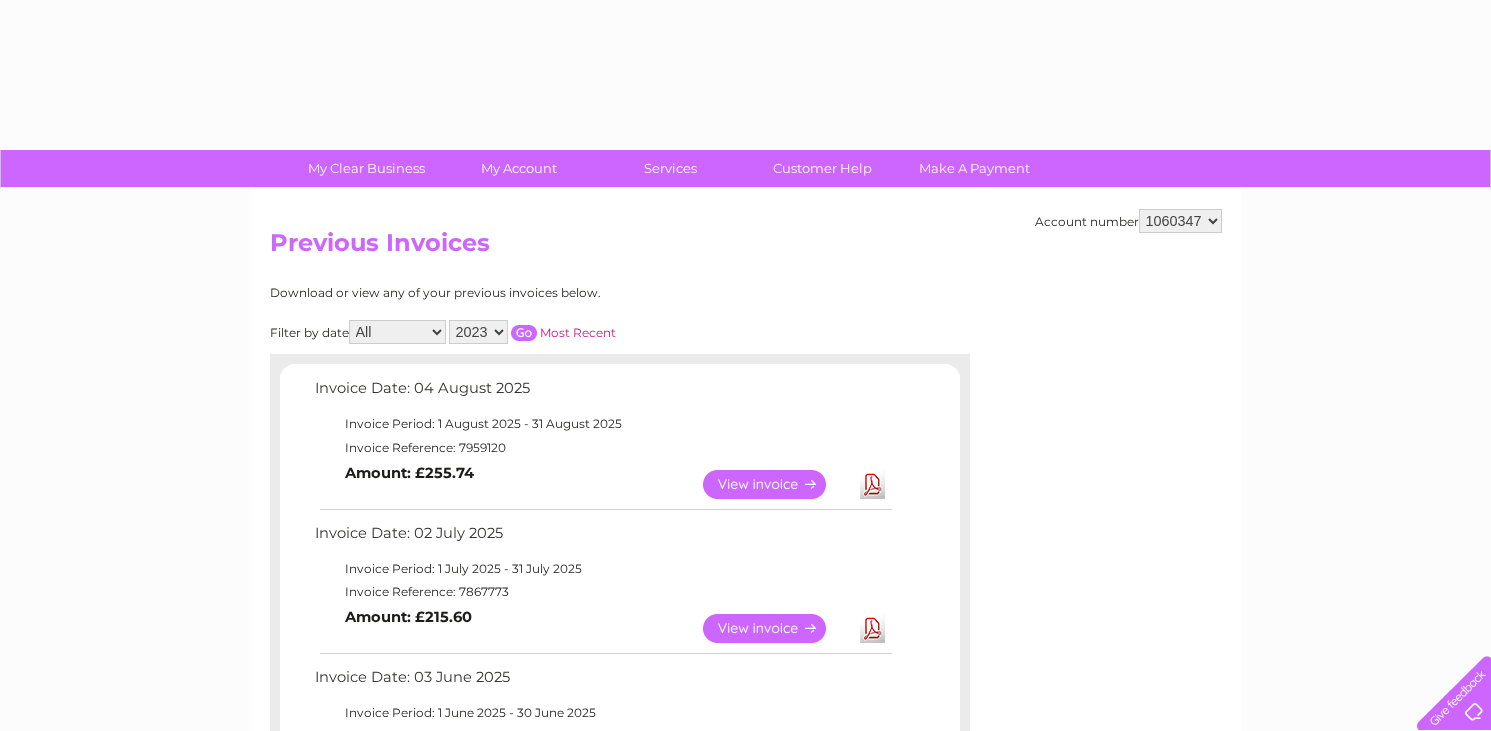 select on "2023" 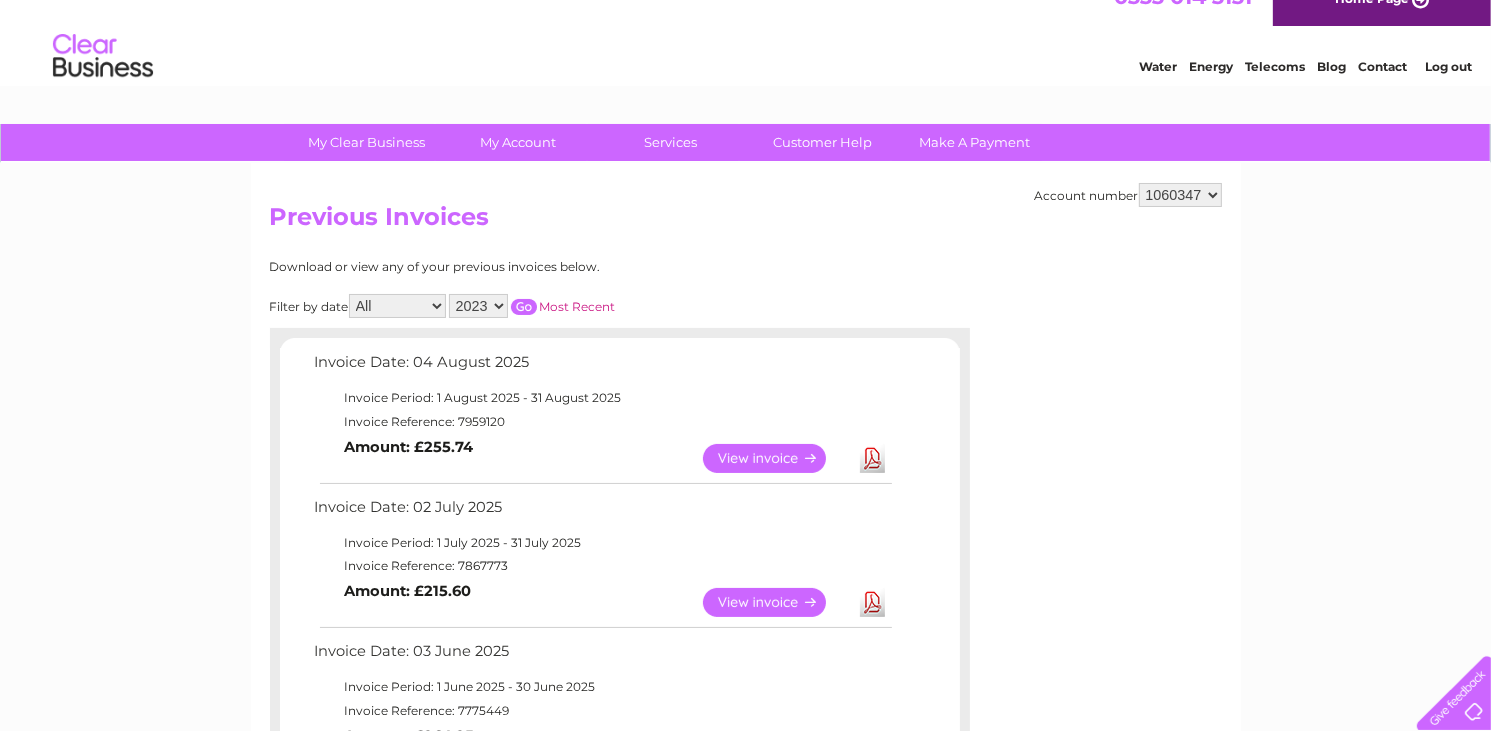 scroll, scrollTop: 28, scrollLeft: 0, axis: vertical 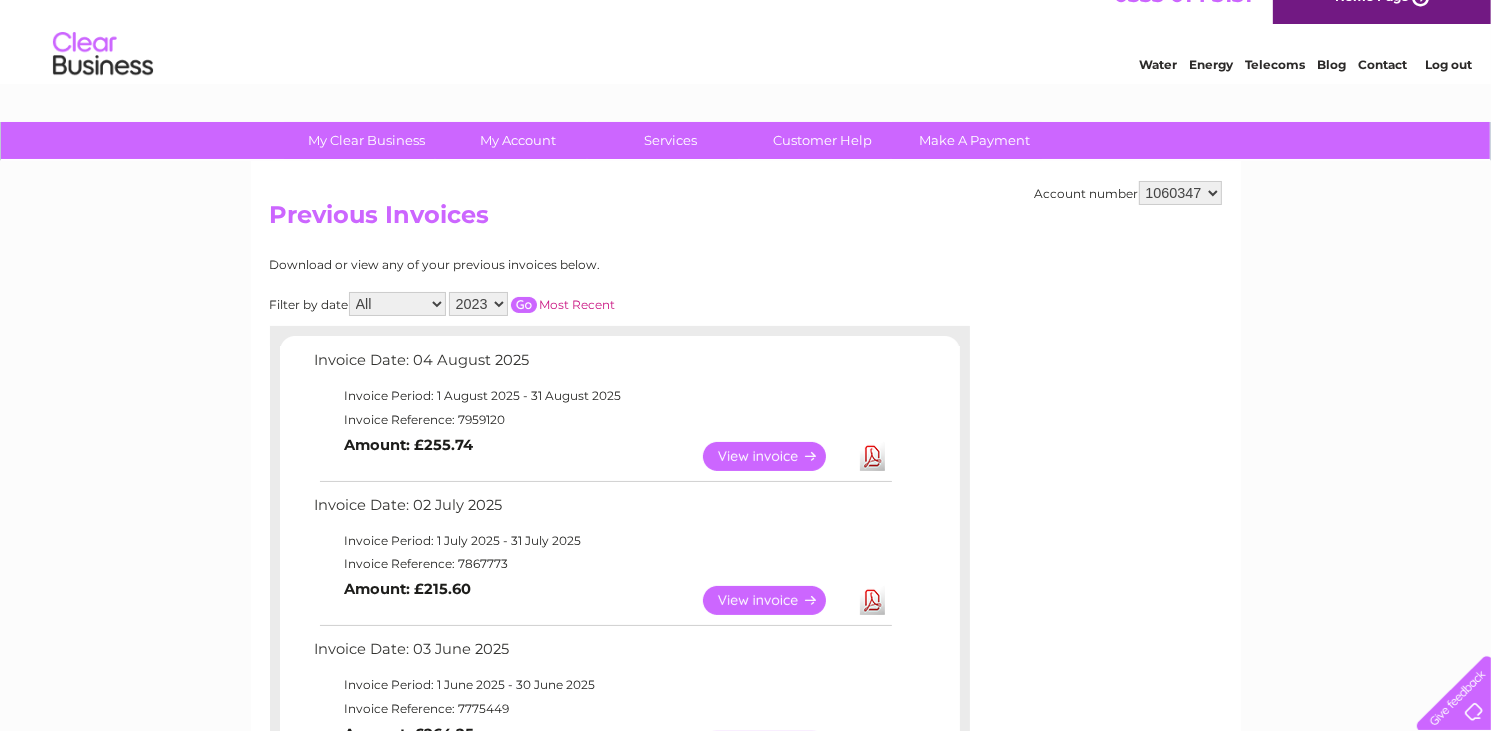 click at bounding box center (524, 305) 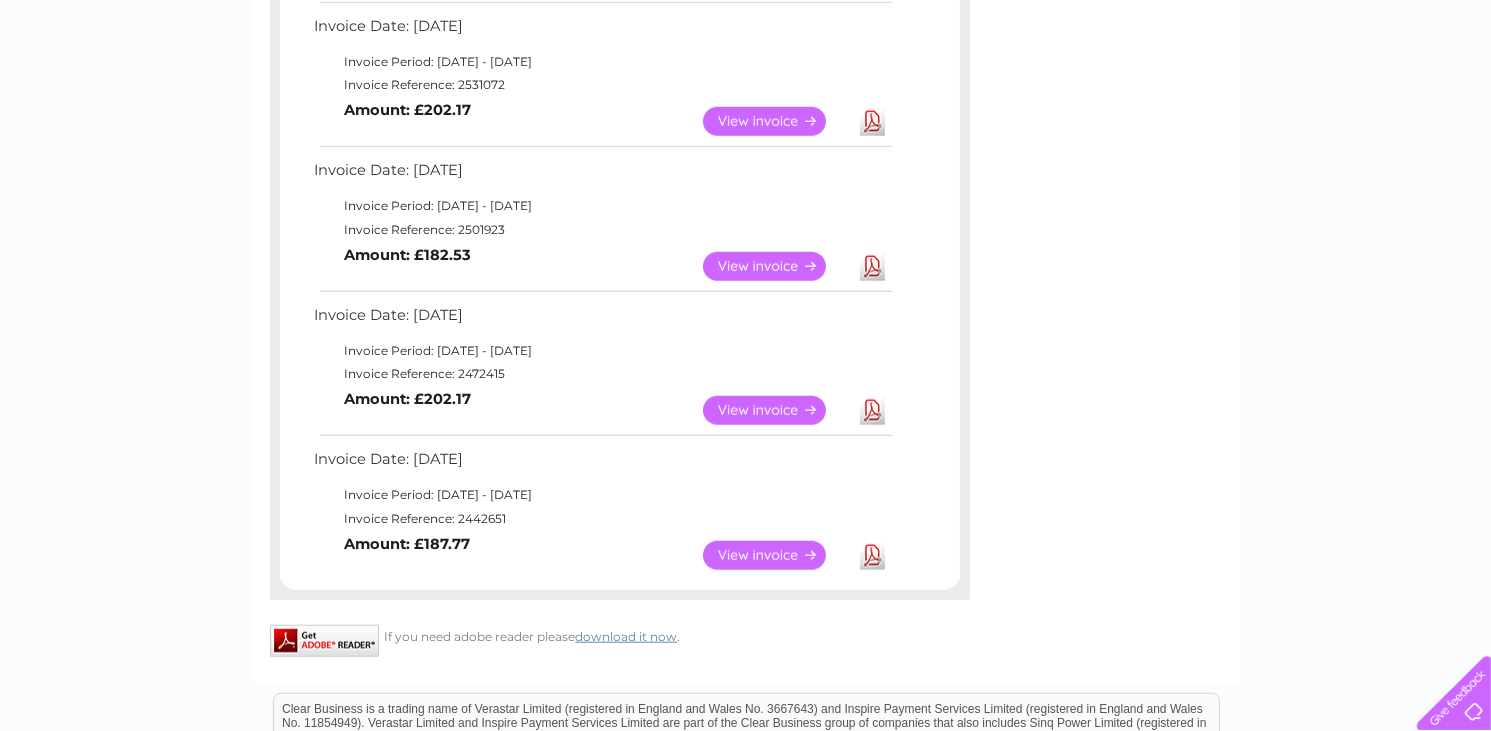 scroll, scrollTop: 1520, scrollLeft: 0, axis: vertical 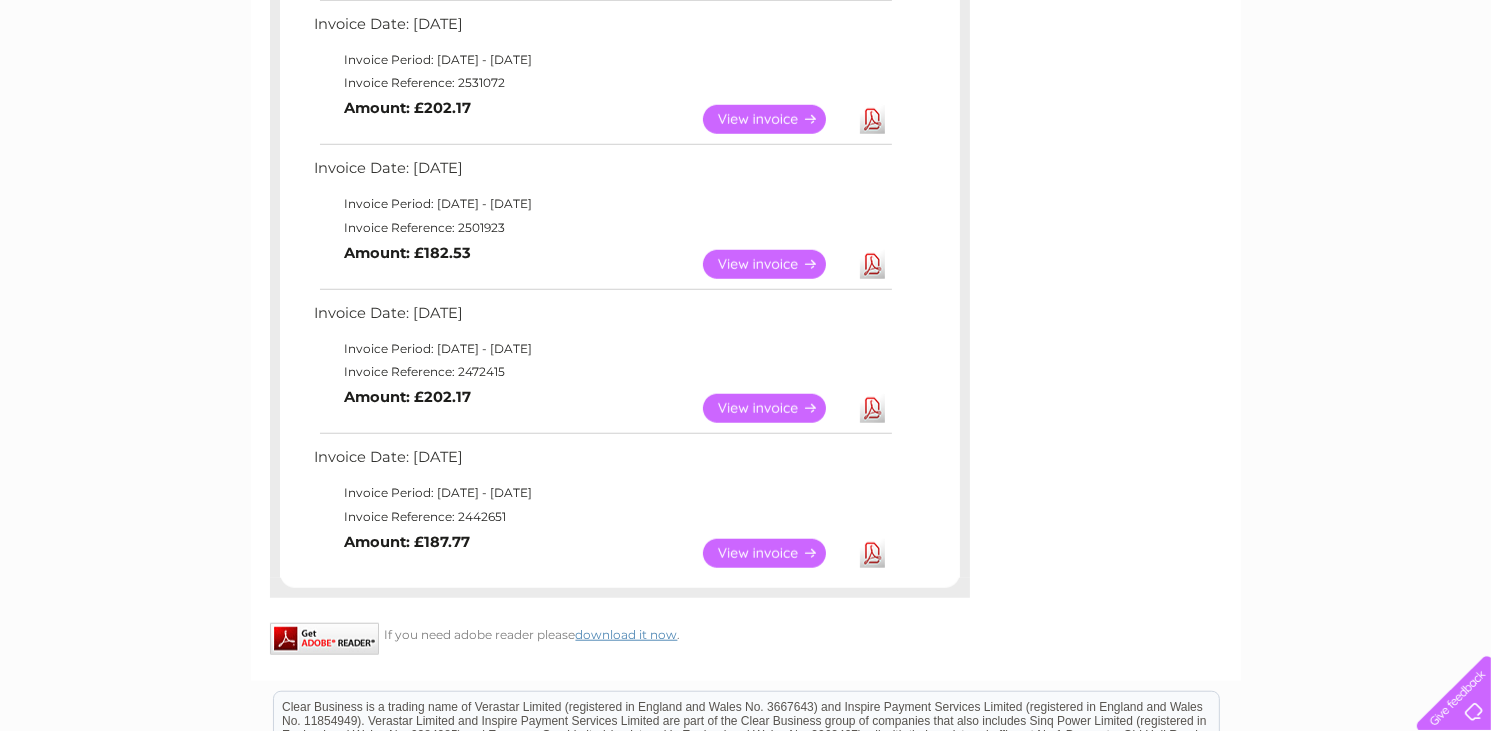click on "View" at bounding box center (776, 408) 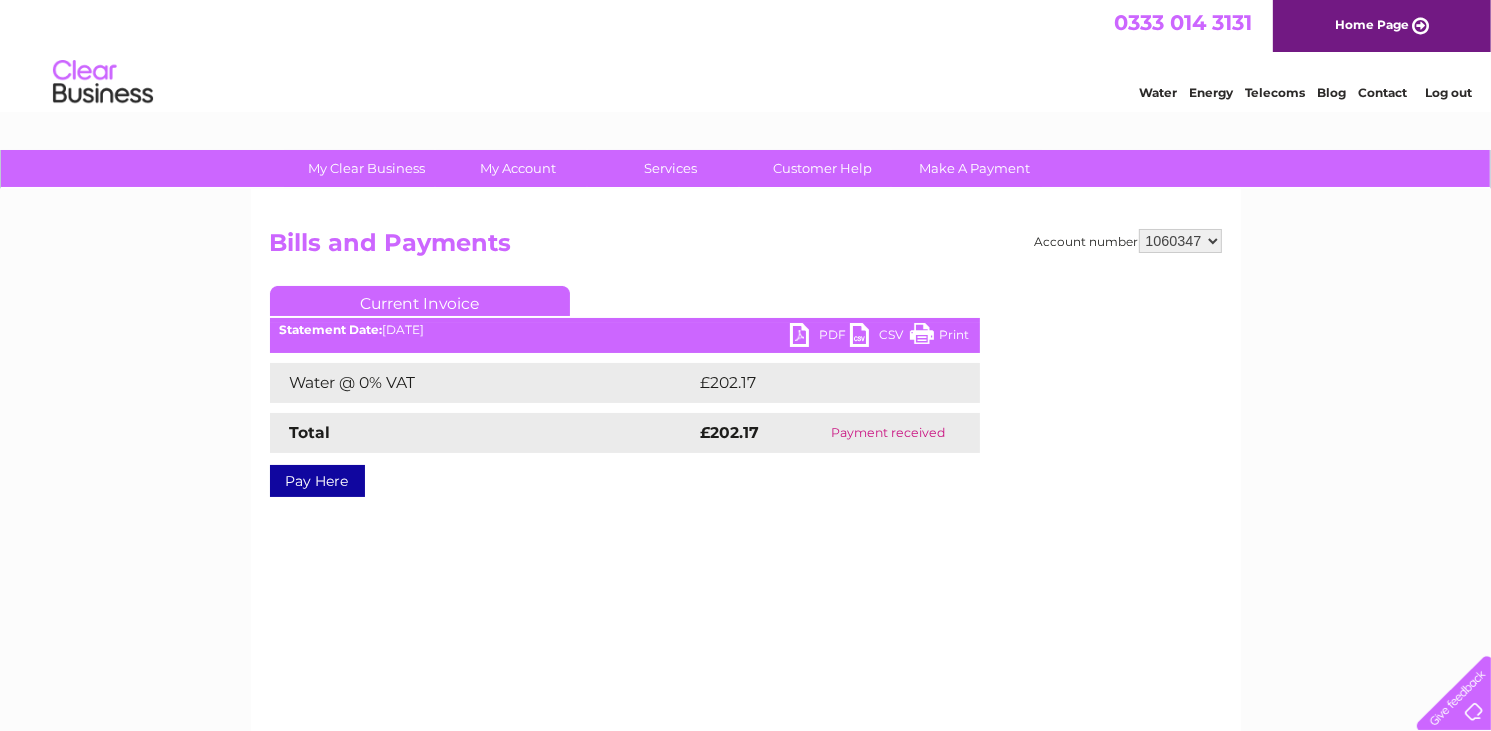 scroll, scrollTop: 0, scrollLeft: 0, axis: both 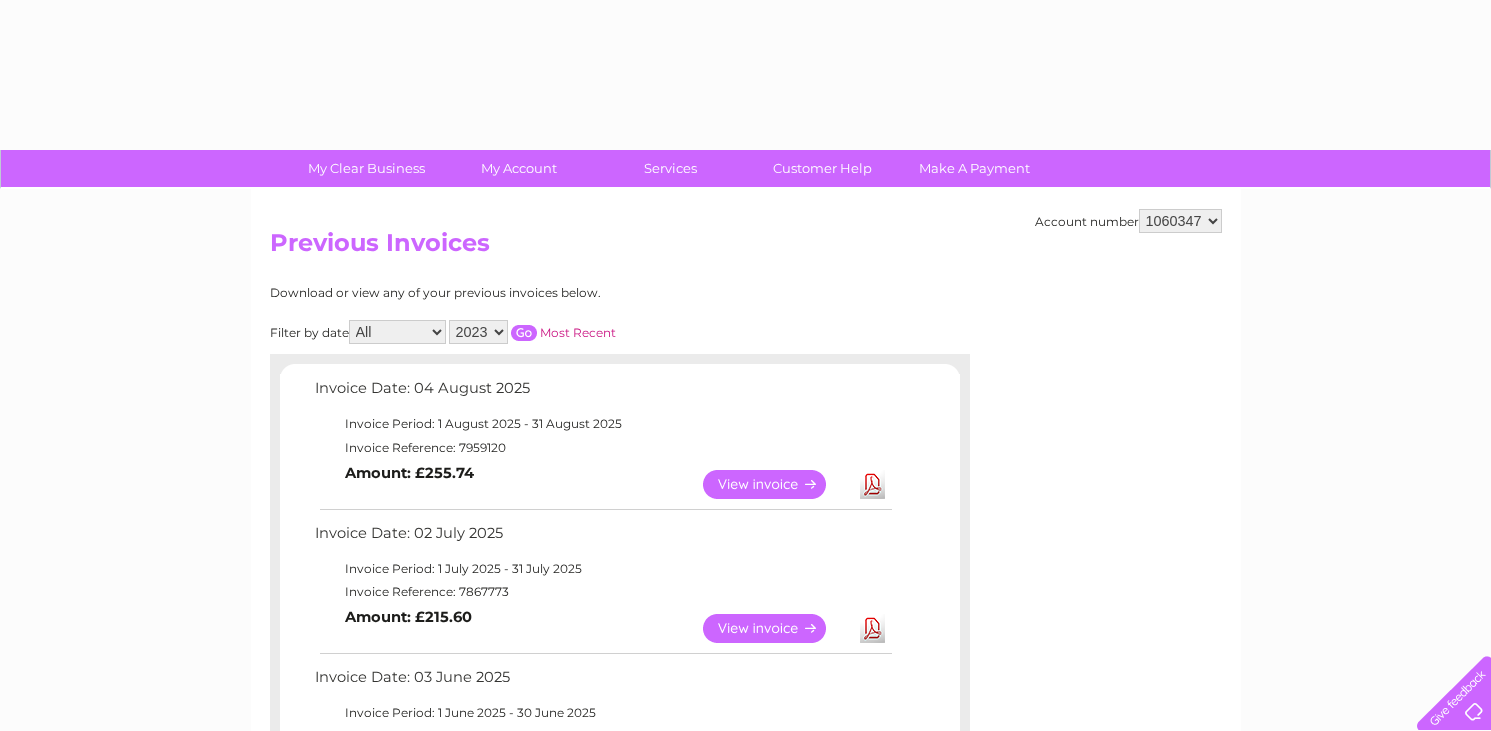 select on "2023" 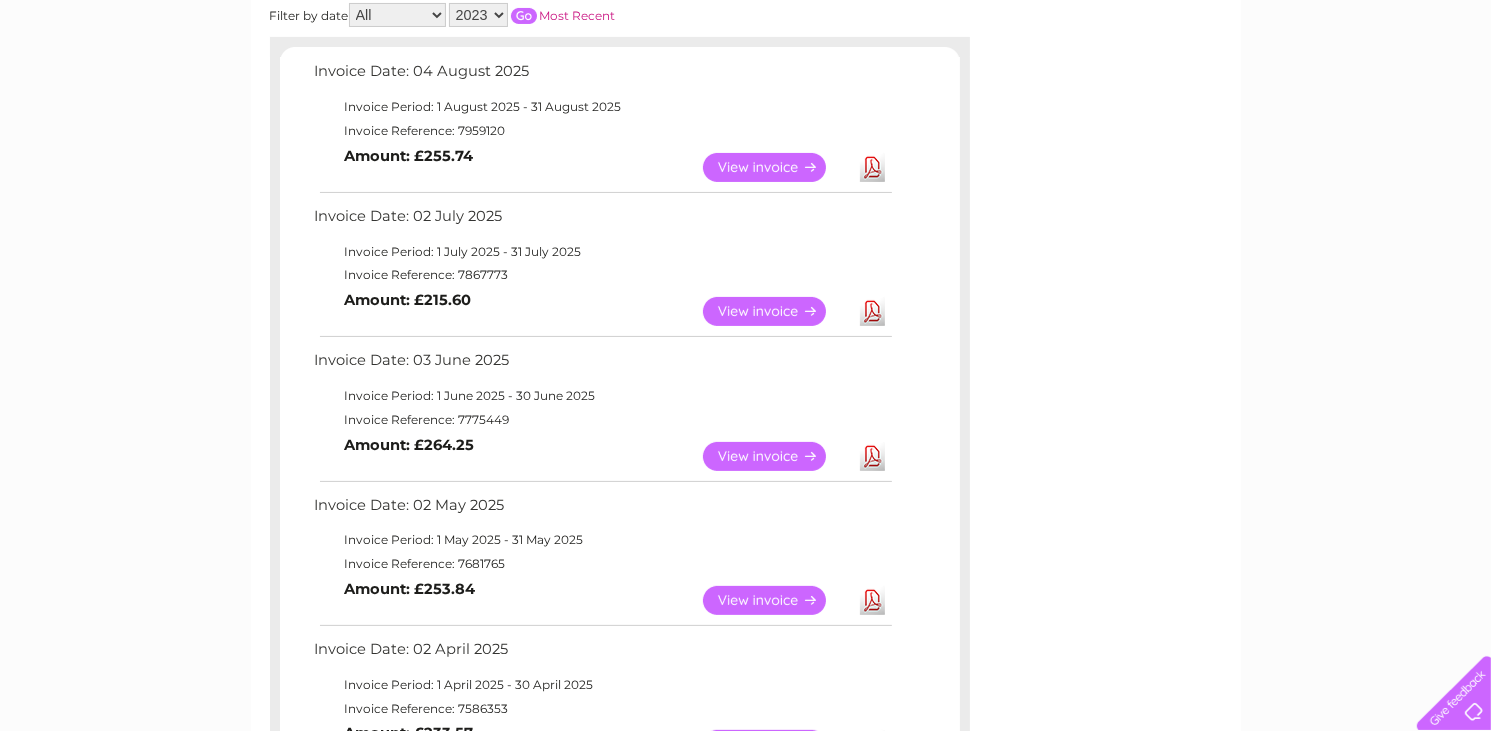 scroll, scrollTop: 0, scrollLeft: 0, axis: both 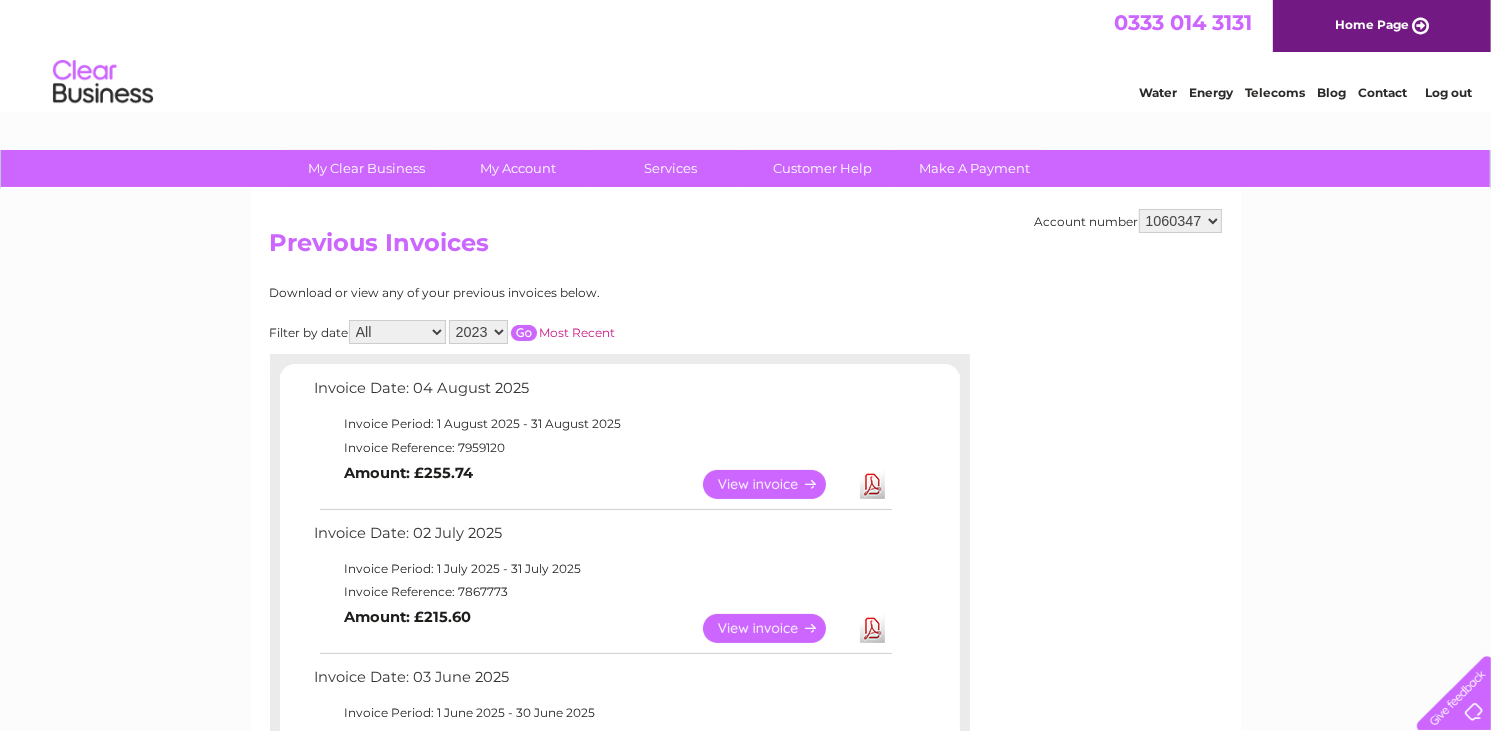 click at bounding box center (524, 333) 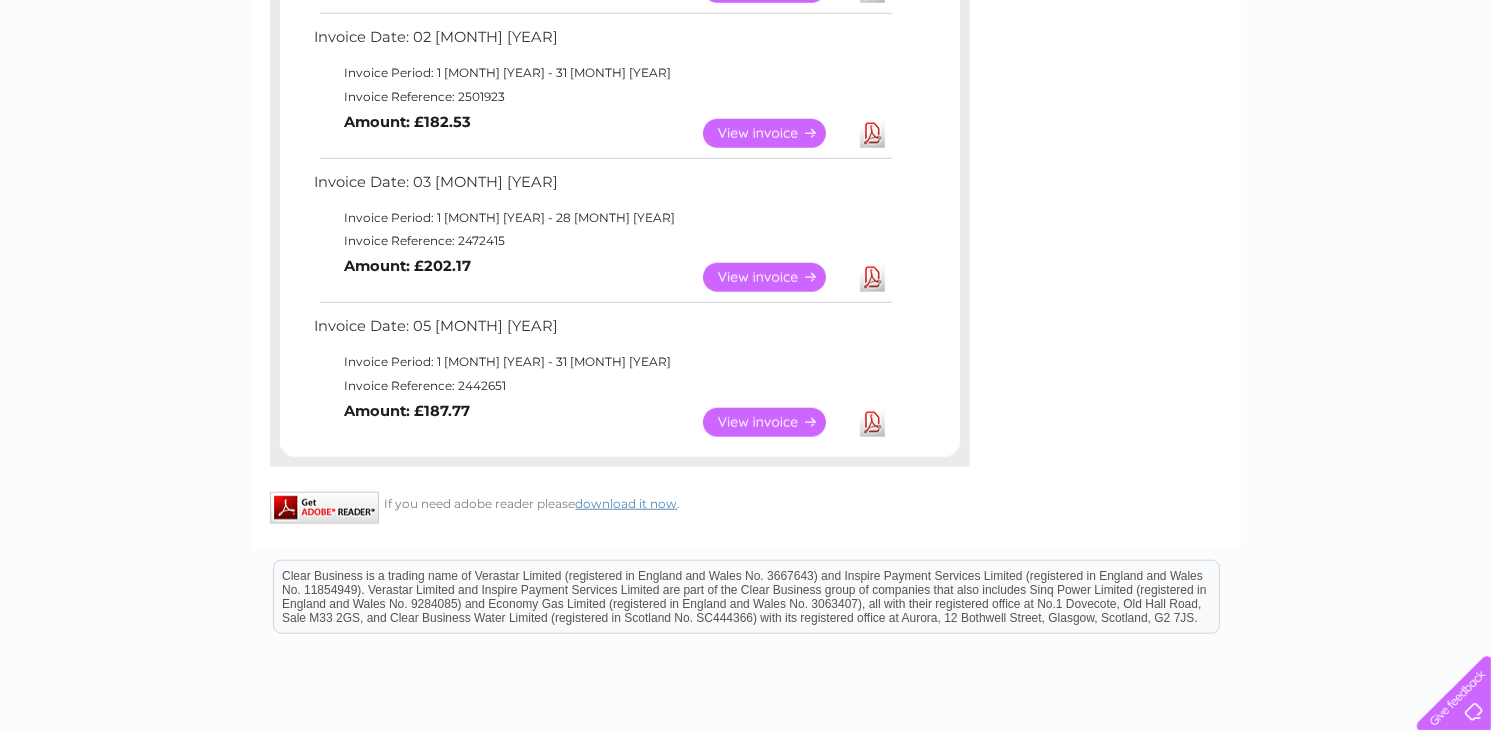 scroll, scrollTop: 1666, scrollLeft: 0, axis: vertical 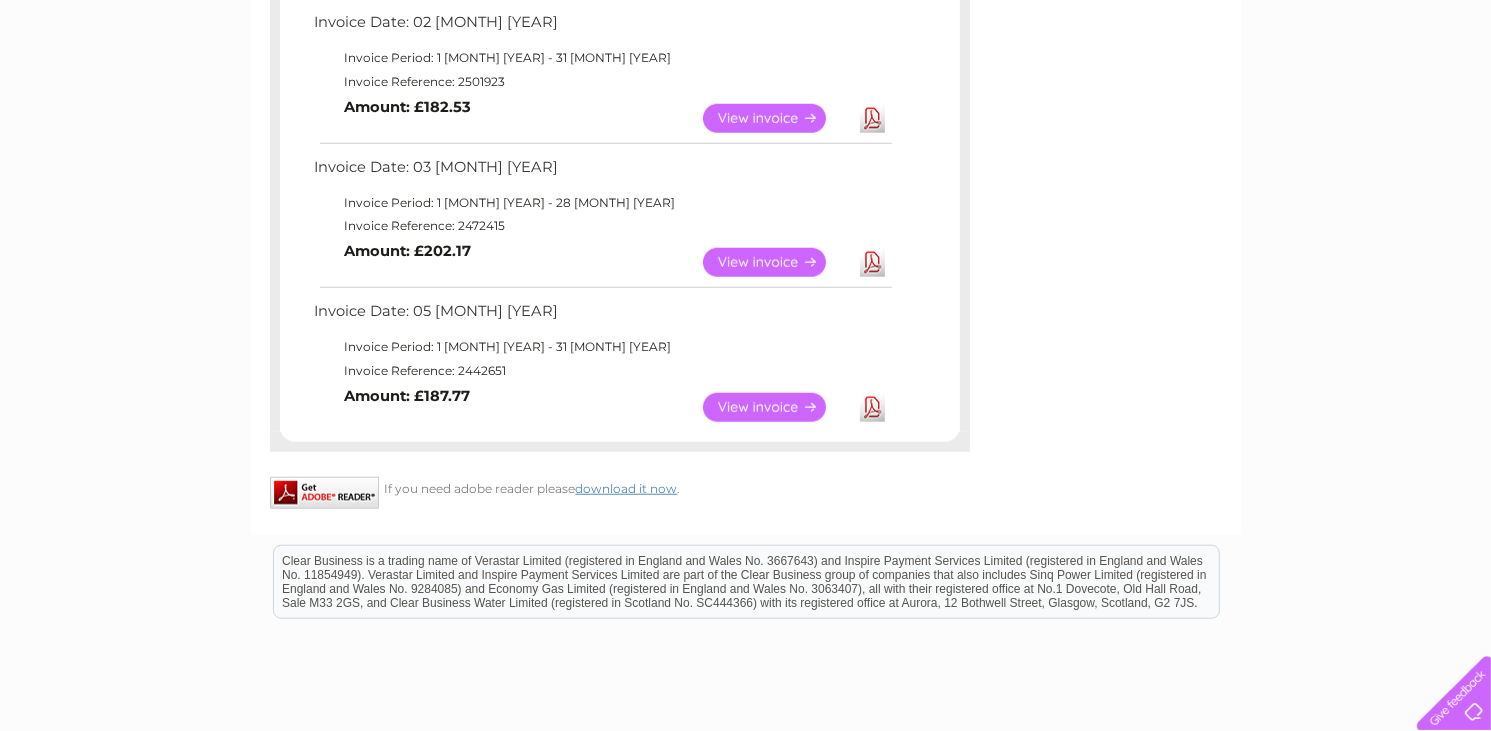 click on "View" at bounding box center (776, 407) 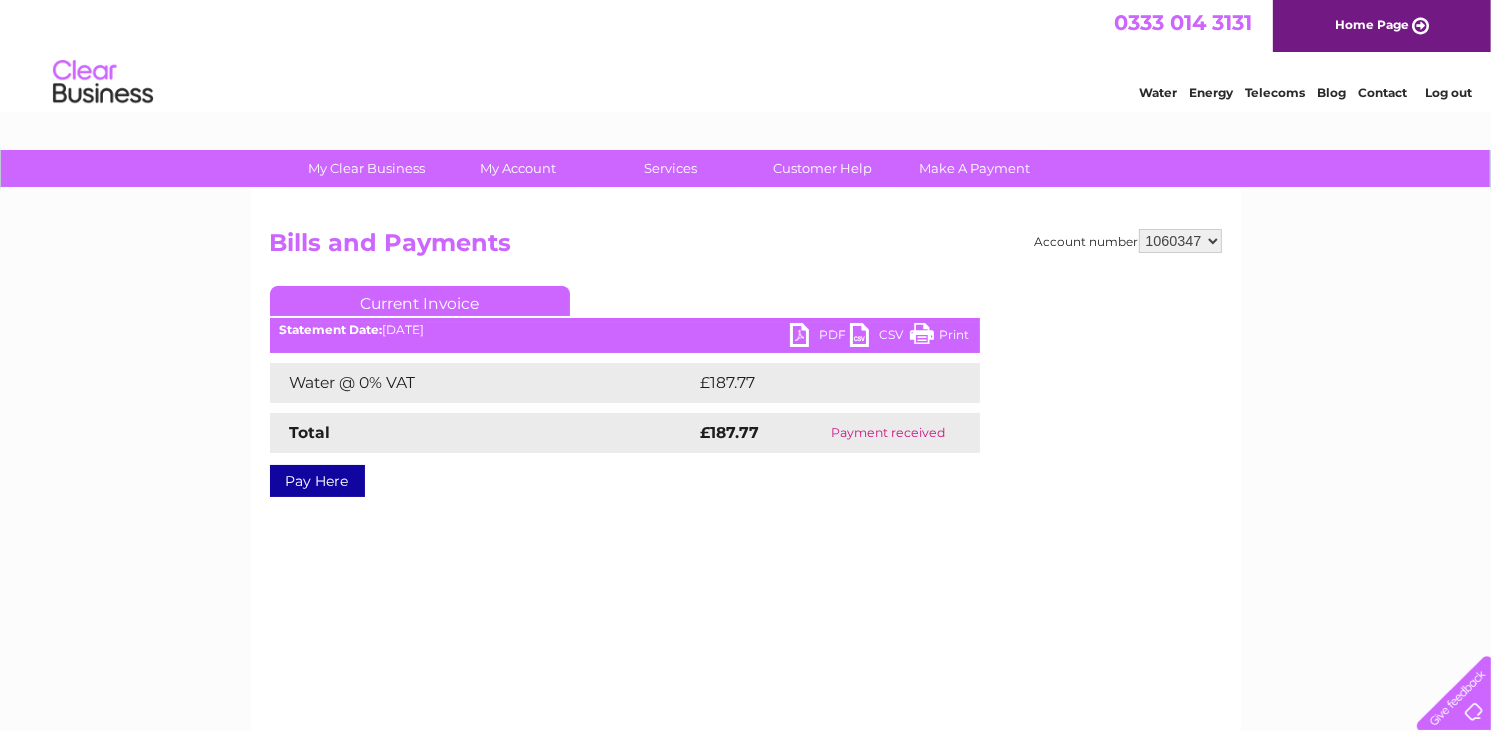 scroll, scrollTop: 0, scrollLeft: 0, axis: both 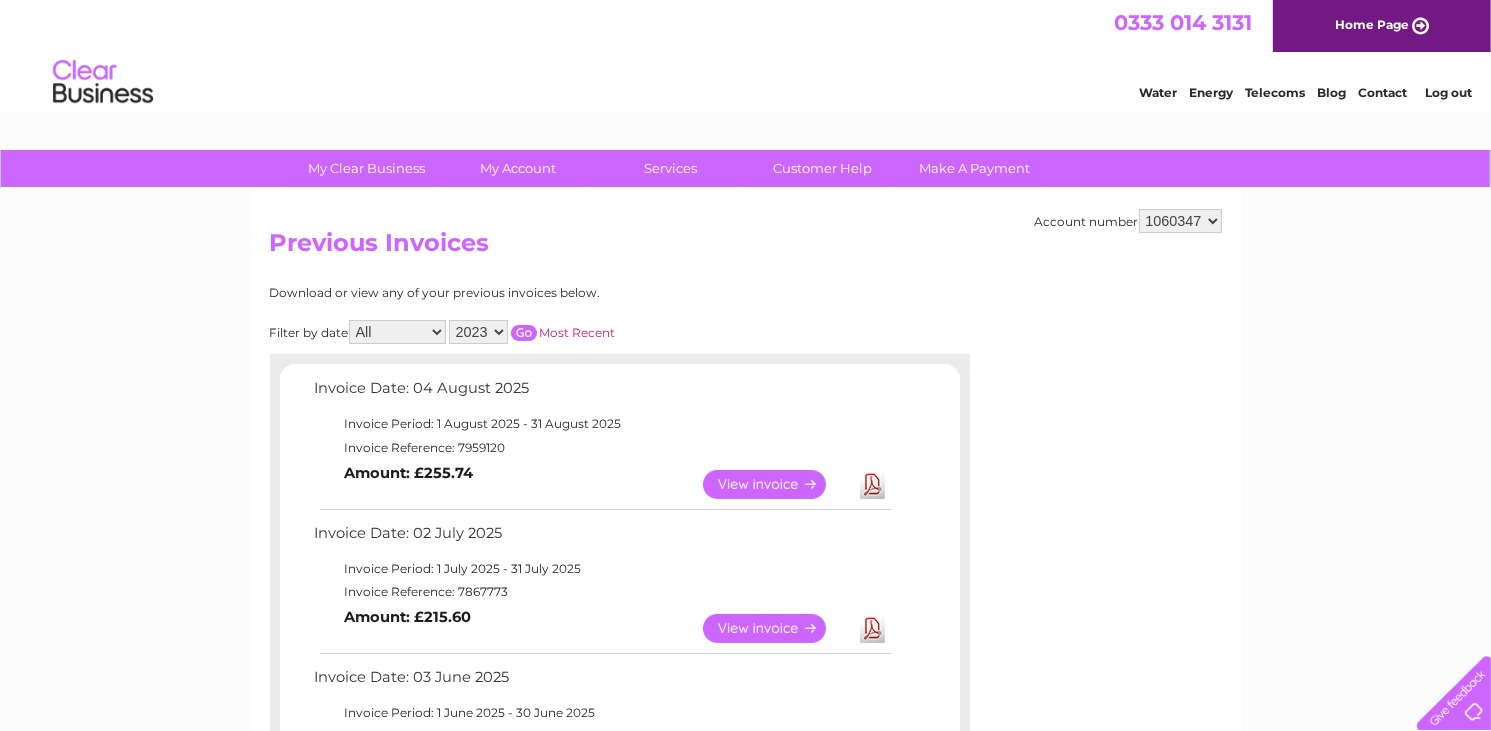 click on "2025
2024
2023
2022" at bounding box center [478, 332] 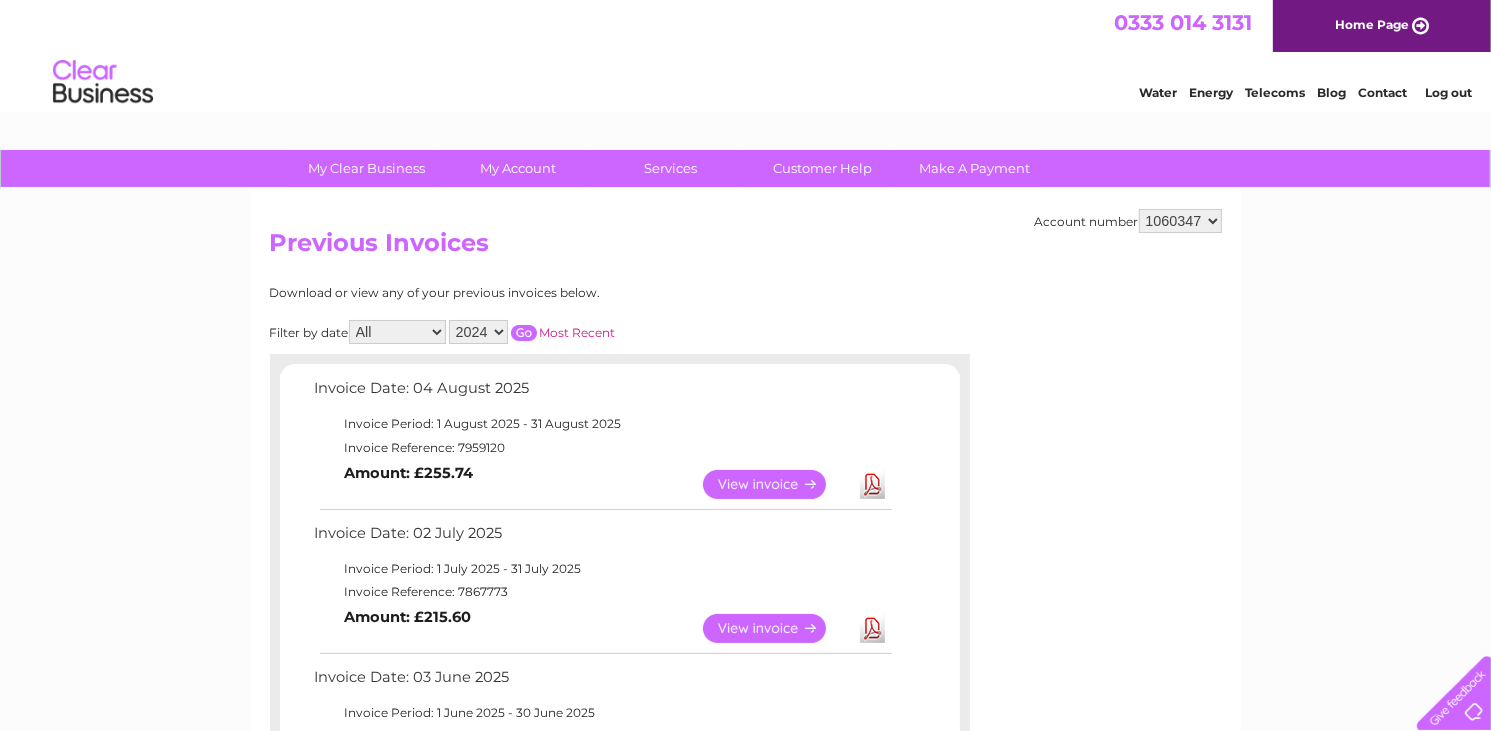 click at bounding box center [524, 333] 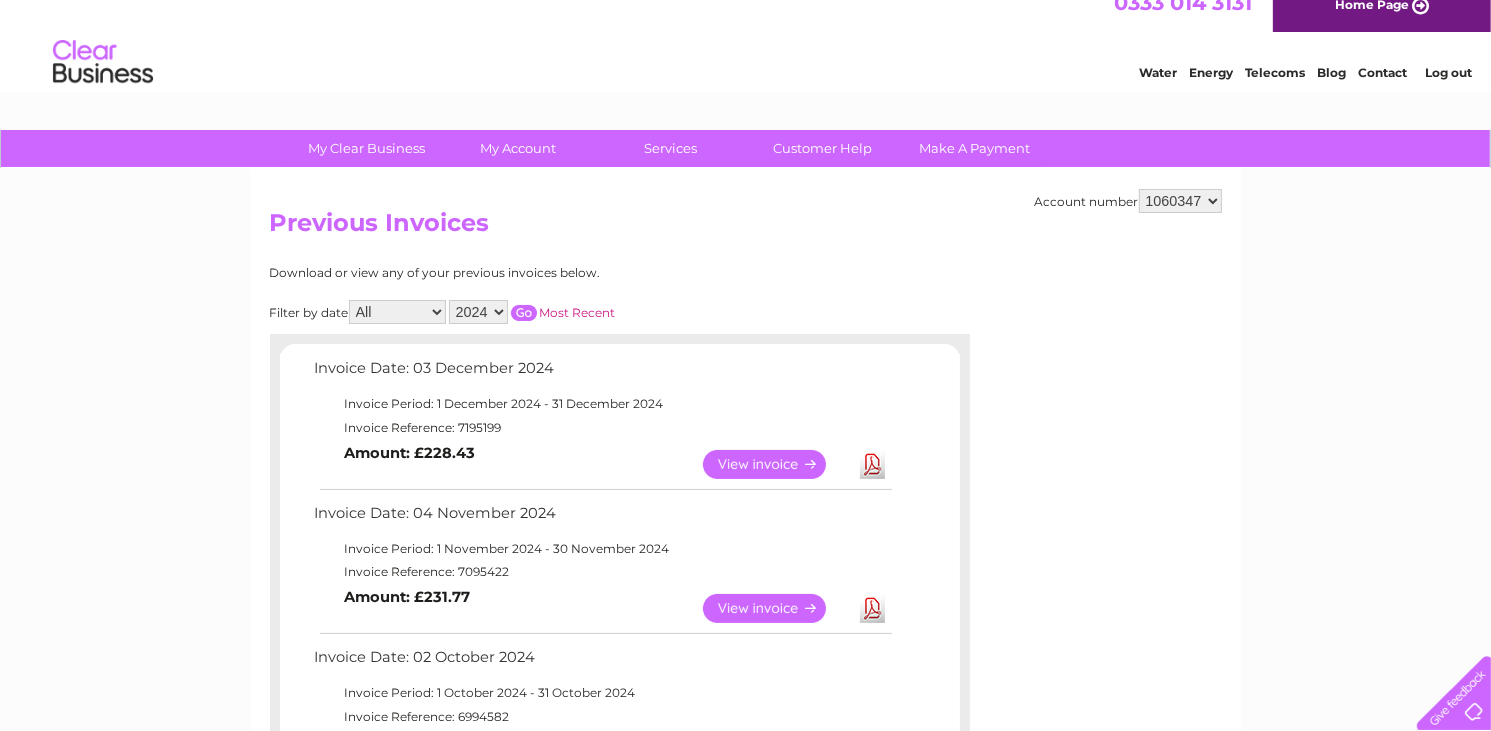 scroll, scrollTop: 66, scrollLeft: 0, axis: vertical 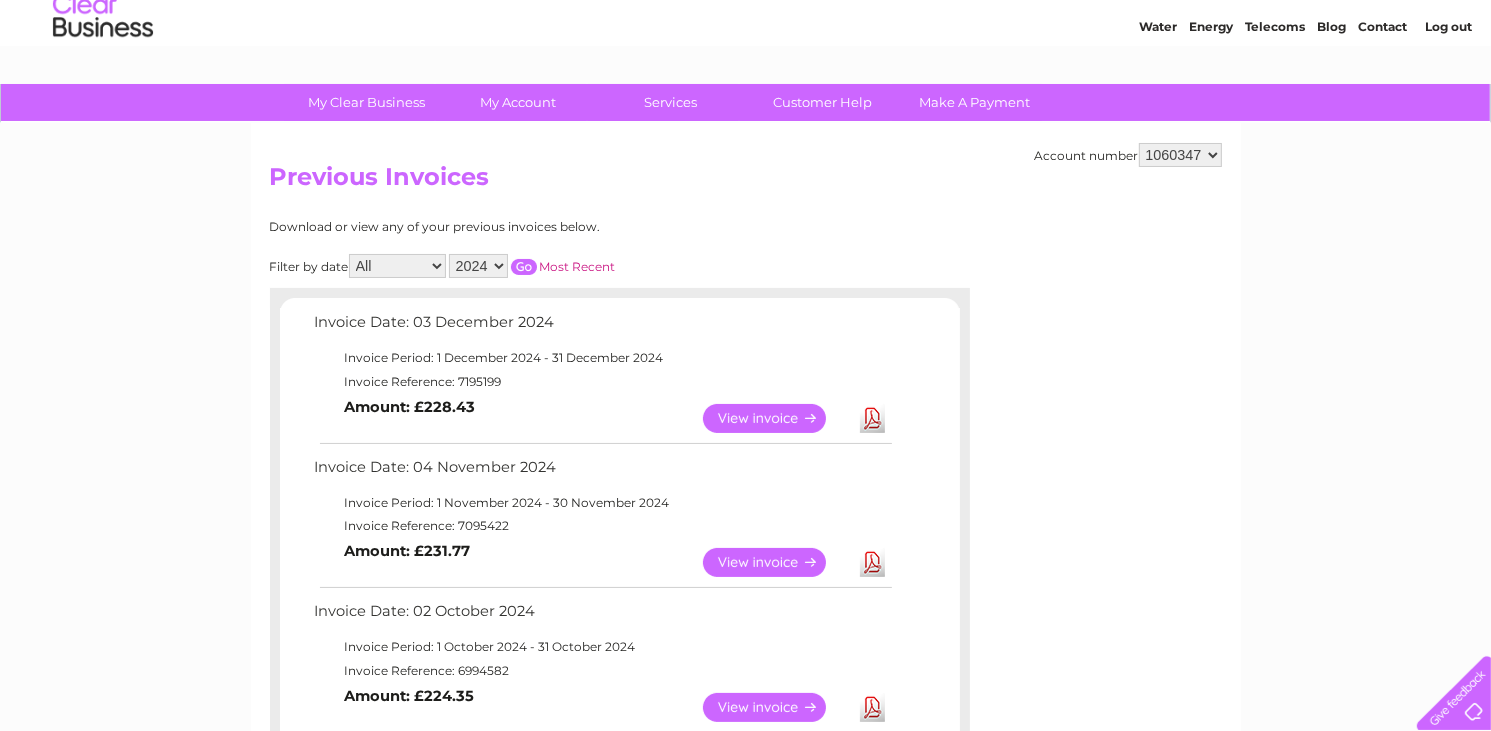 click on "View" at bounding box center (776, 418) 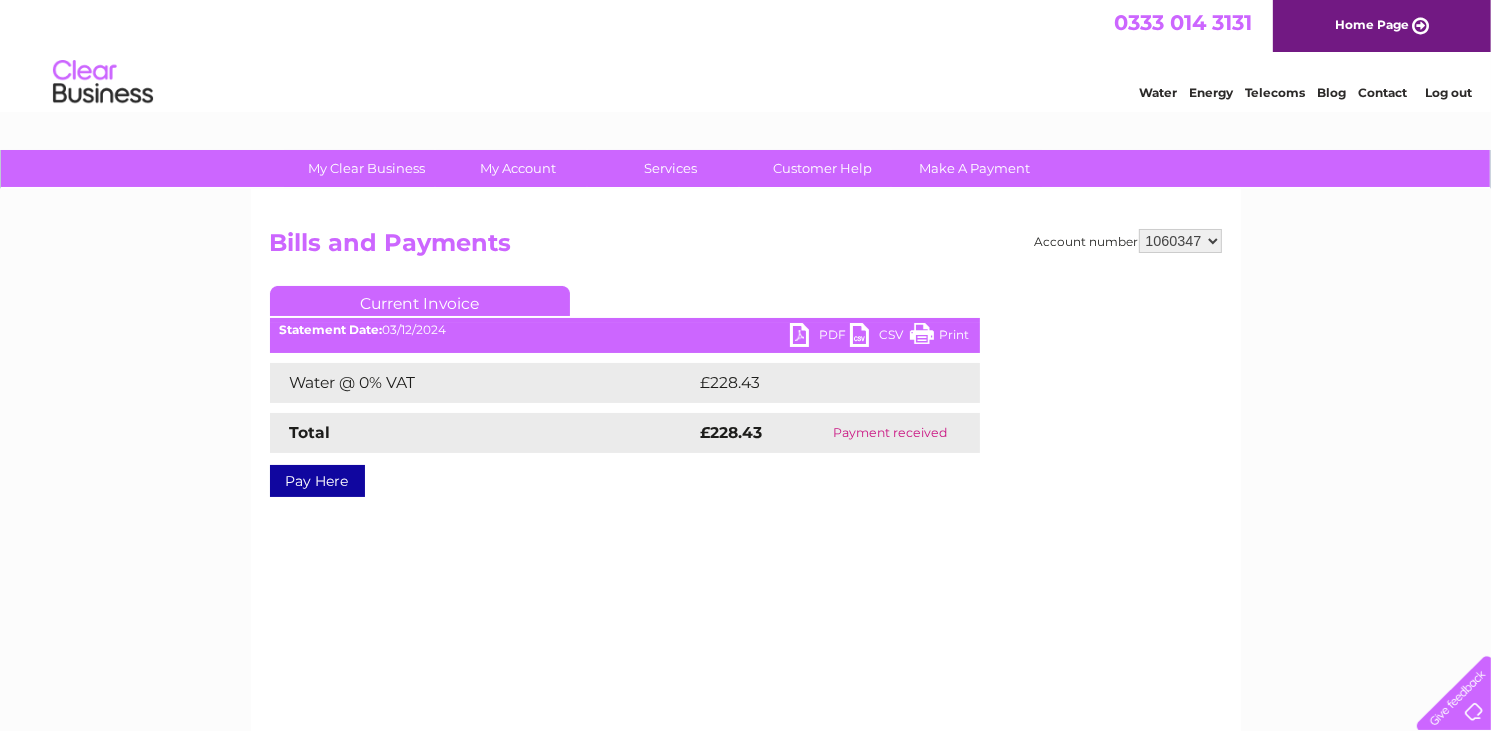 scroll, scrollTop: 0, scrollLeft: 0, axis: both 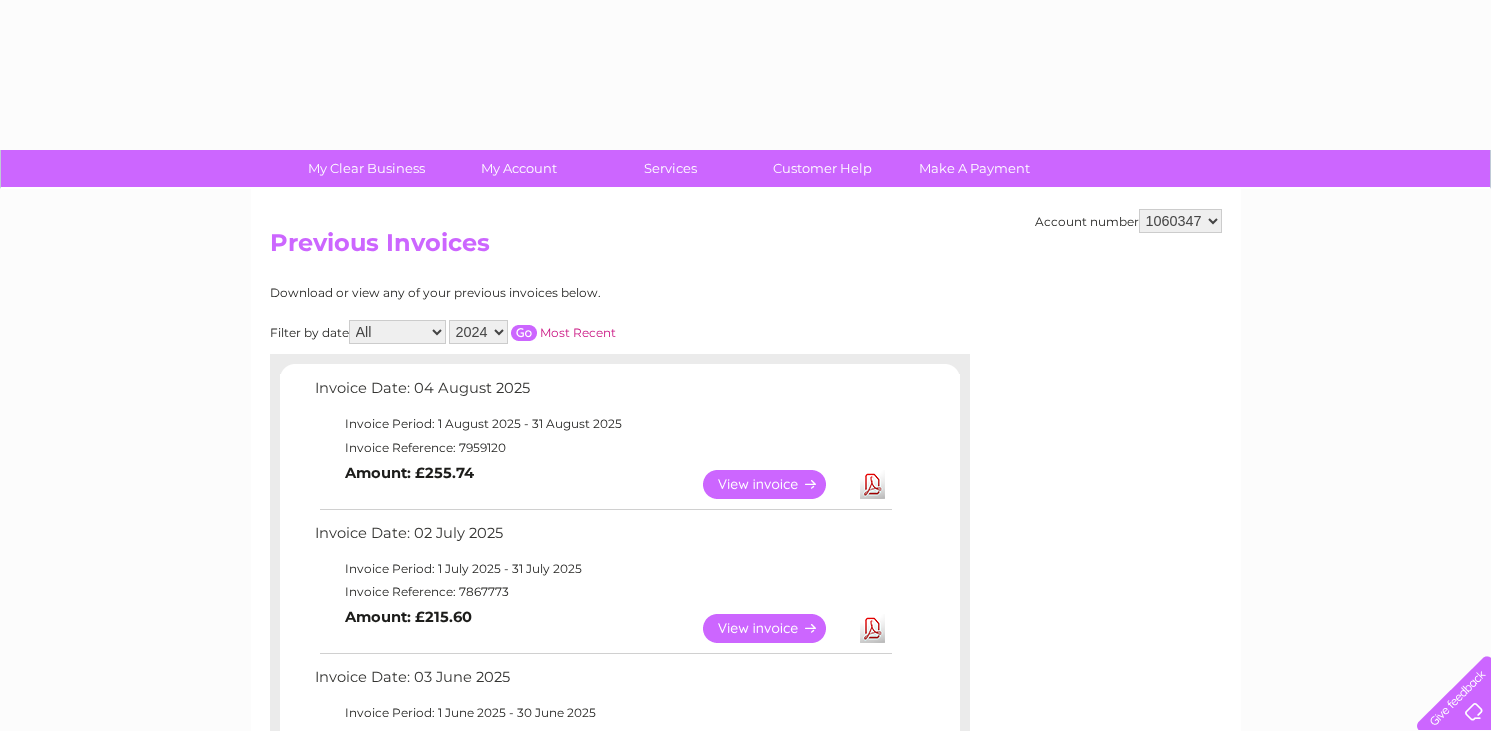 select on "2024" 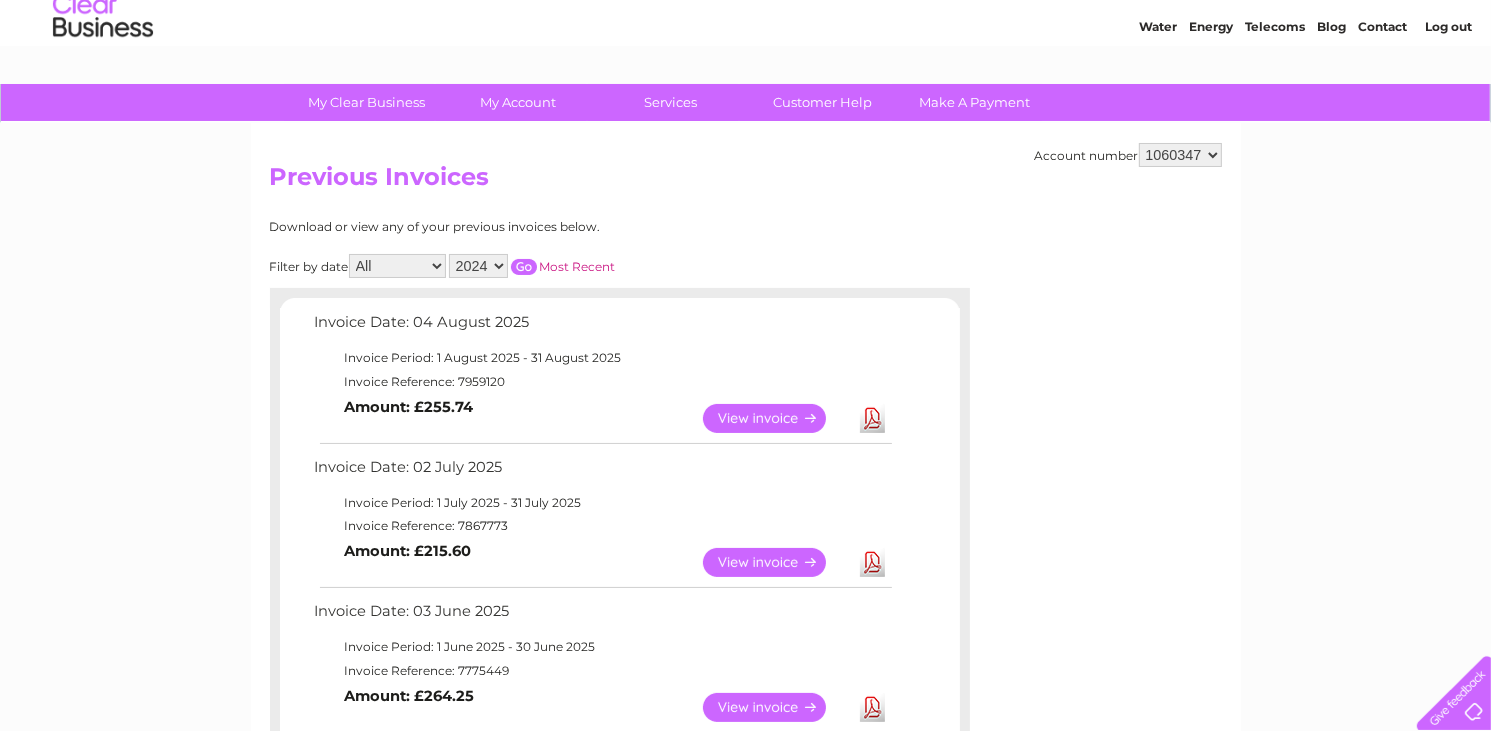 scroll, scrollTop: 0, scrollLeft: 0, axis: both 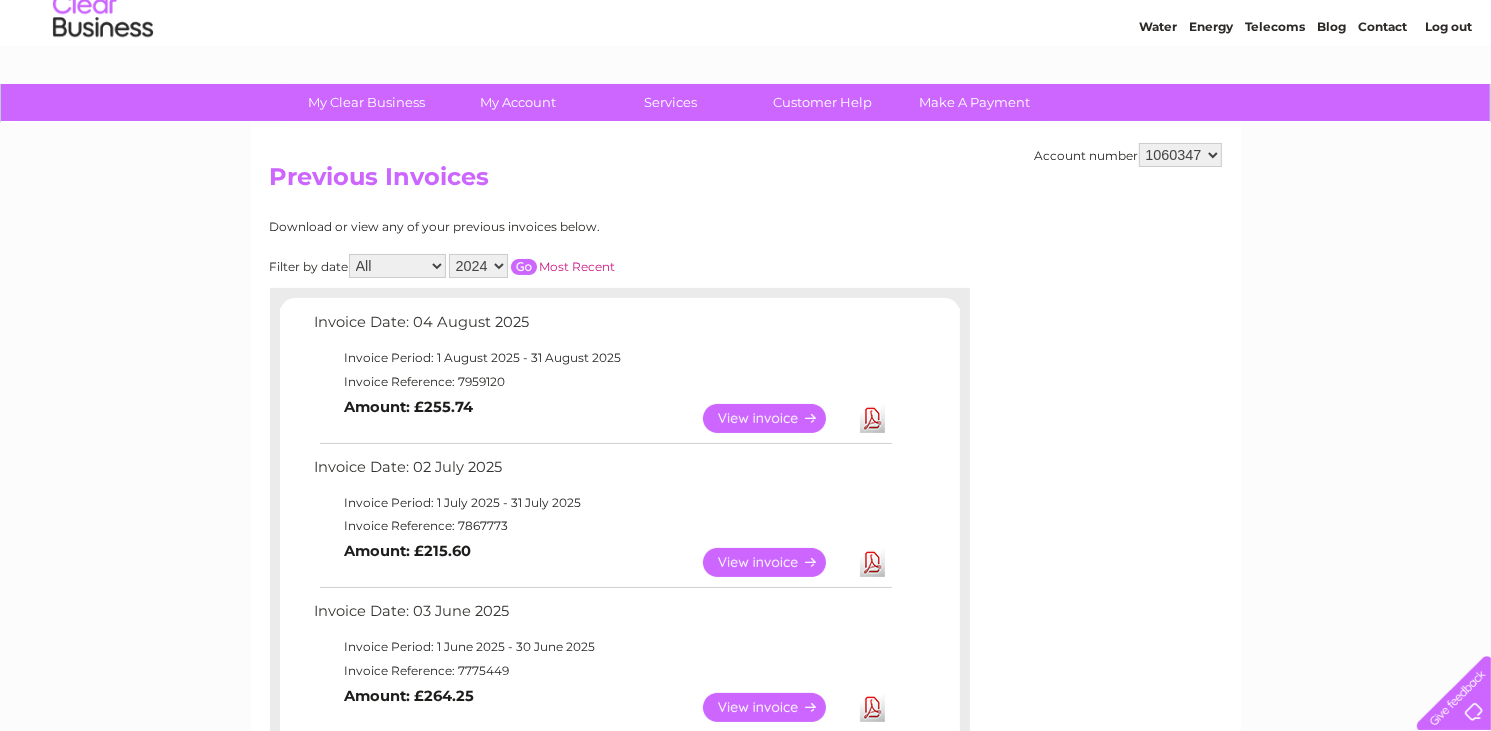 click at bounding box center [524, 267] 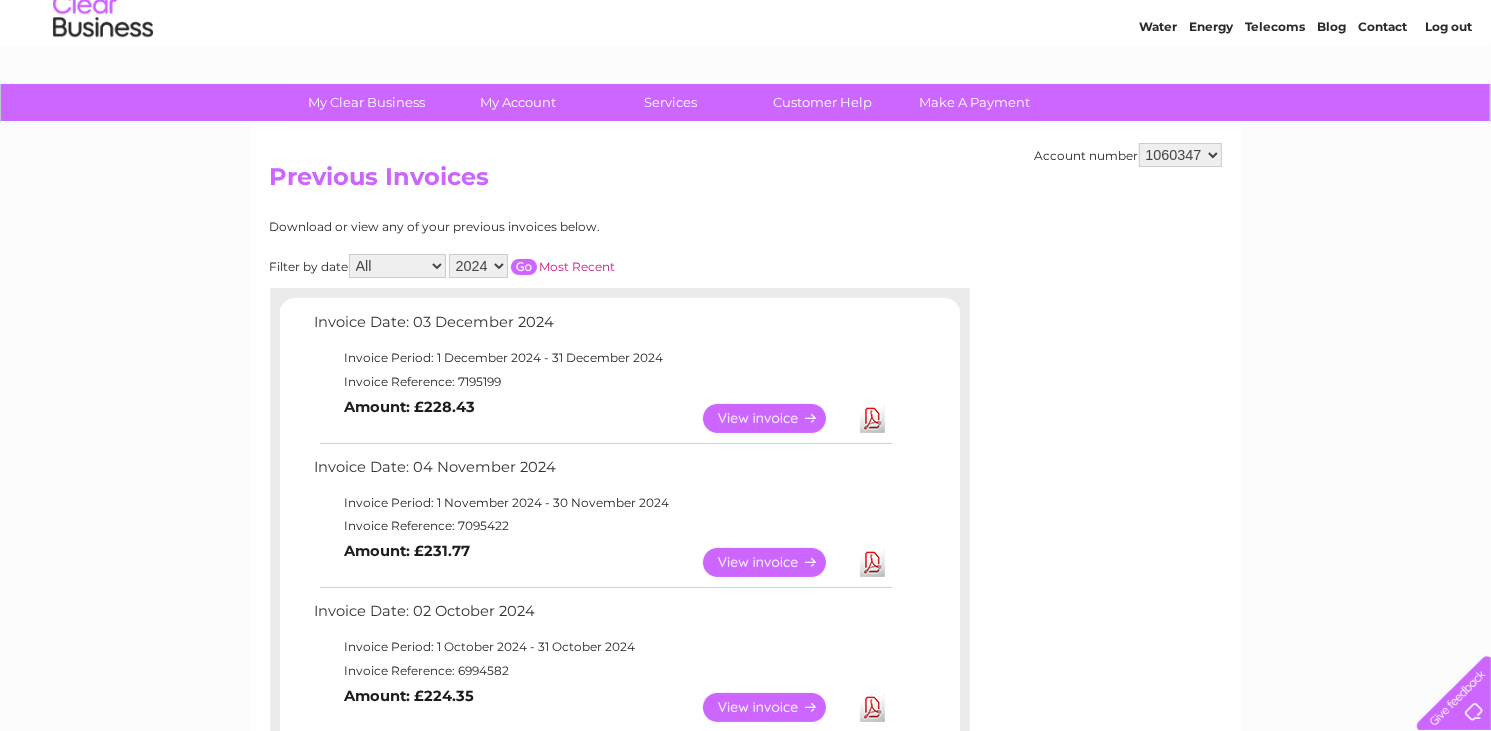click on "View" at bounding box center (776, 562) 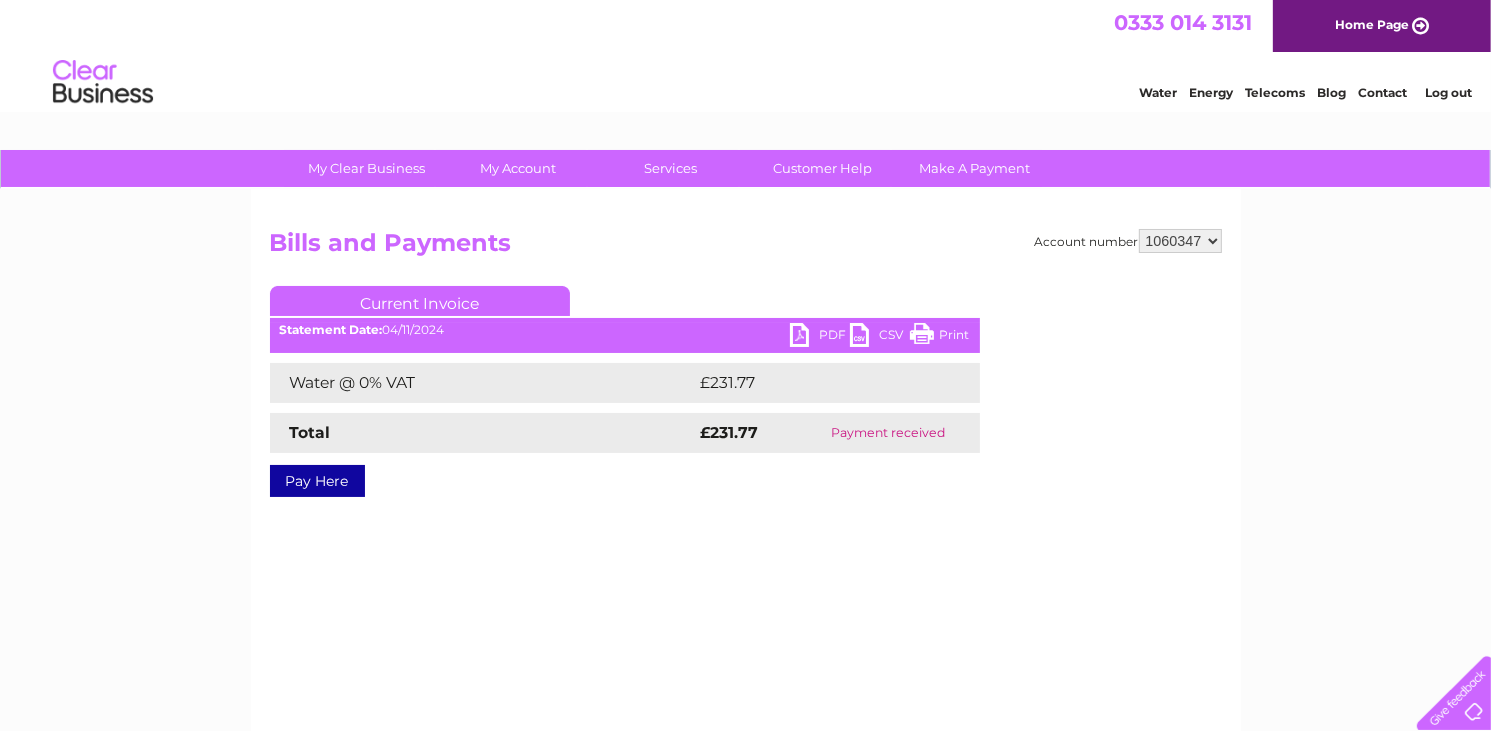 scroll, scrollTop: 0, scrollLeft: 0, axis: both 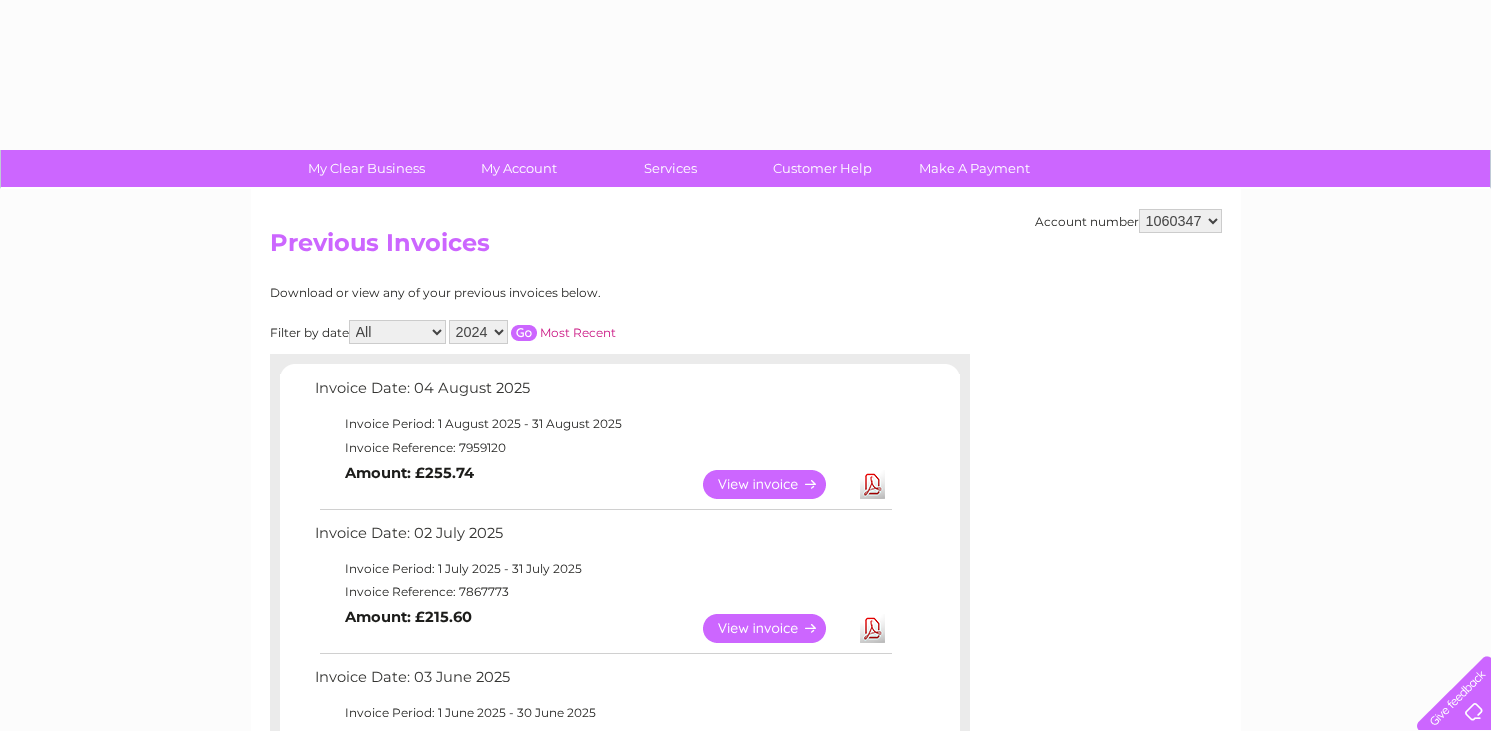 select on "2024" 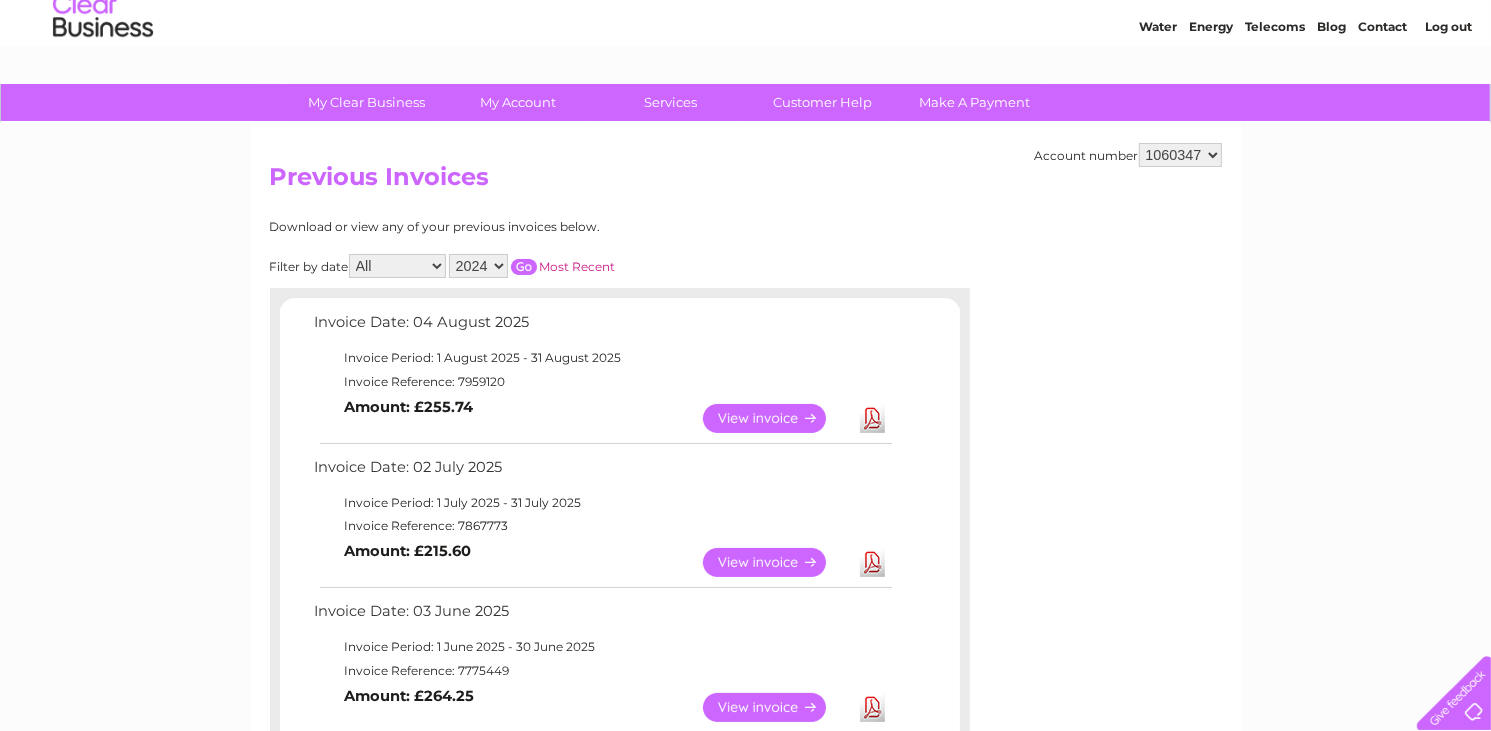 scroll, scrollTop: 0, scrollLeft: 0, axis: both 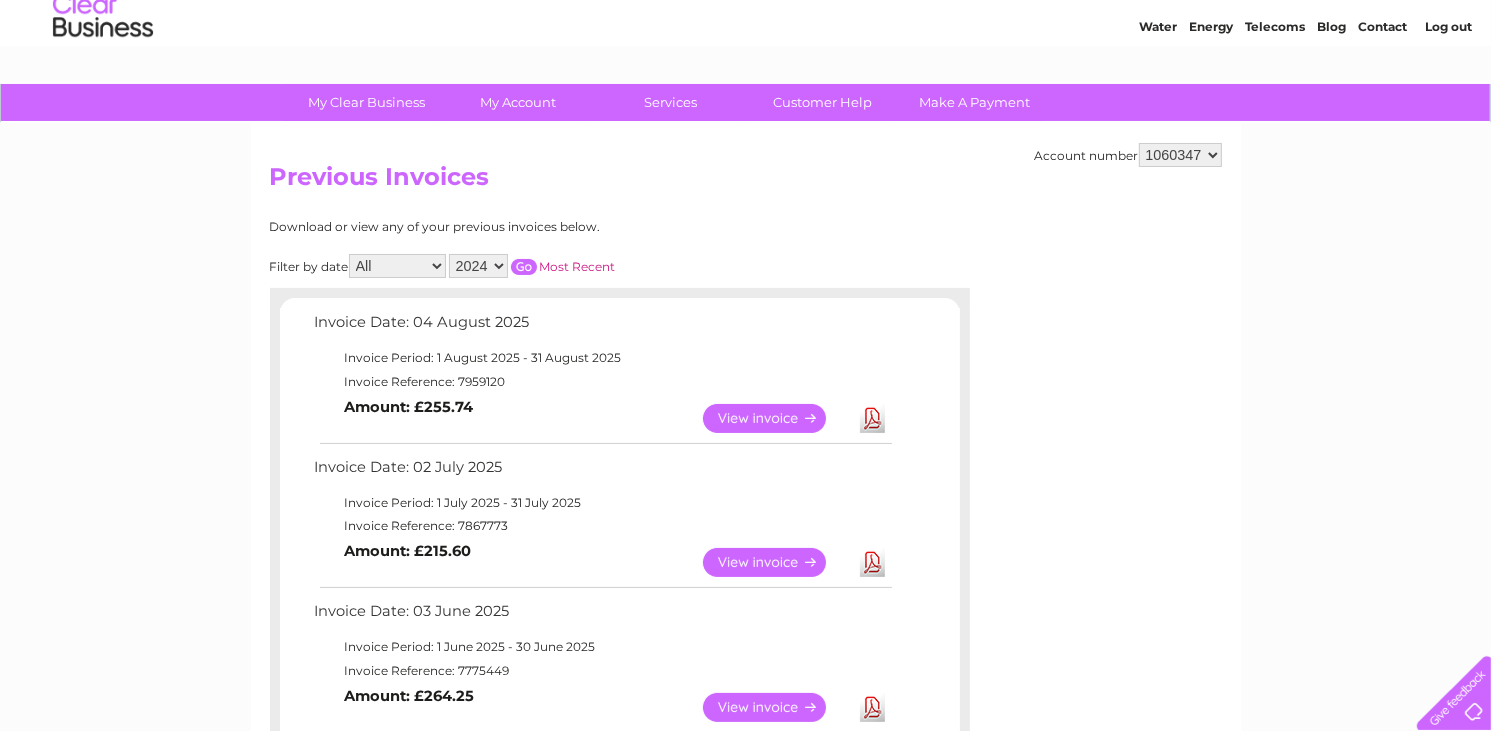 click at bounding box center (524, 267) 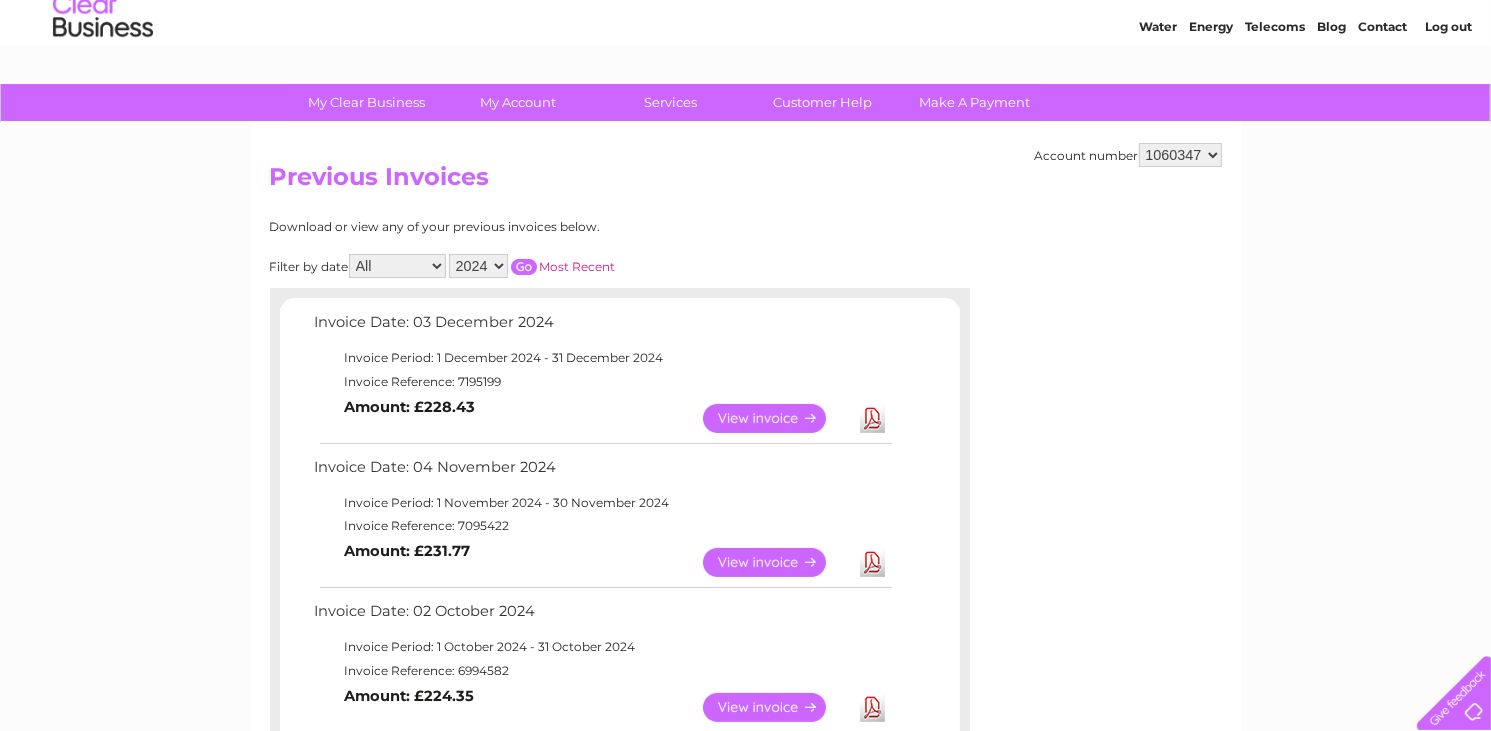click on "View" at bounding box center (776, 707) 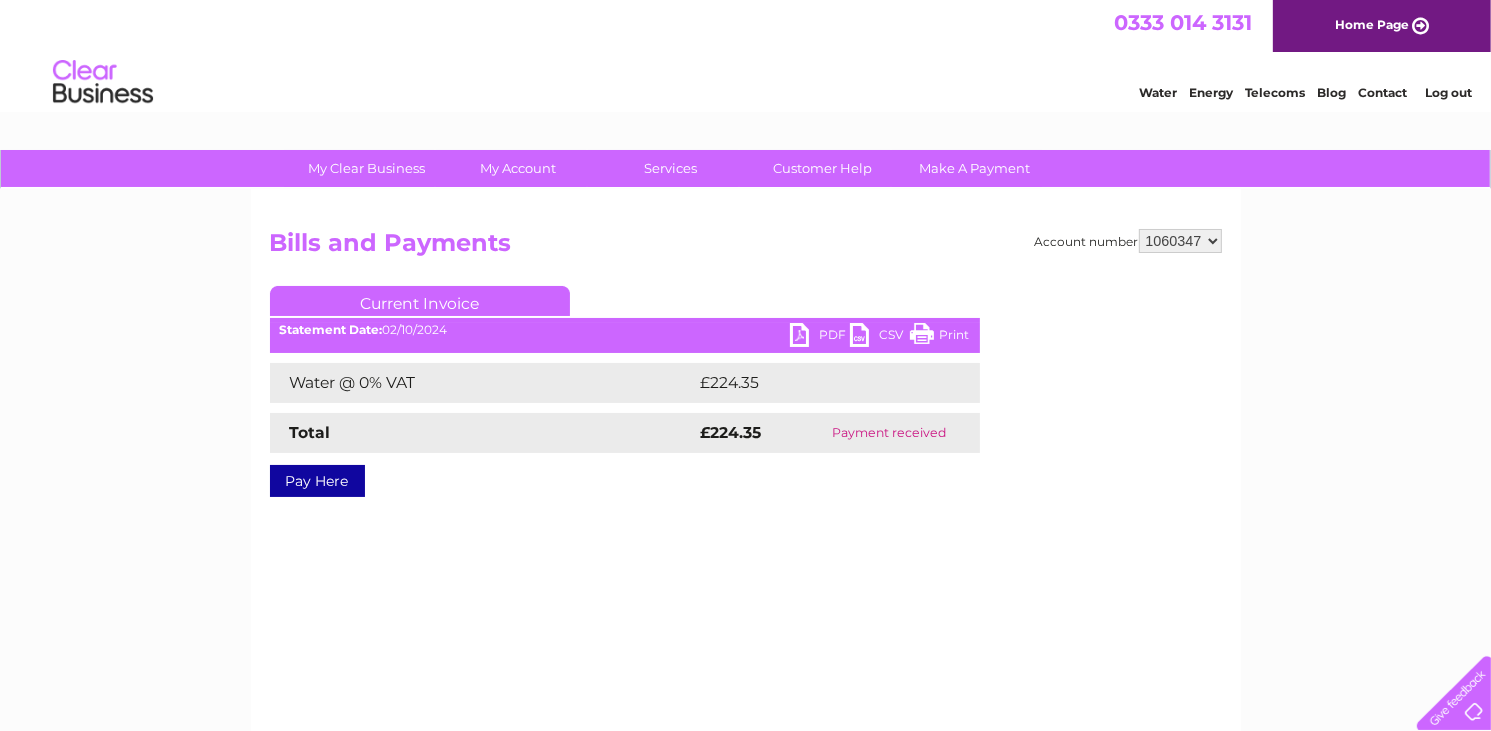 scroll, scrollTop: 0, scrollLeft: 0, axis: both 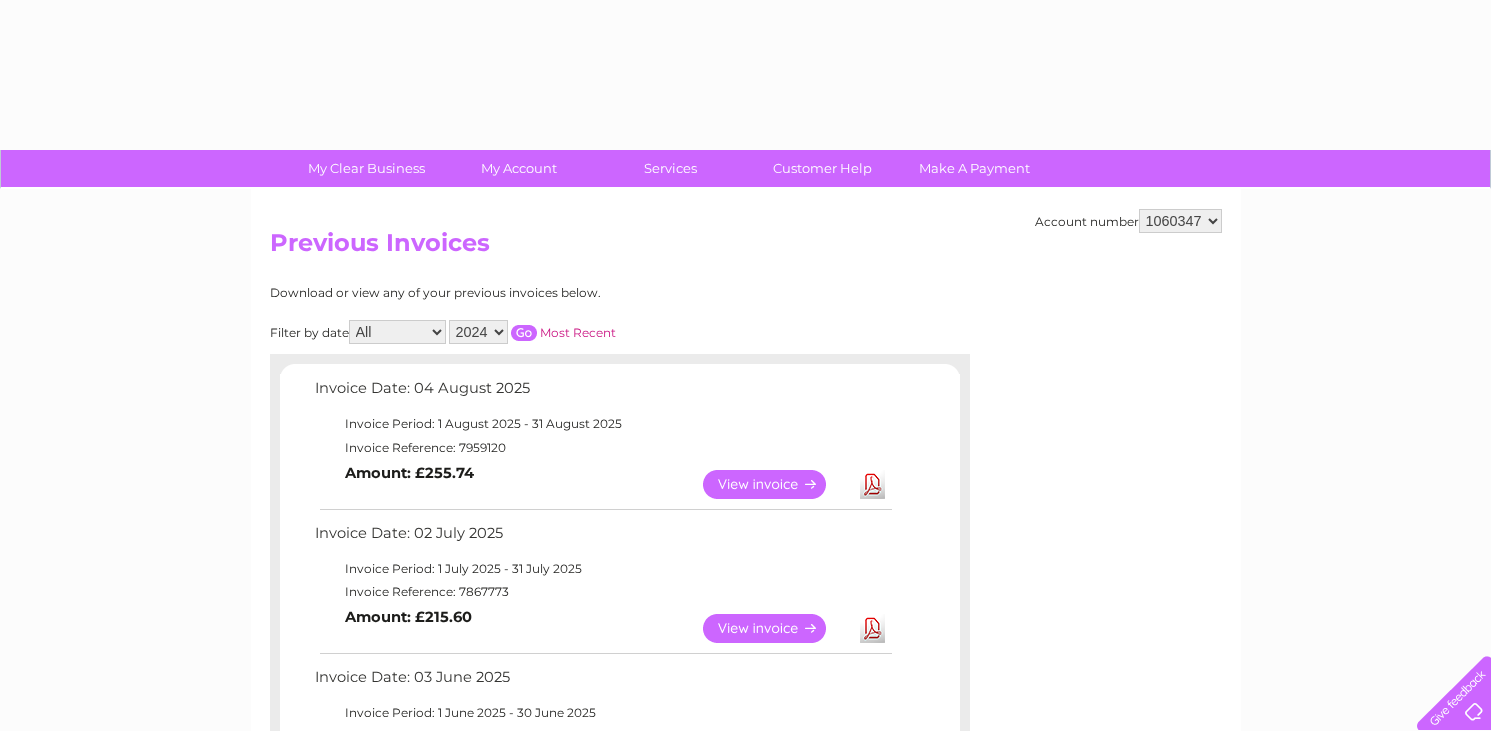 select on "2024" 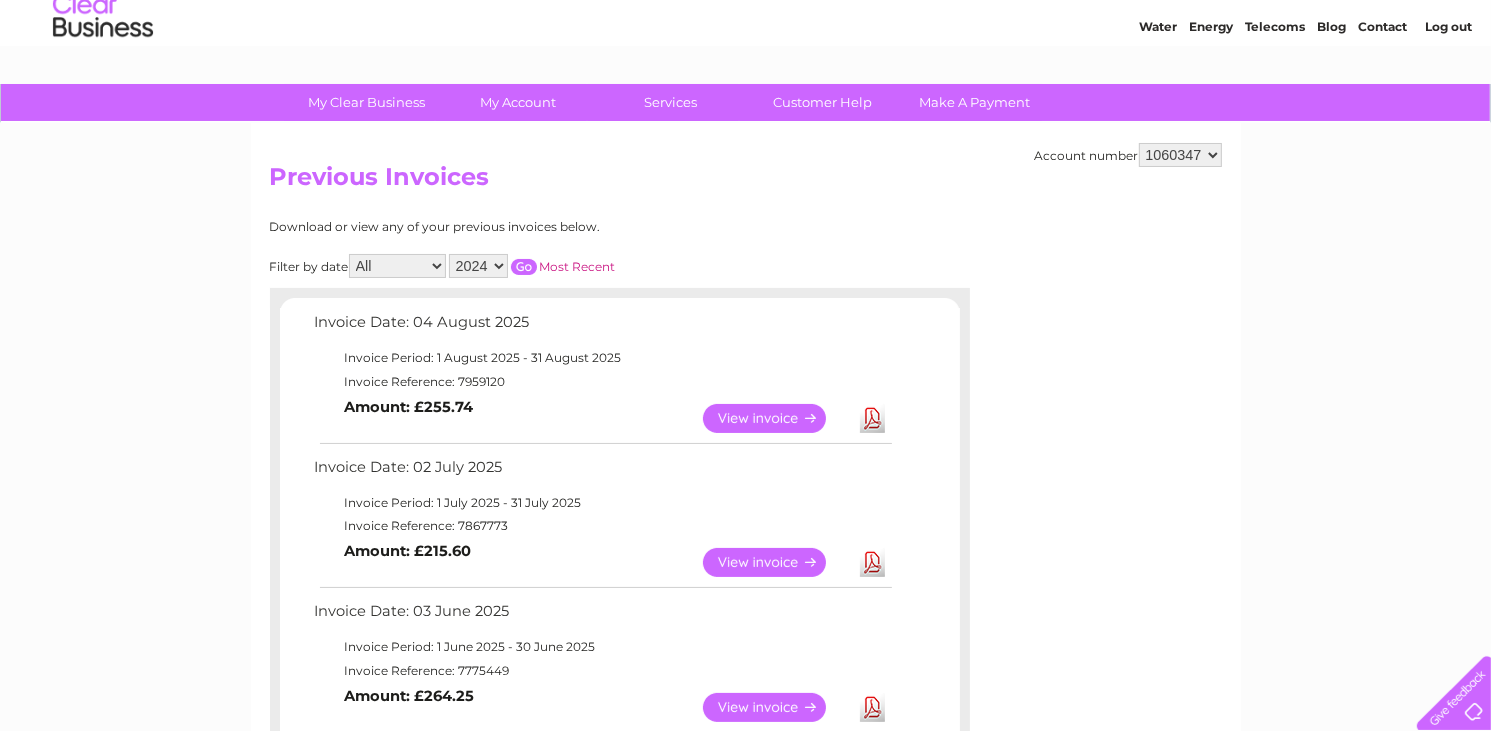 scroll, scrollTop: 0, scrollLeft: 0, axis: both 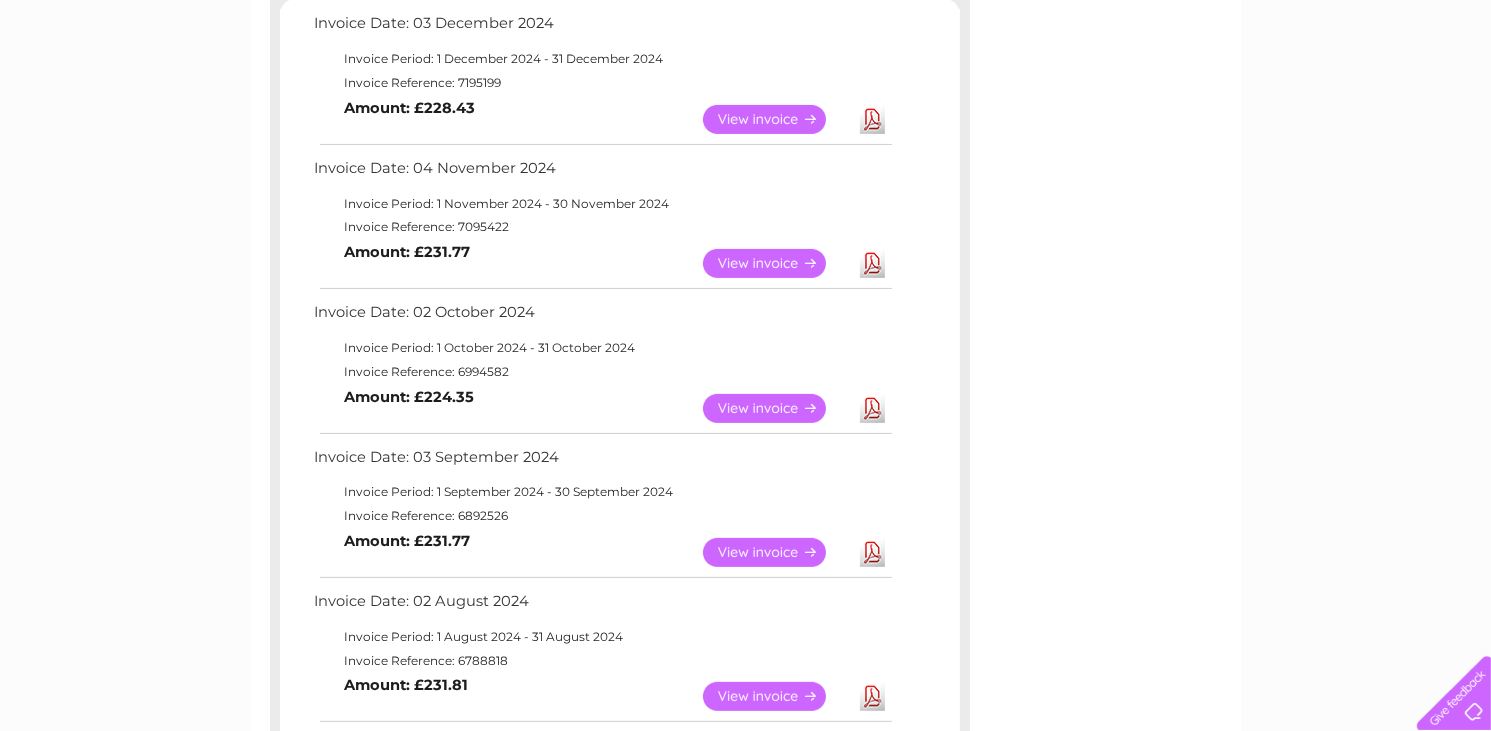 click on "View" at bounding box center (776, 552) 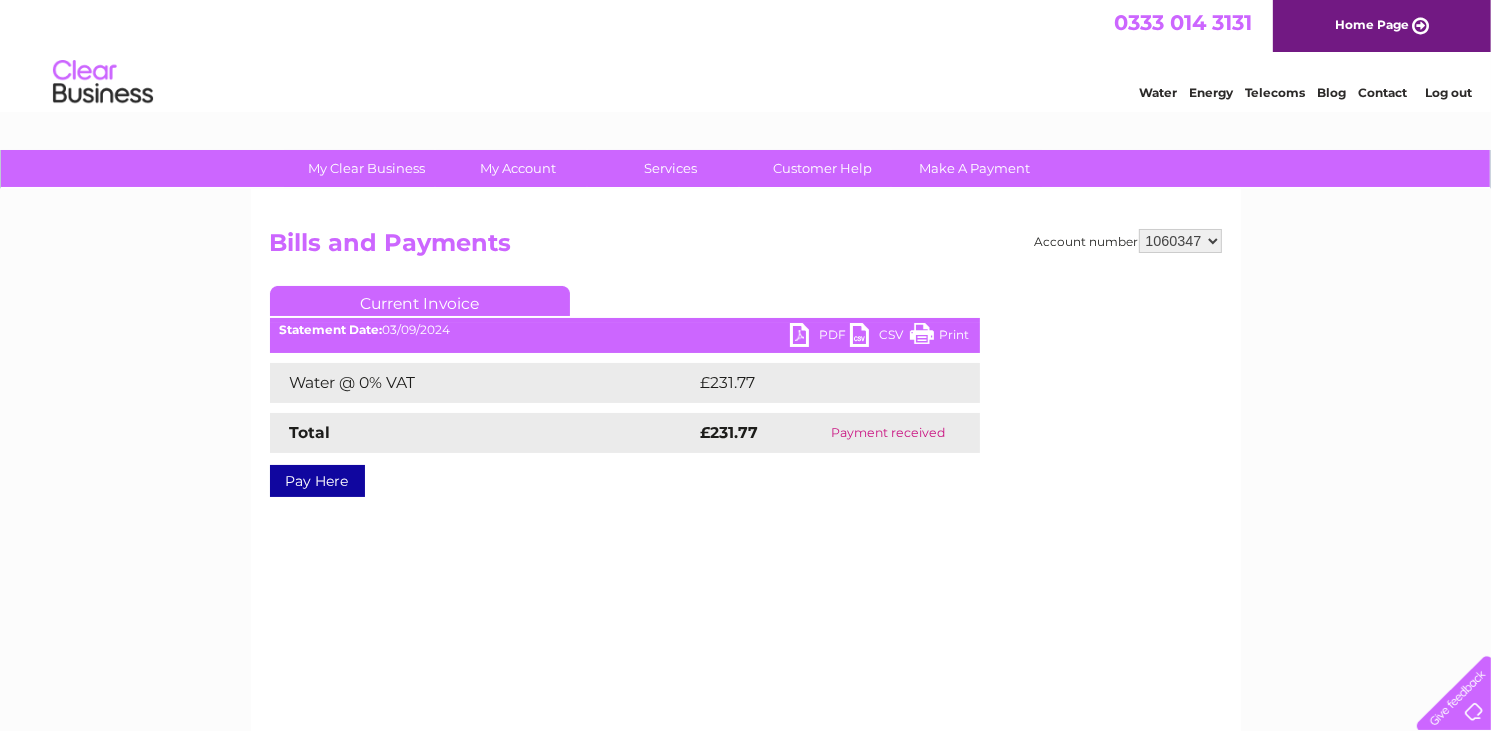 scroll, scrollTop: 0, scrollLeft: 0, axis: both 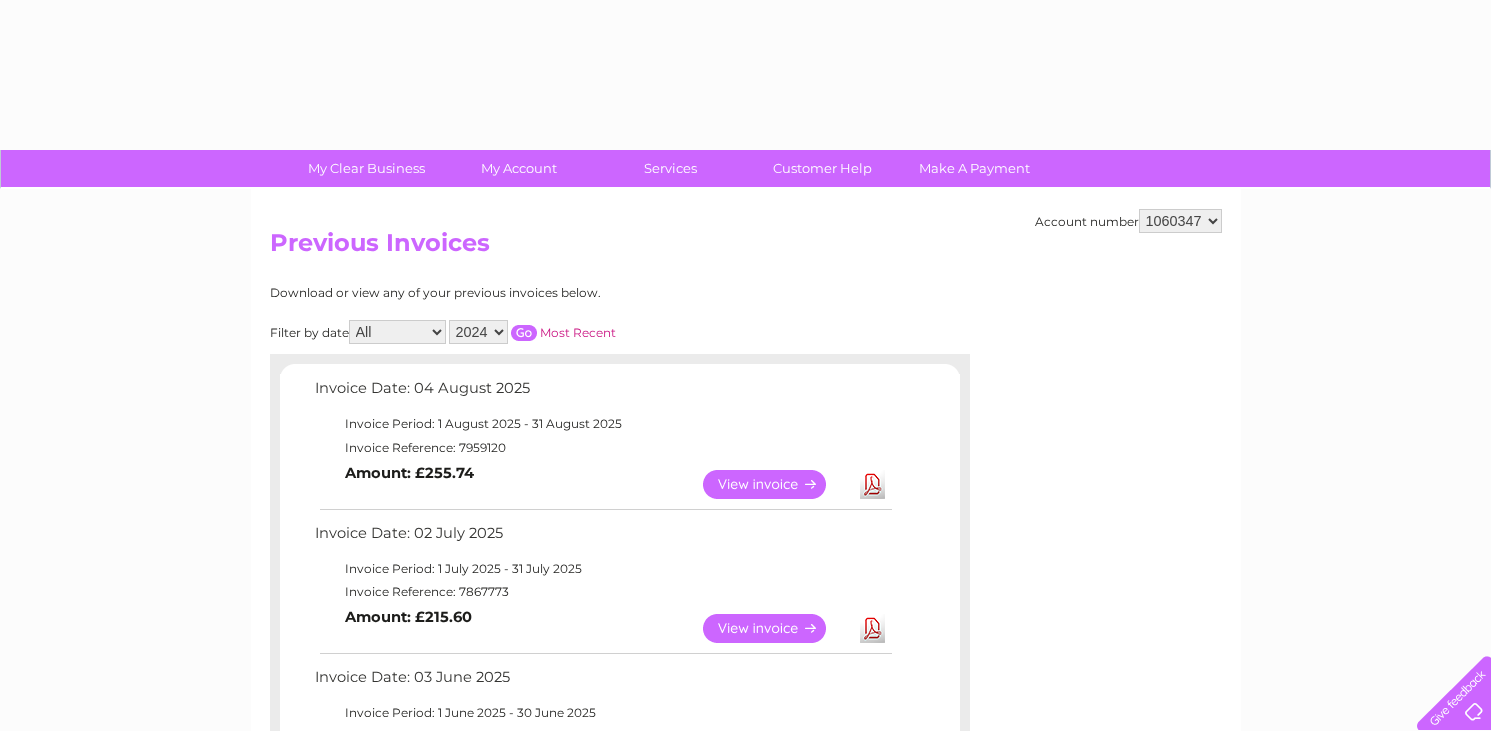 select on "2024" 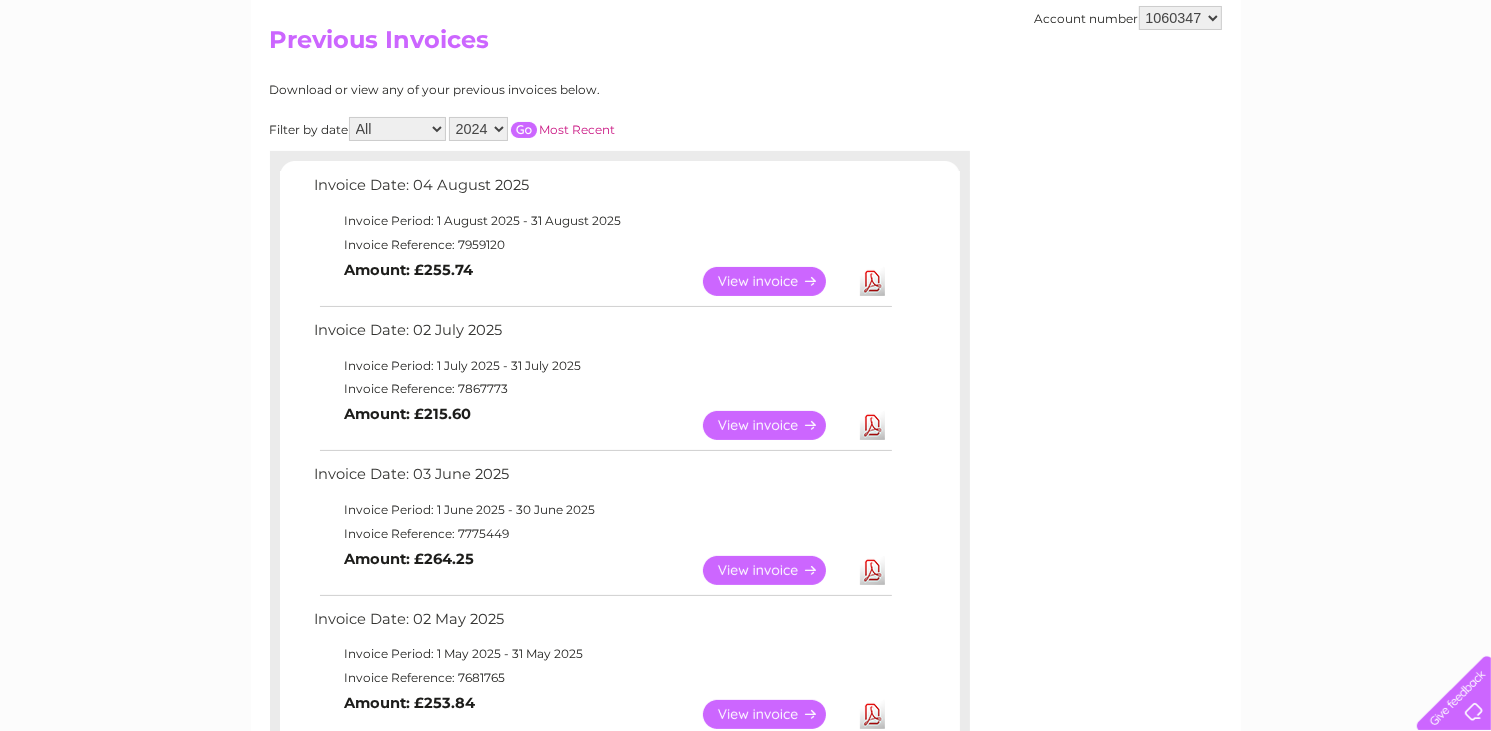 scroll, scrollTop: 0, scrollLeft: 0, axis: both 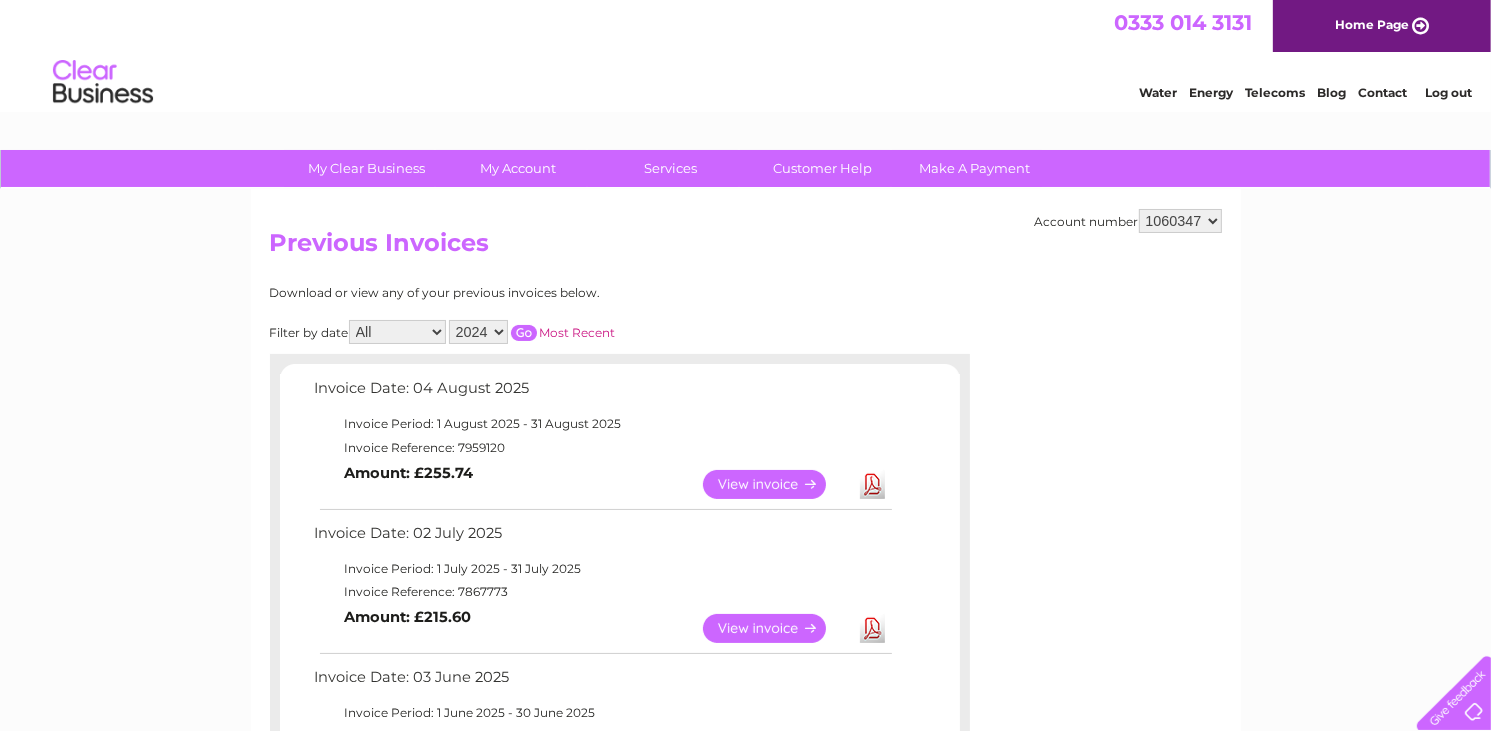 click at bounding box center (524, 333) 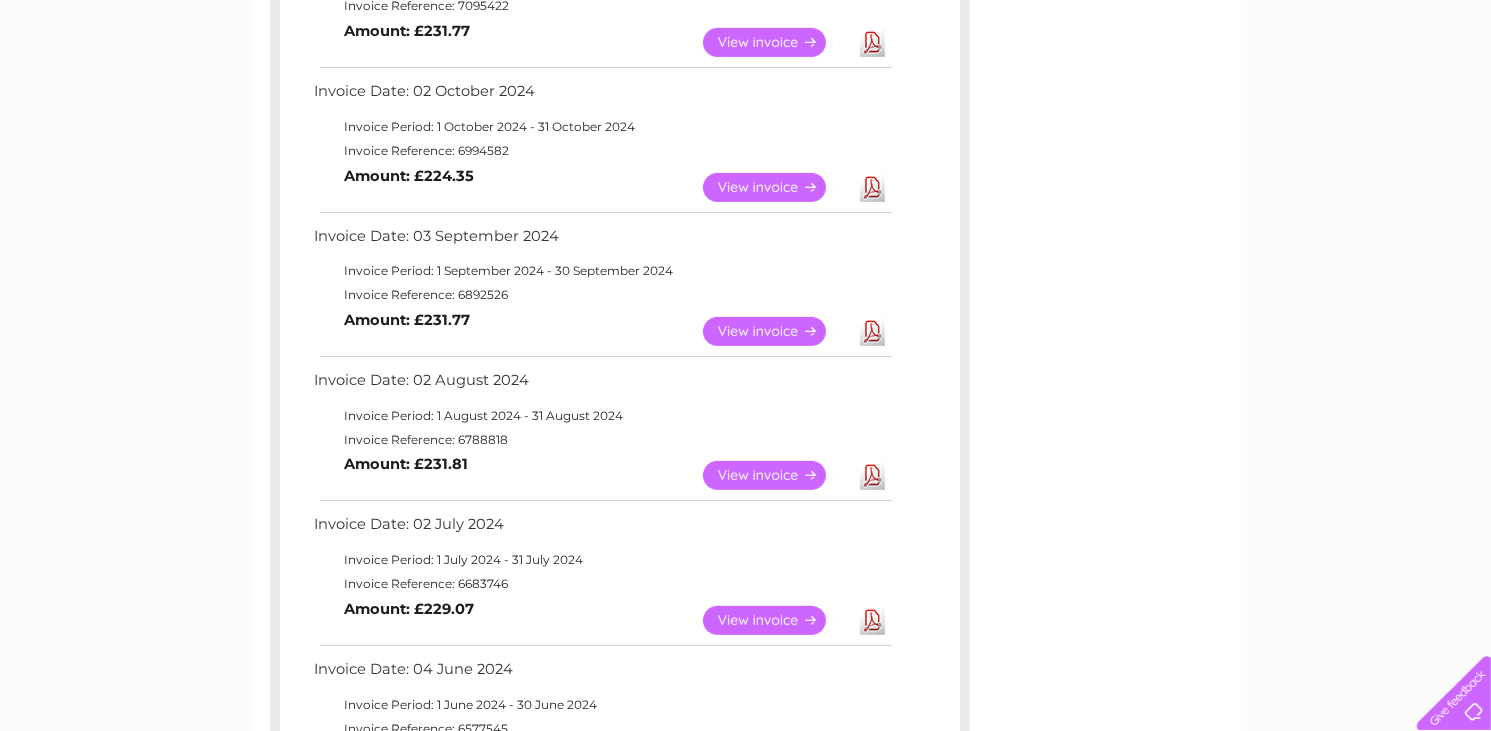 scroll, scrollTop: 587, scrollLeft: 0, axis: vertical 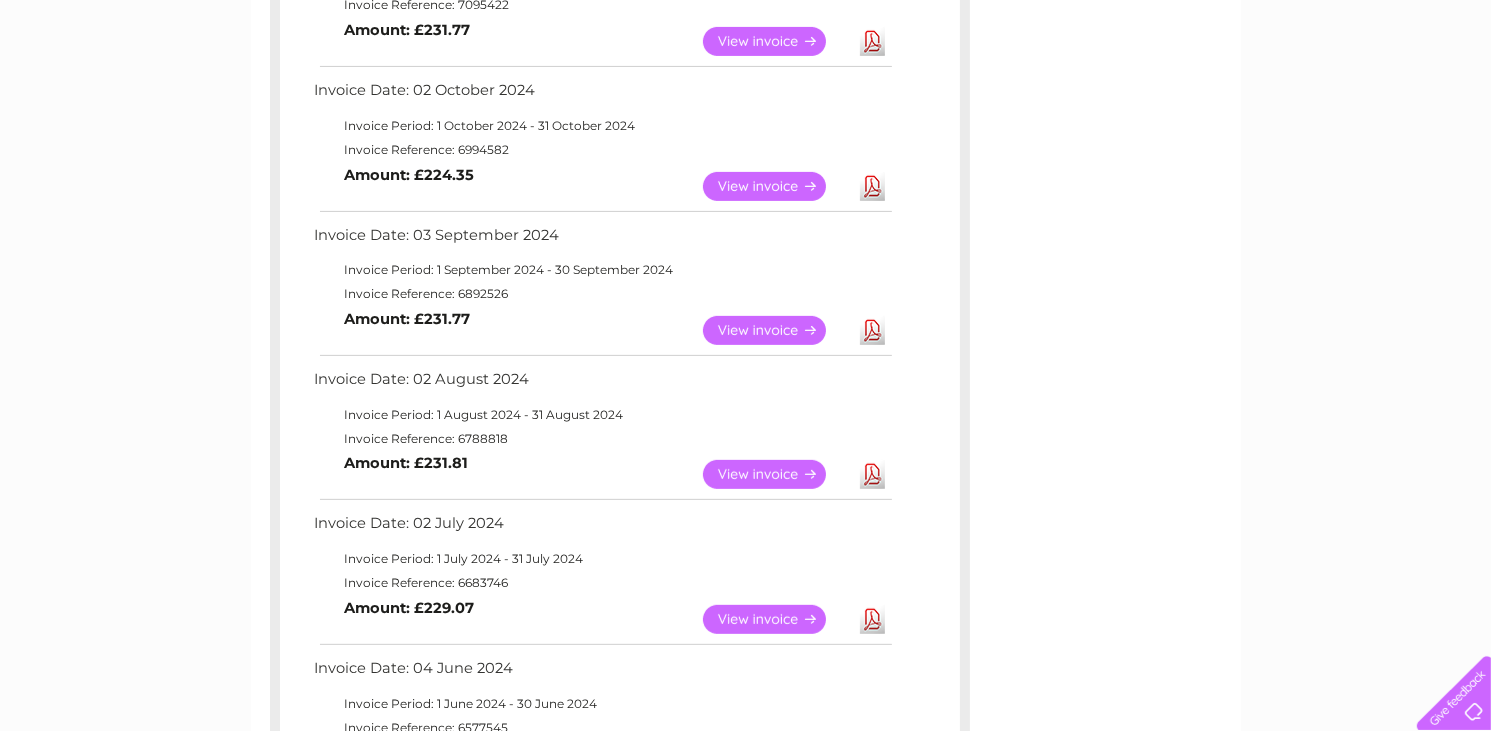 click on "View" at bounding box center [776, 474] 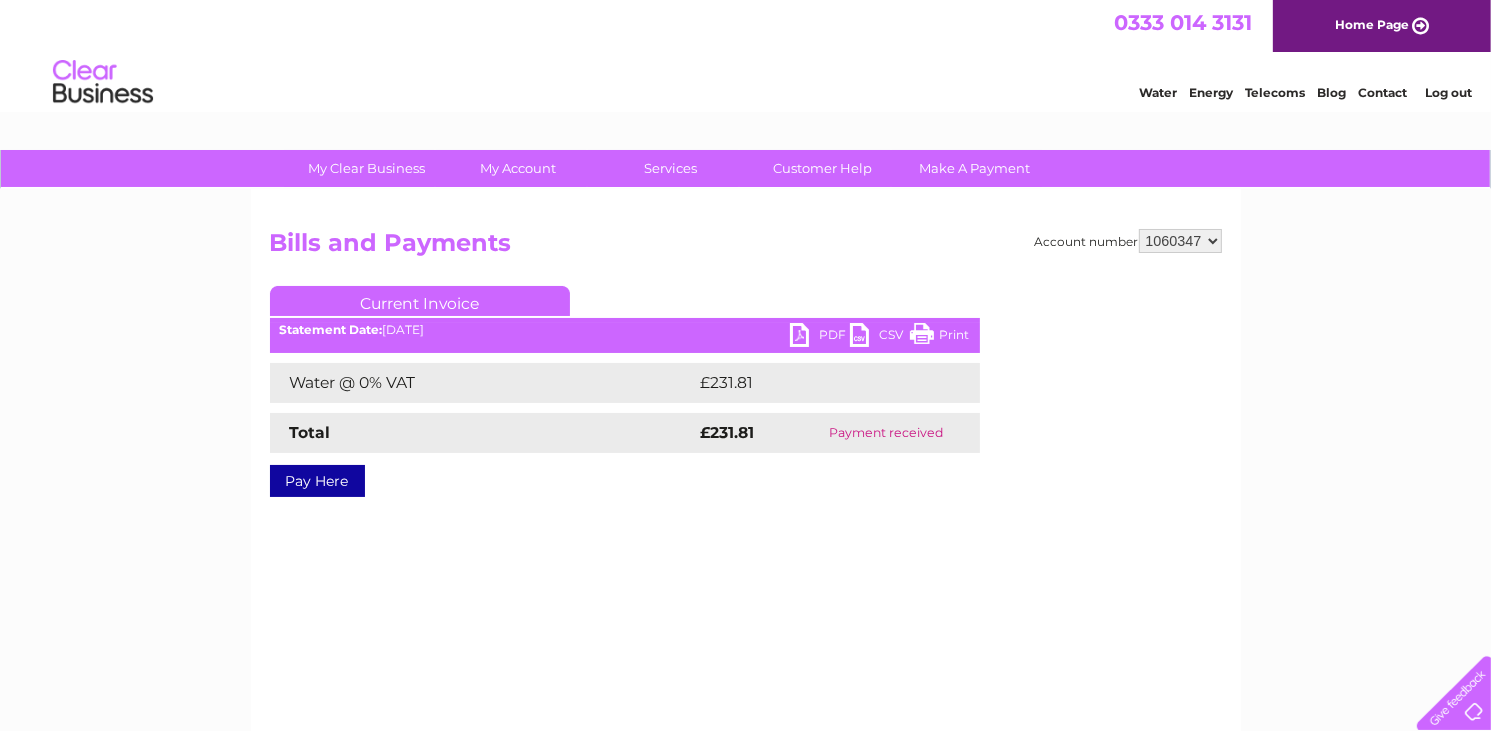 scroll, scrollTop: 0, scrollLeft: 0, axis: both 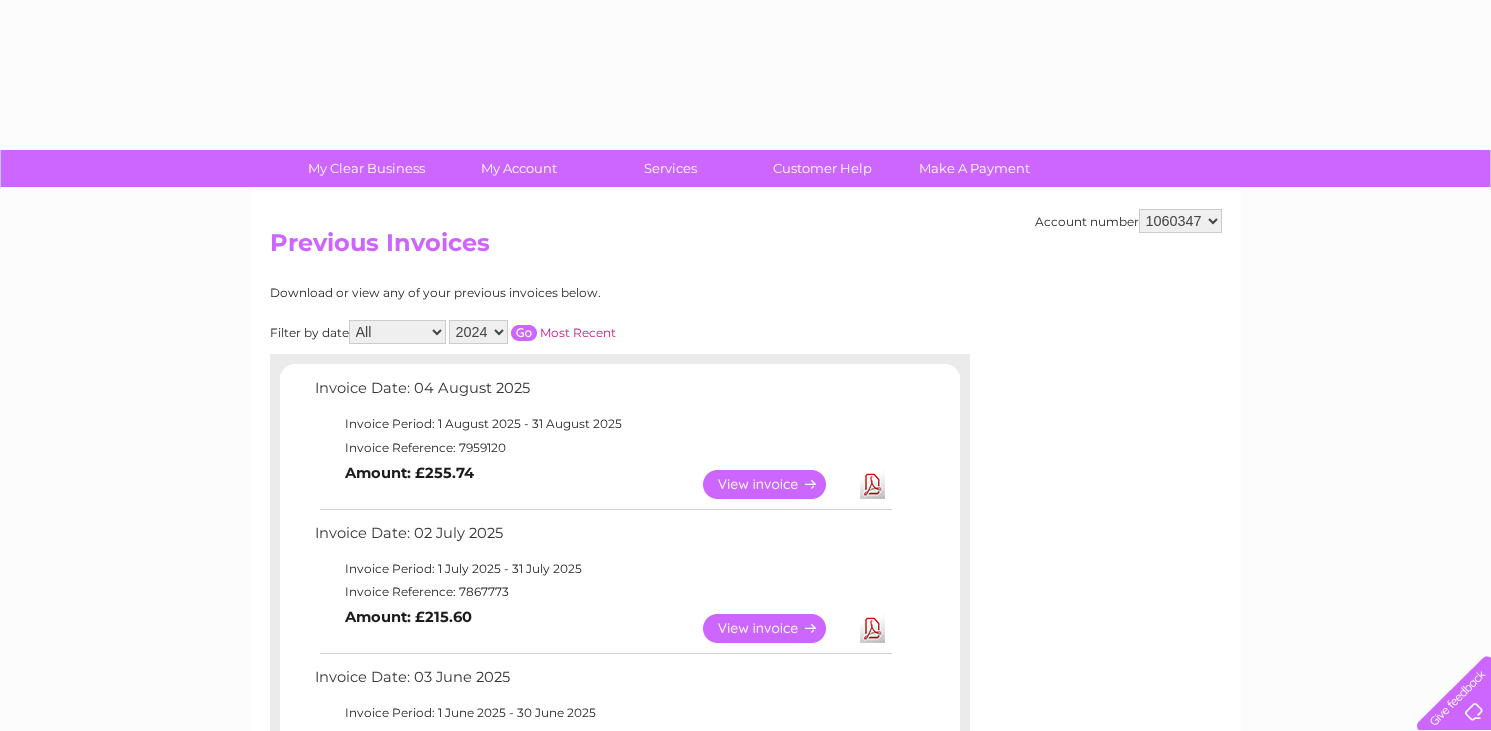 select on "2024" 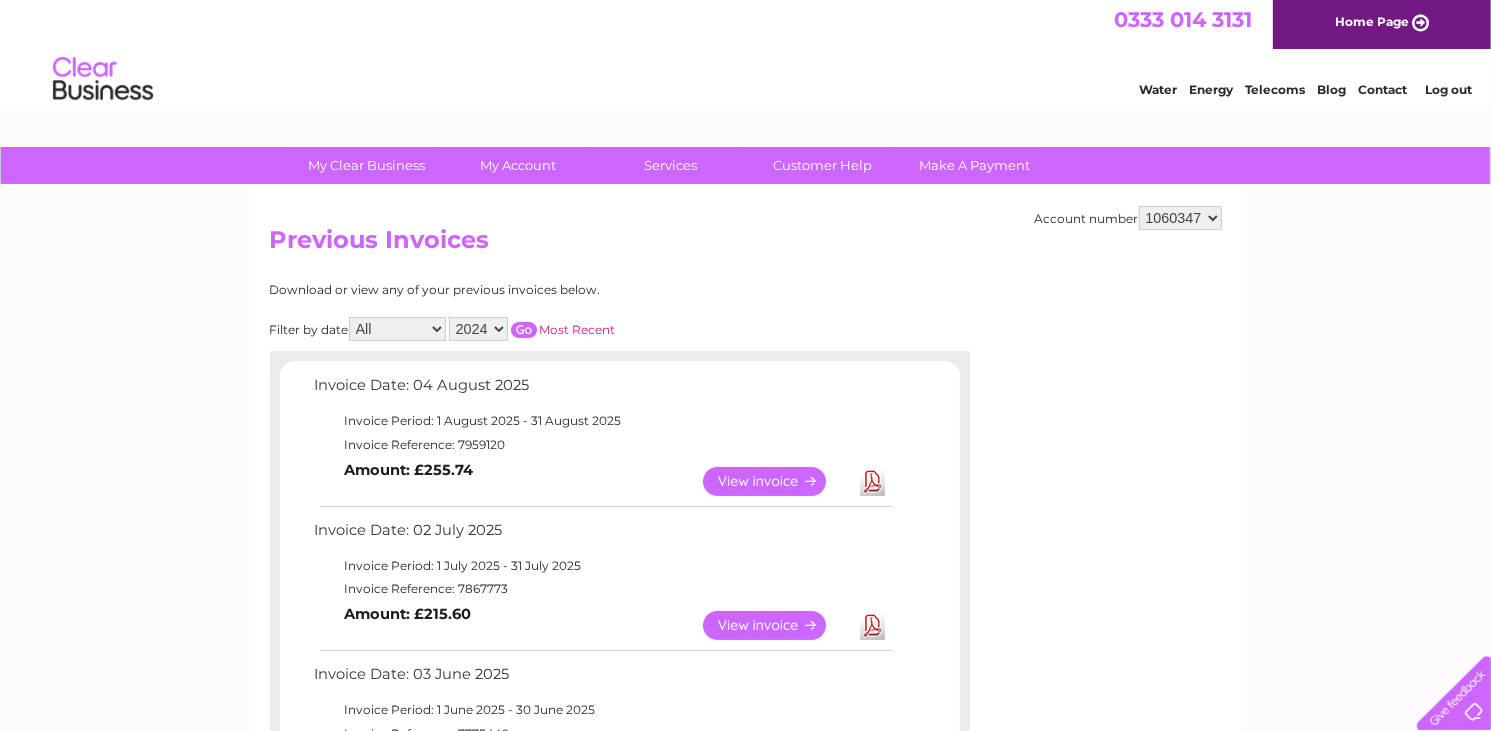 scroll, scrollTop: 0, scrollLeft: 0, axis: both 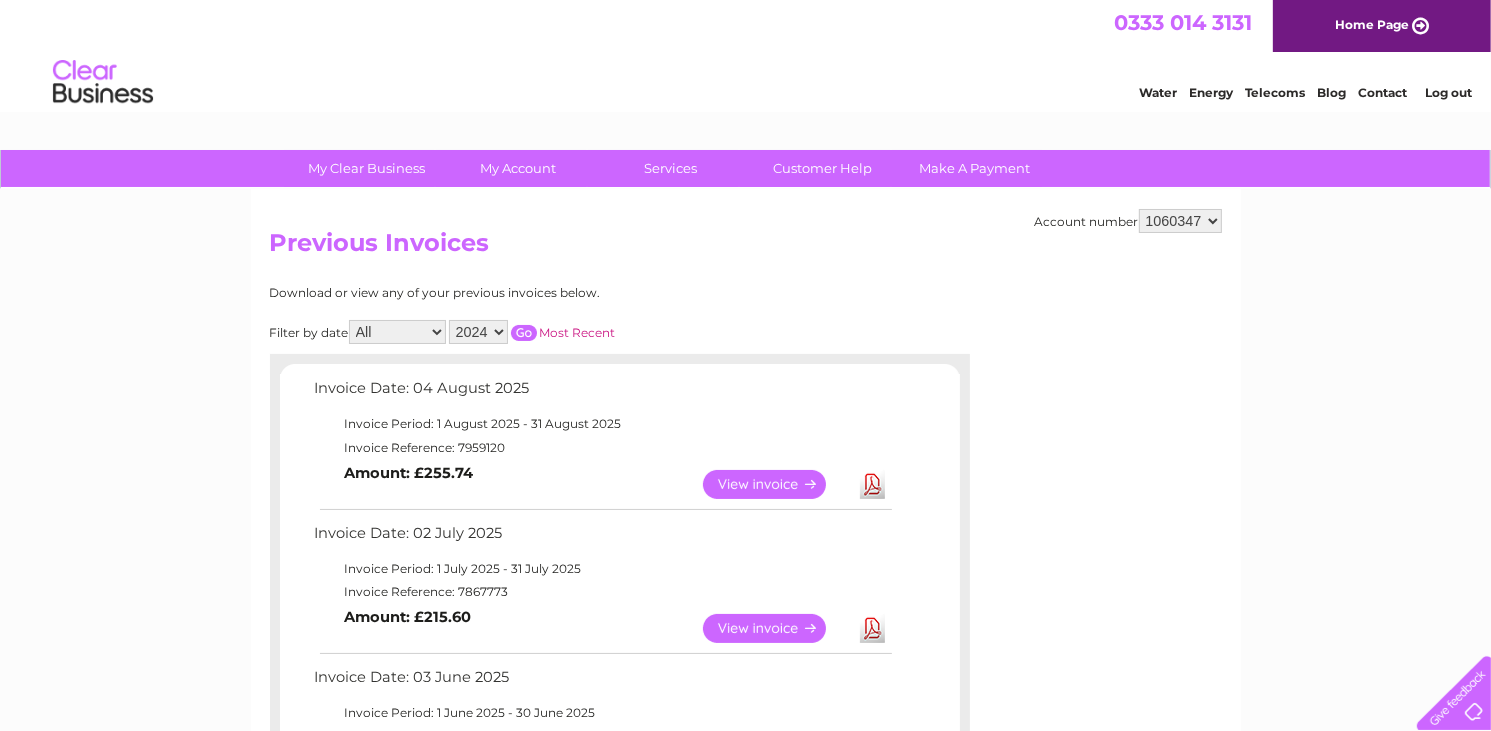 click at bounding box center (524, 333) 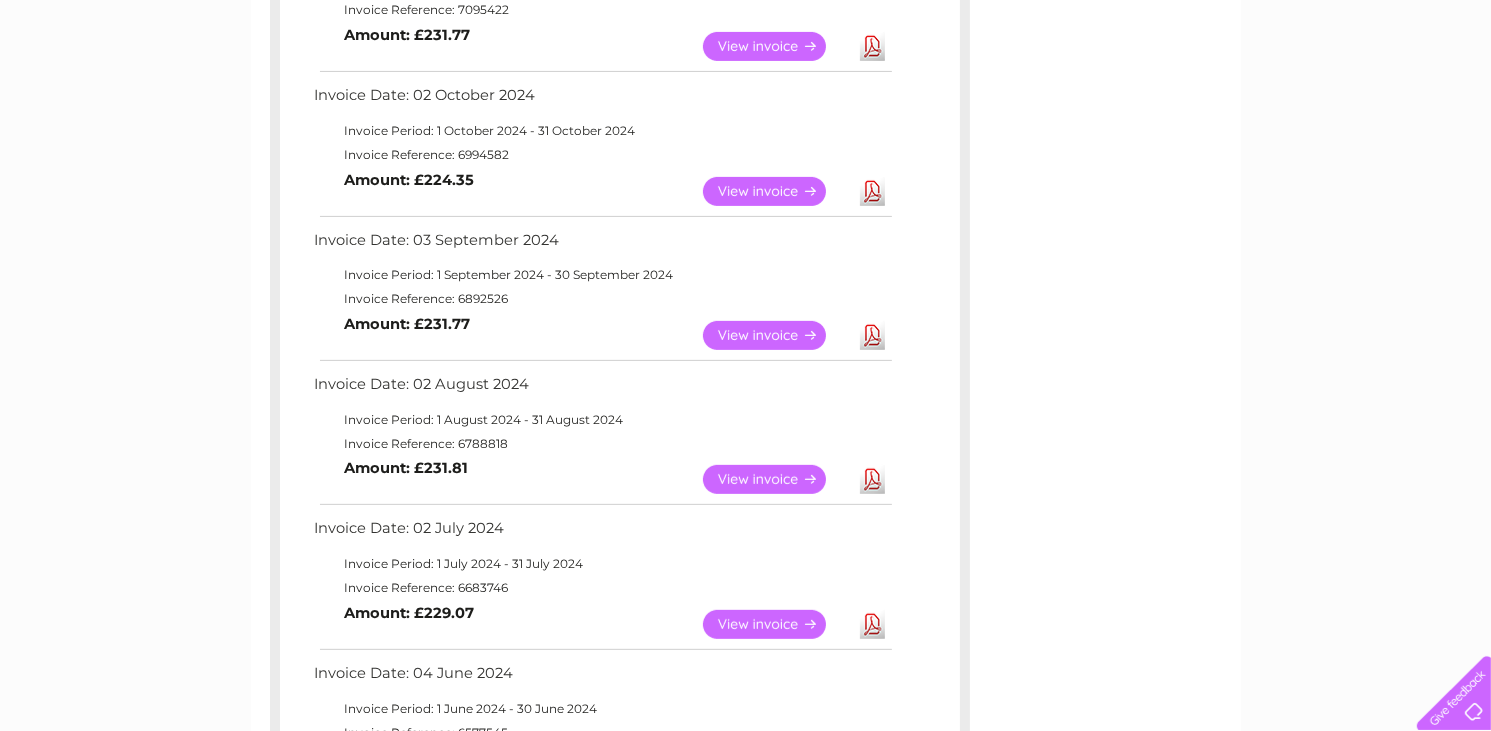 scroll, scrollTop: 620, scrollLeft: 0, axis: vertical 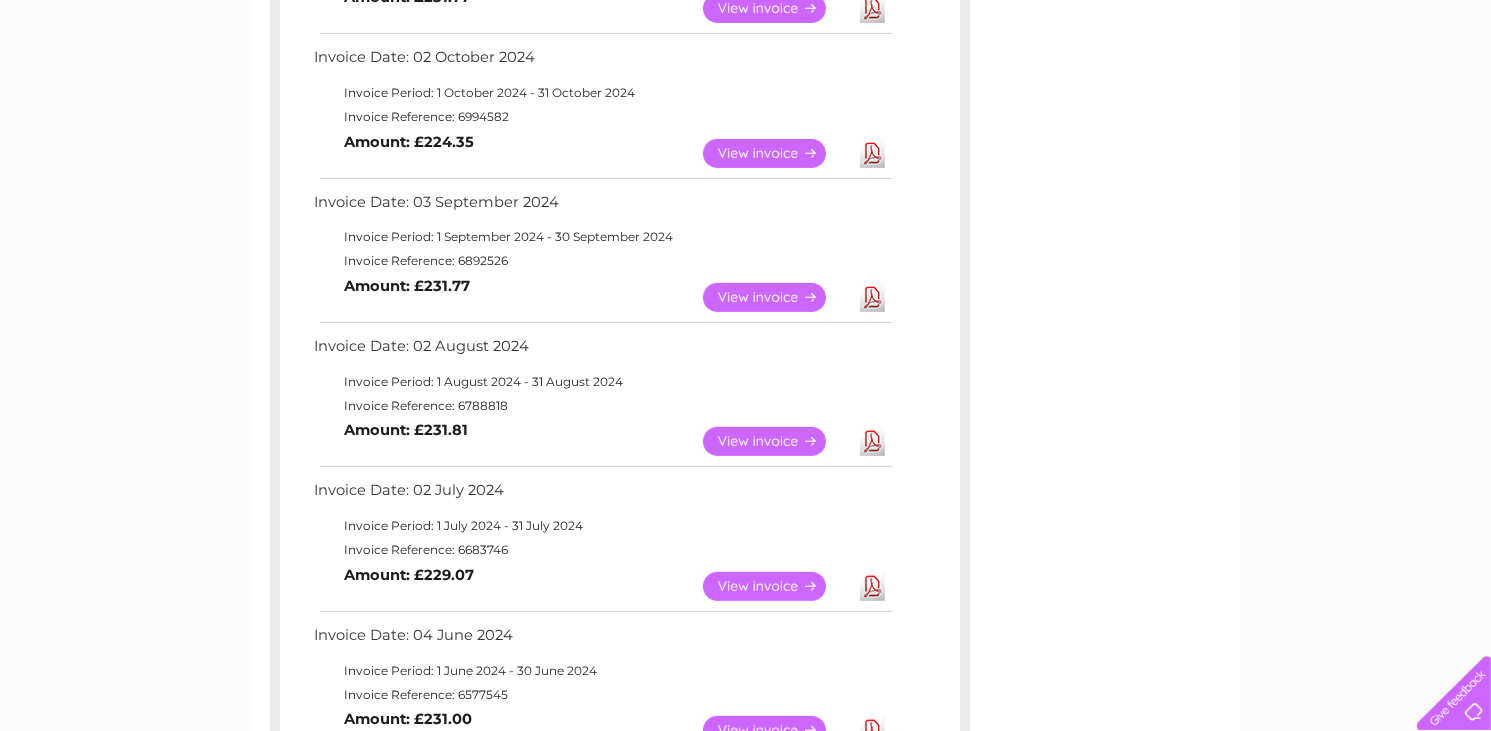 click on "View" at bounding box center (776, 586) 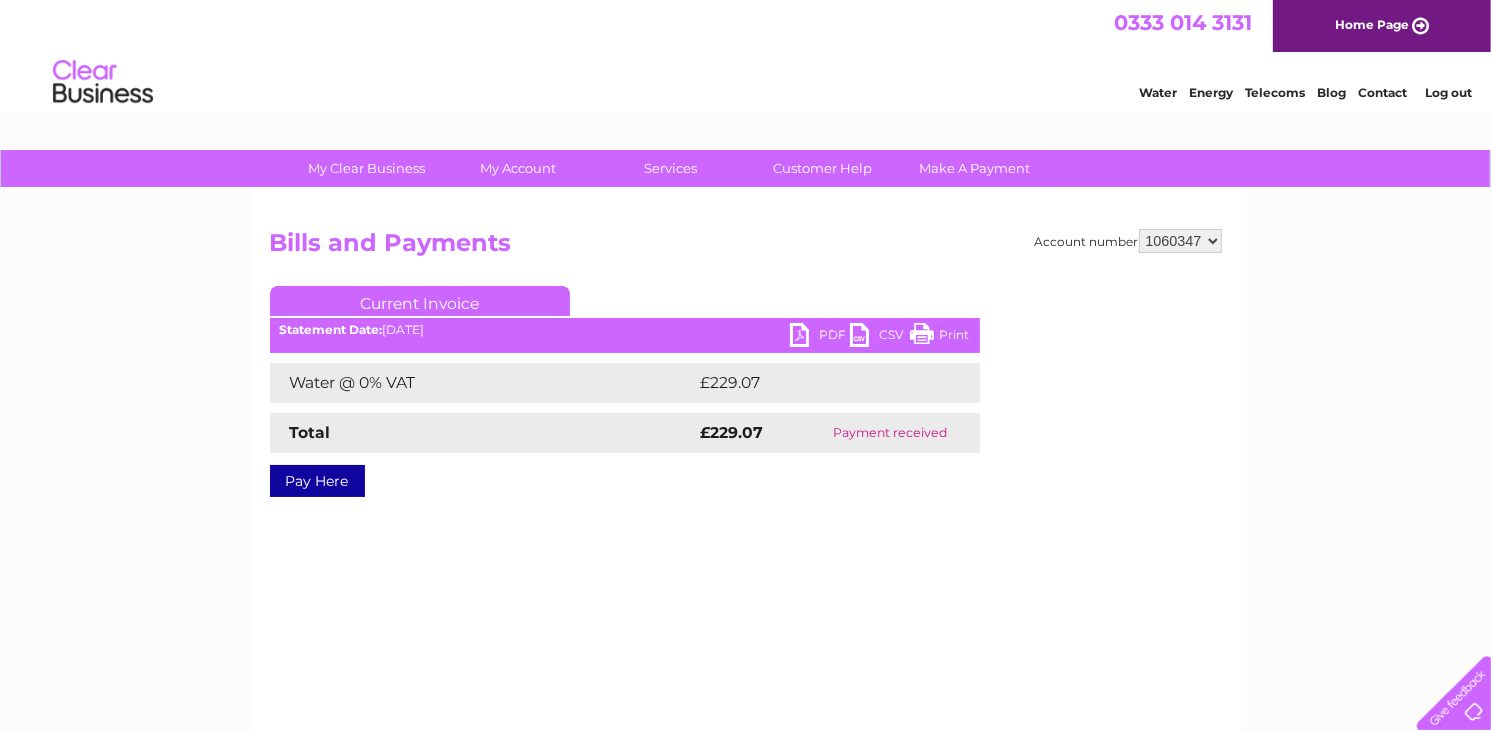scroll, scrollTop: 0, scrollLeft: 0, axis: both 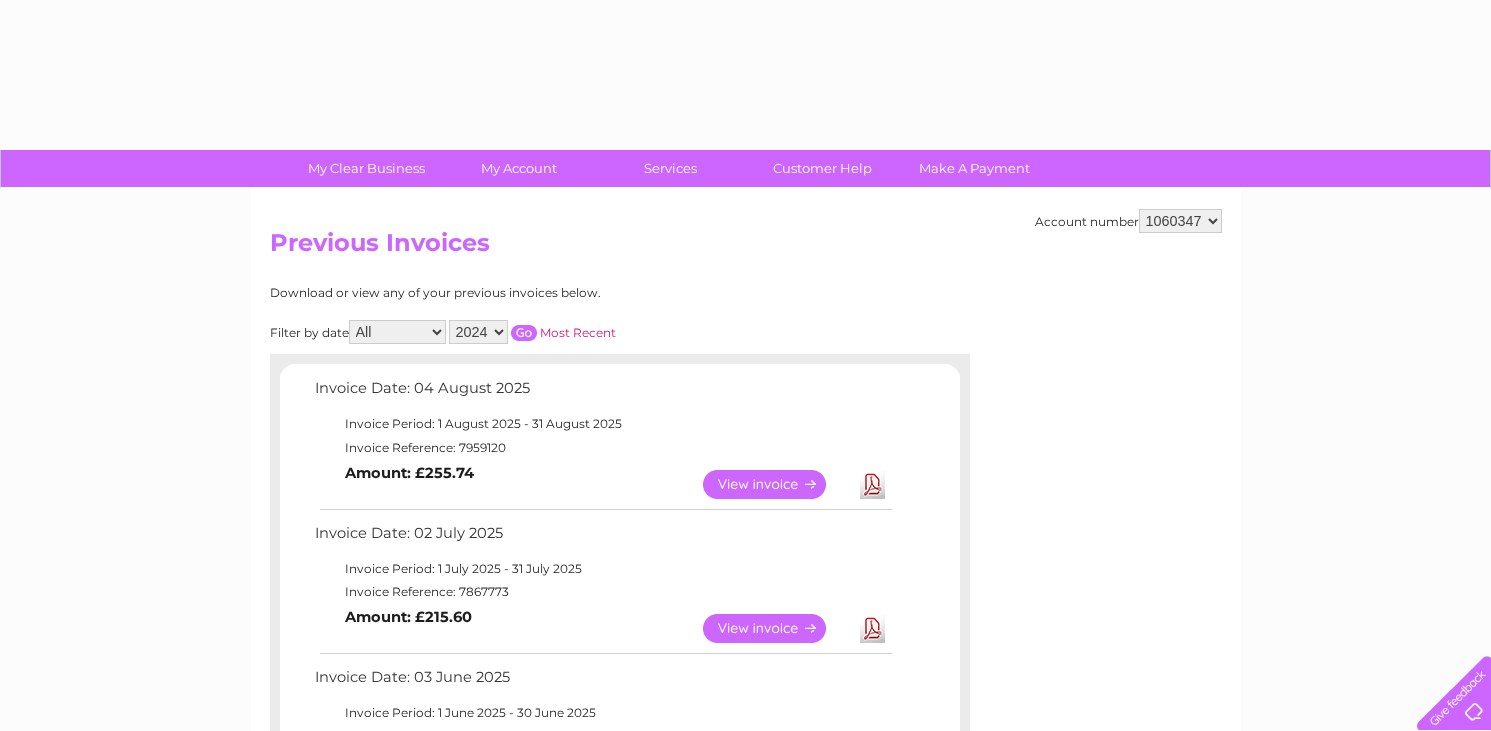 select on "2024" 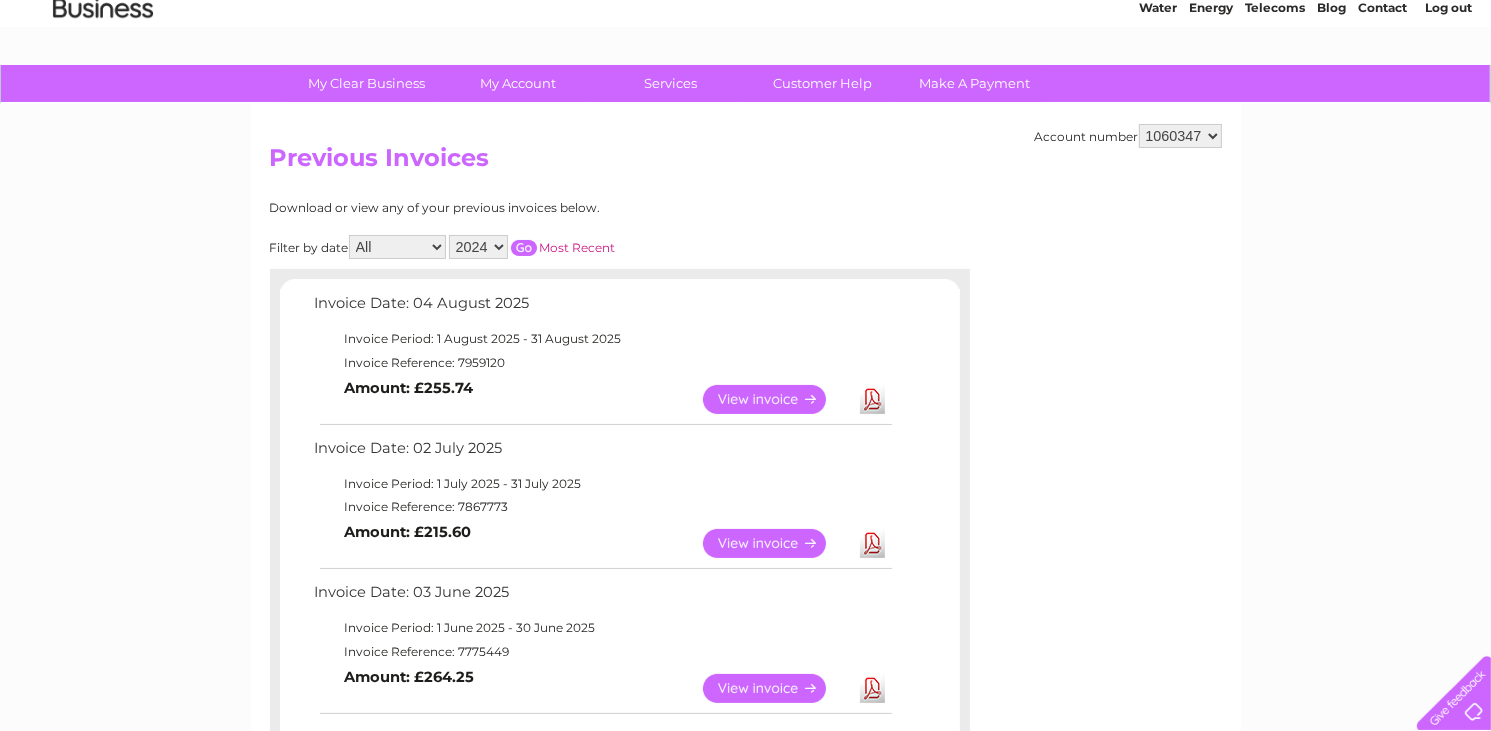 scroll, scrollTop: 0, scrollLeft: 0, axis: both 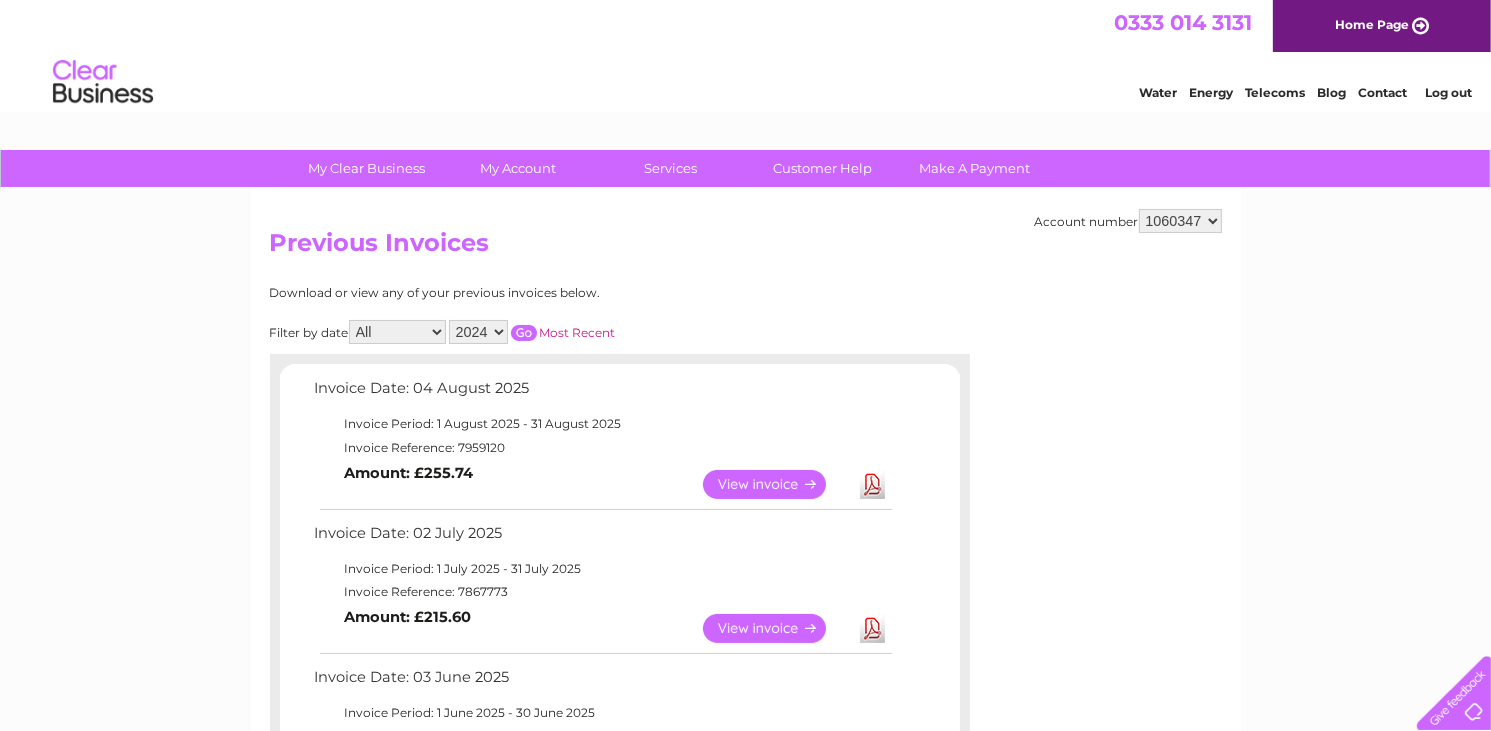 click at bounding box center [524, 333] 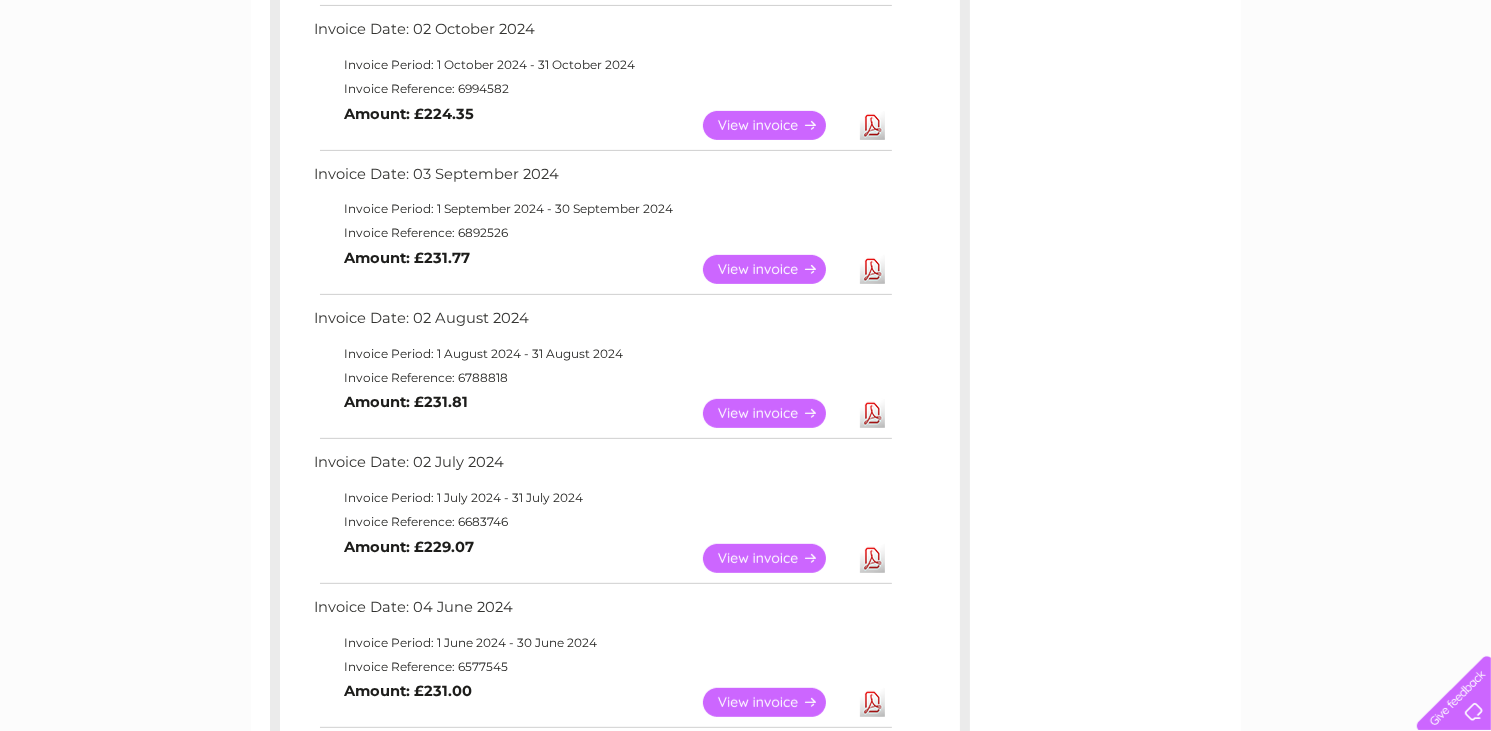scroll, scrollTop: 728, scrollLeft: 0, axis: vertical 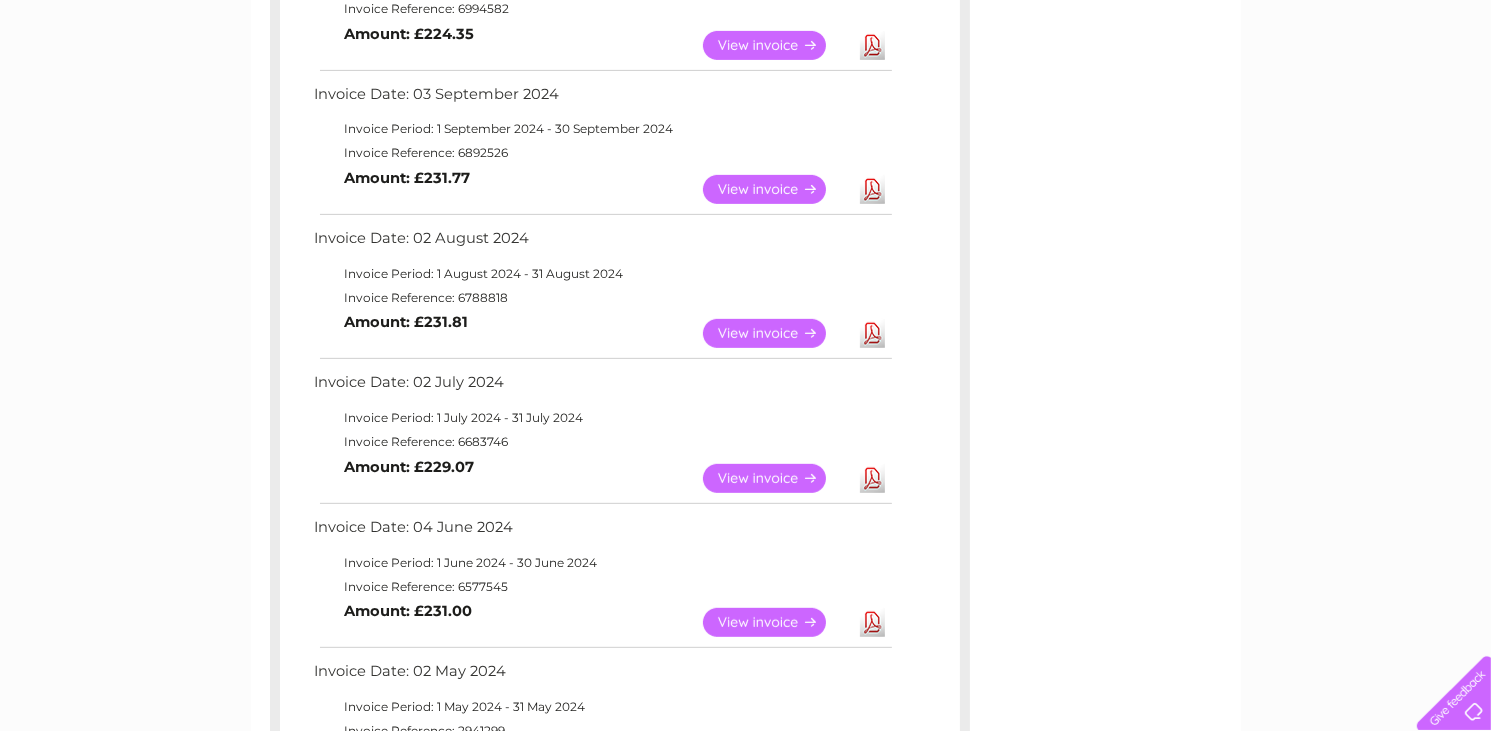 click on "View" at bounding box center (776, 622) 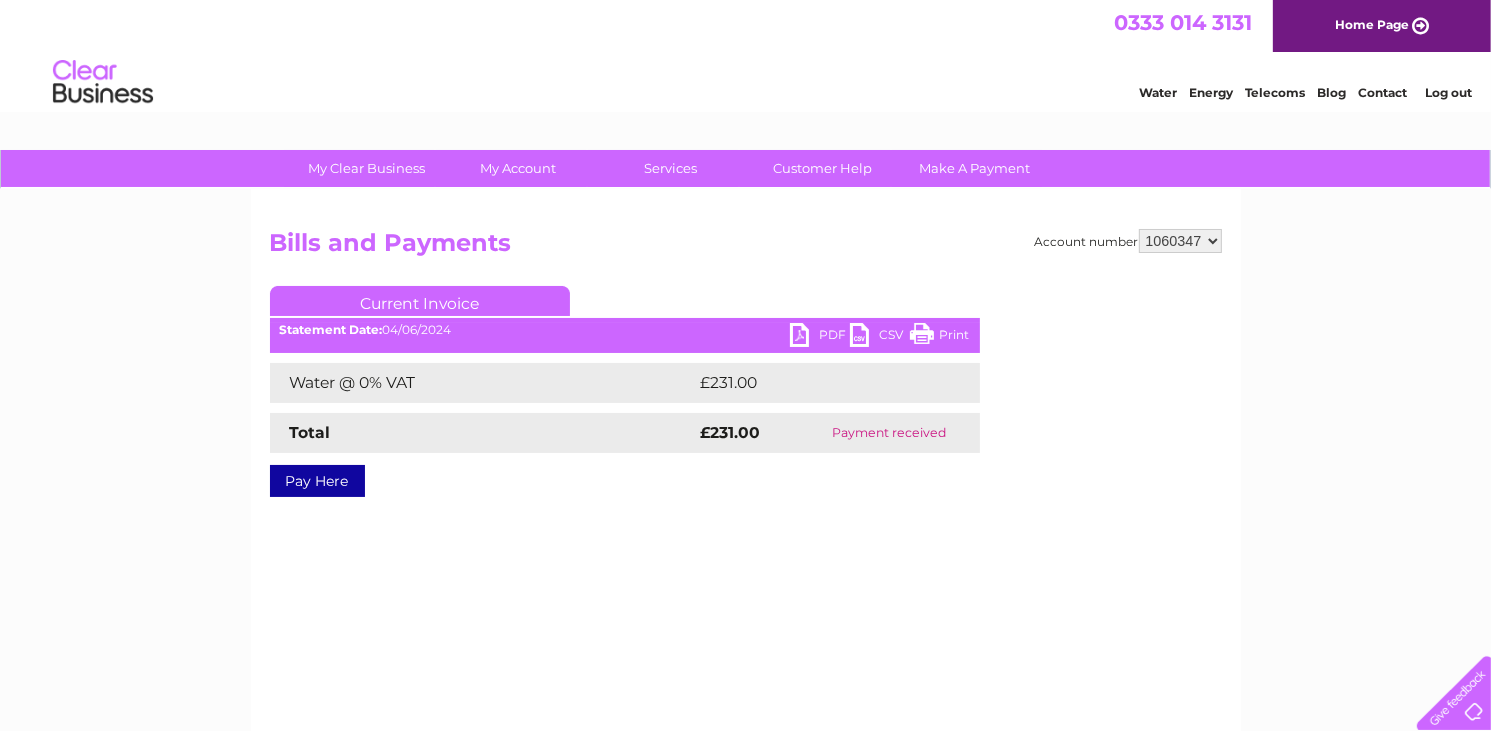 scroll, scrollTop: 0, scrollLeft: 0, axis: both 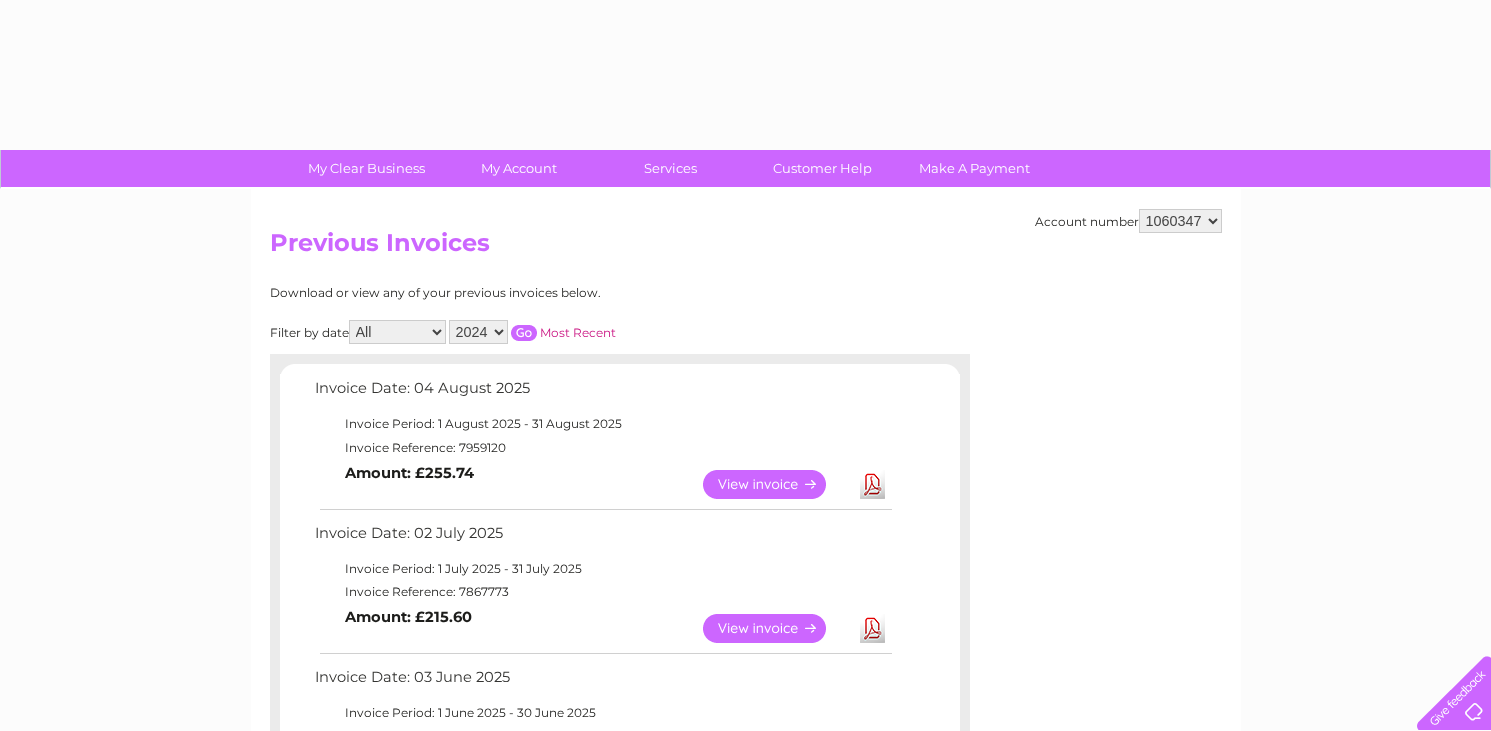 select on "2024" 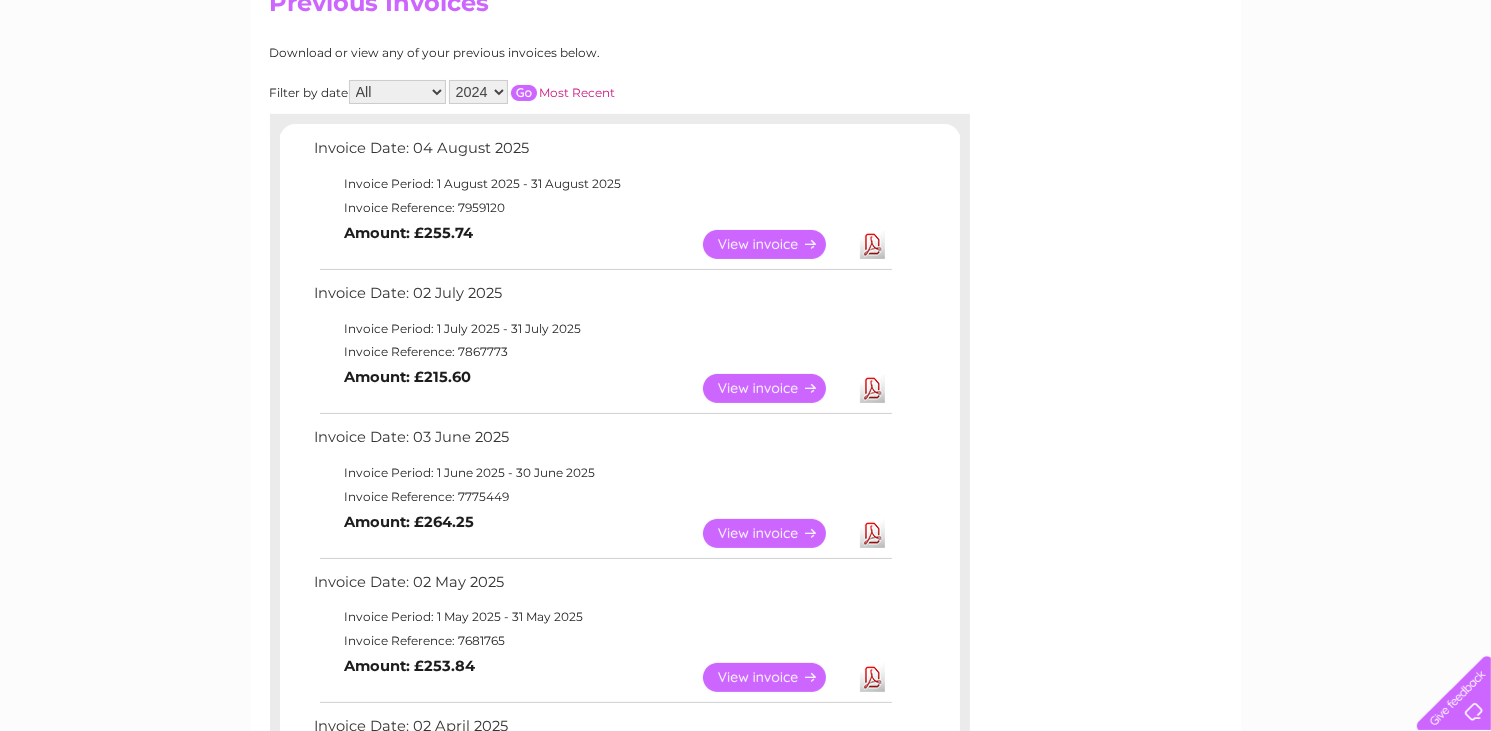 scroll, scrollTop: 221, scrollLeft: 0, axis: vertical 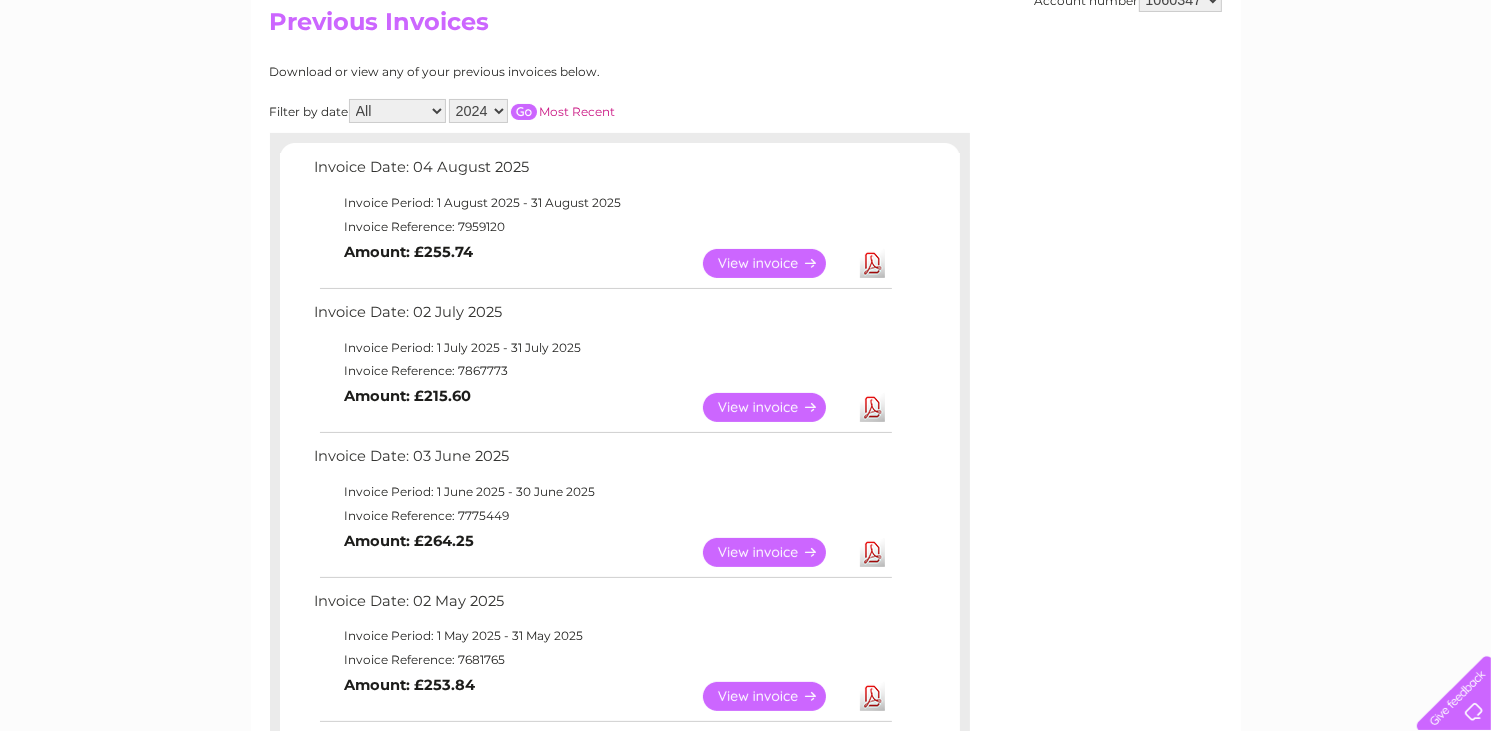 click at bounding box center (524, 112) 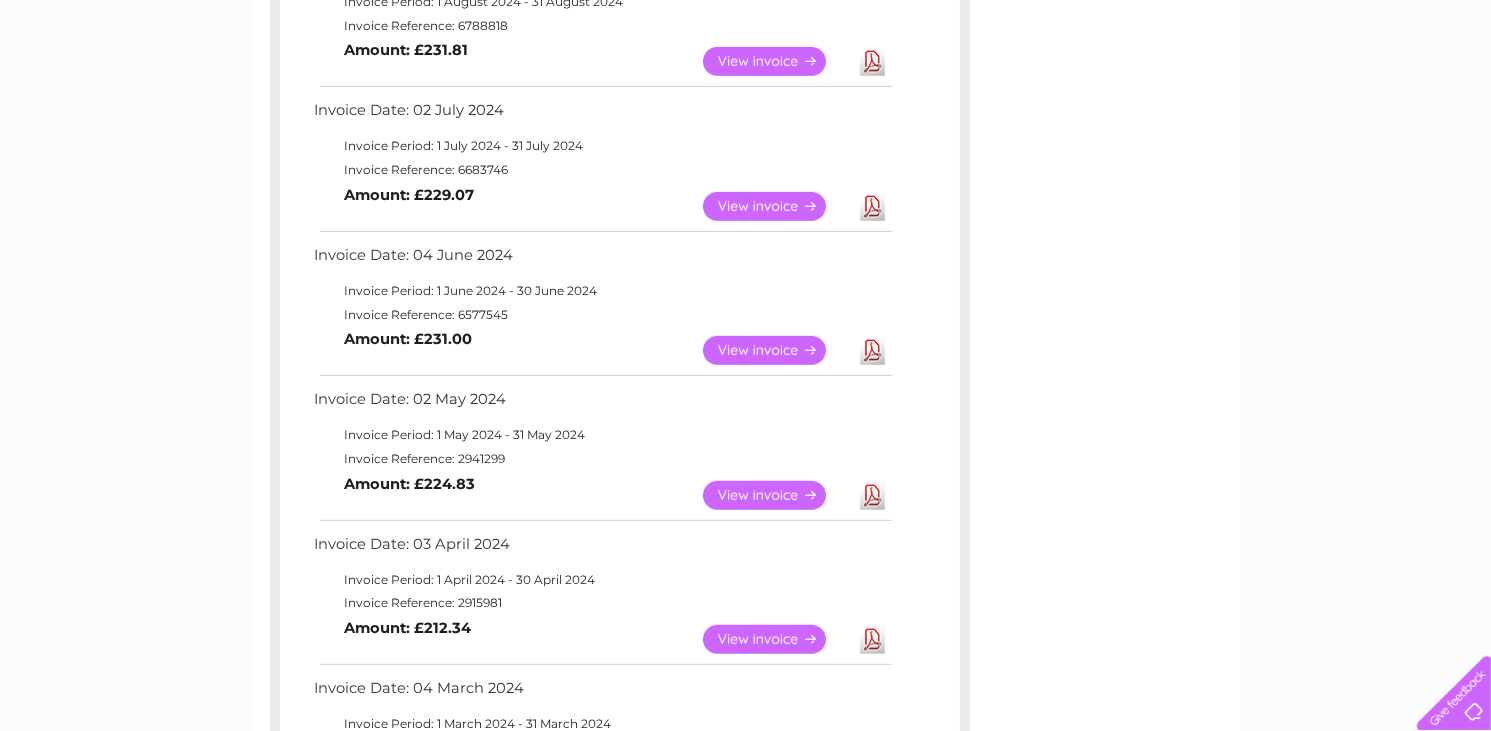 scroll, scrollTop: 1004, scrollLeft: 0, axis: vertical 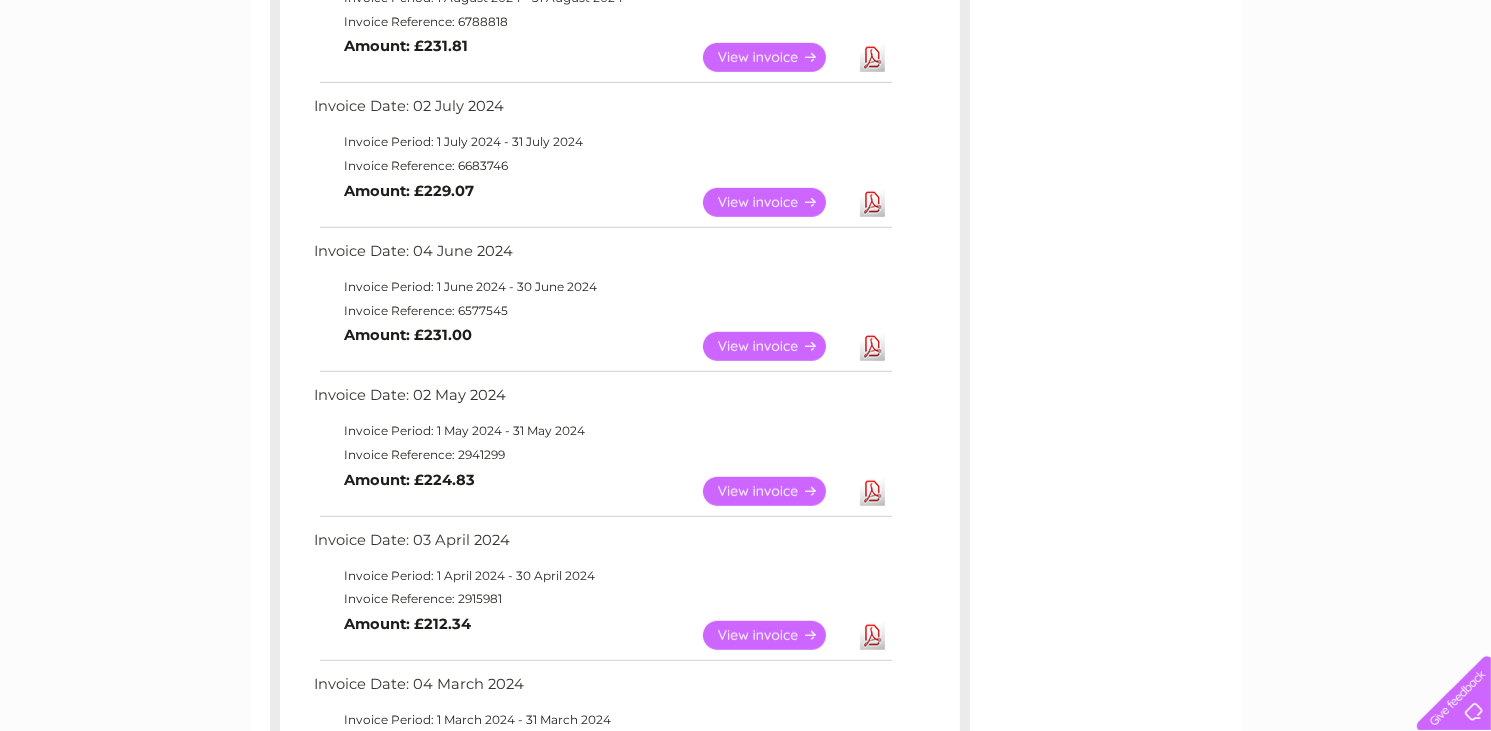 click on "View" at bounding box center (776, 491) 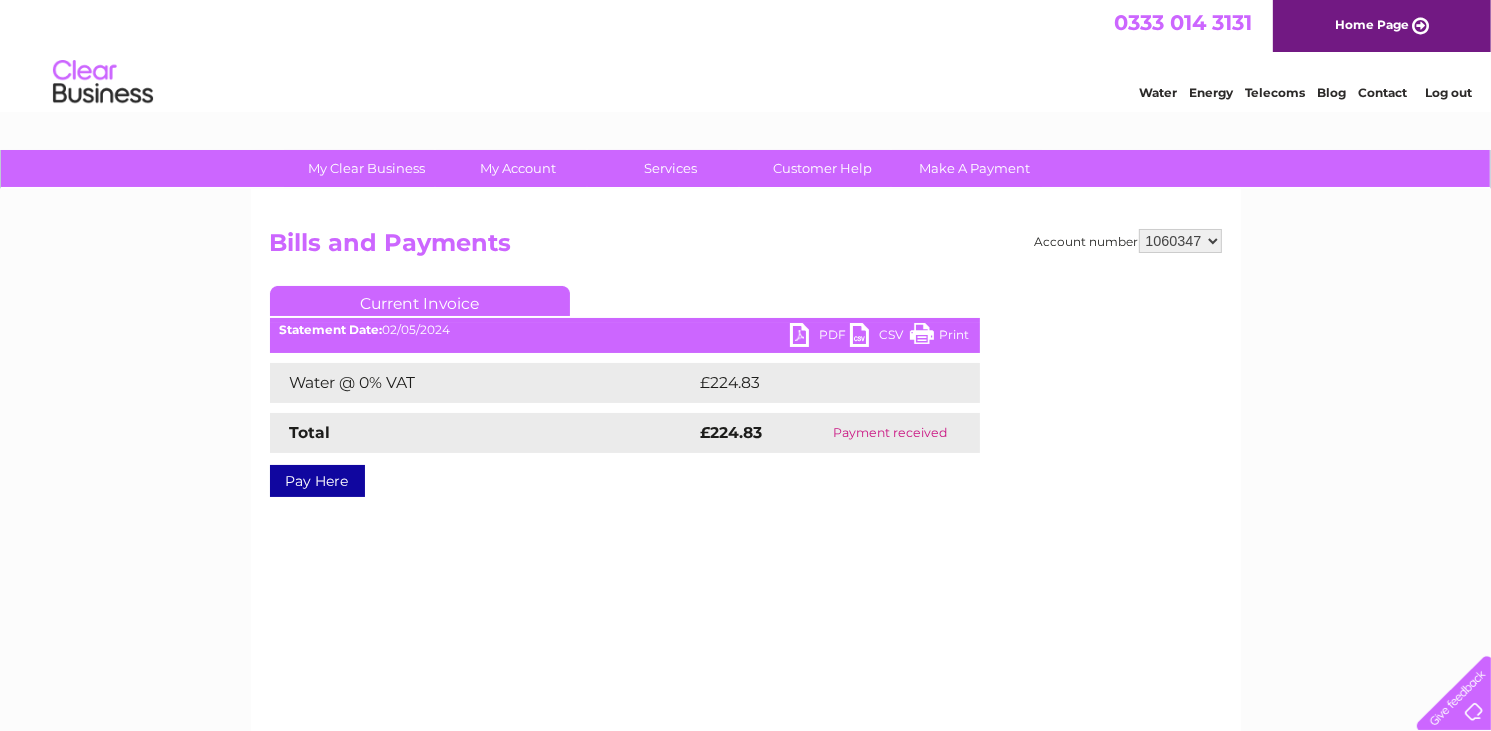scroll, scrollTop: 0, scrollLeft: 0, axis: both 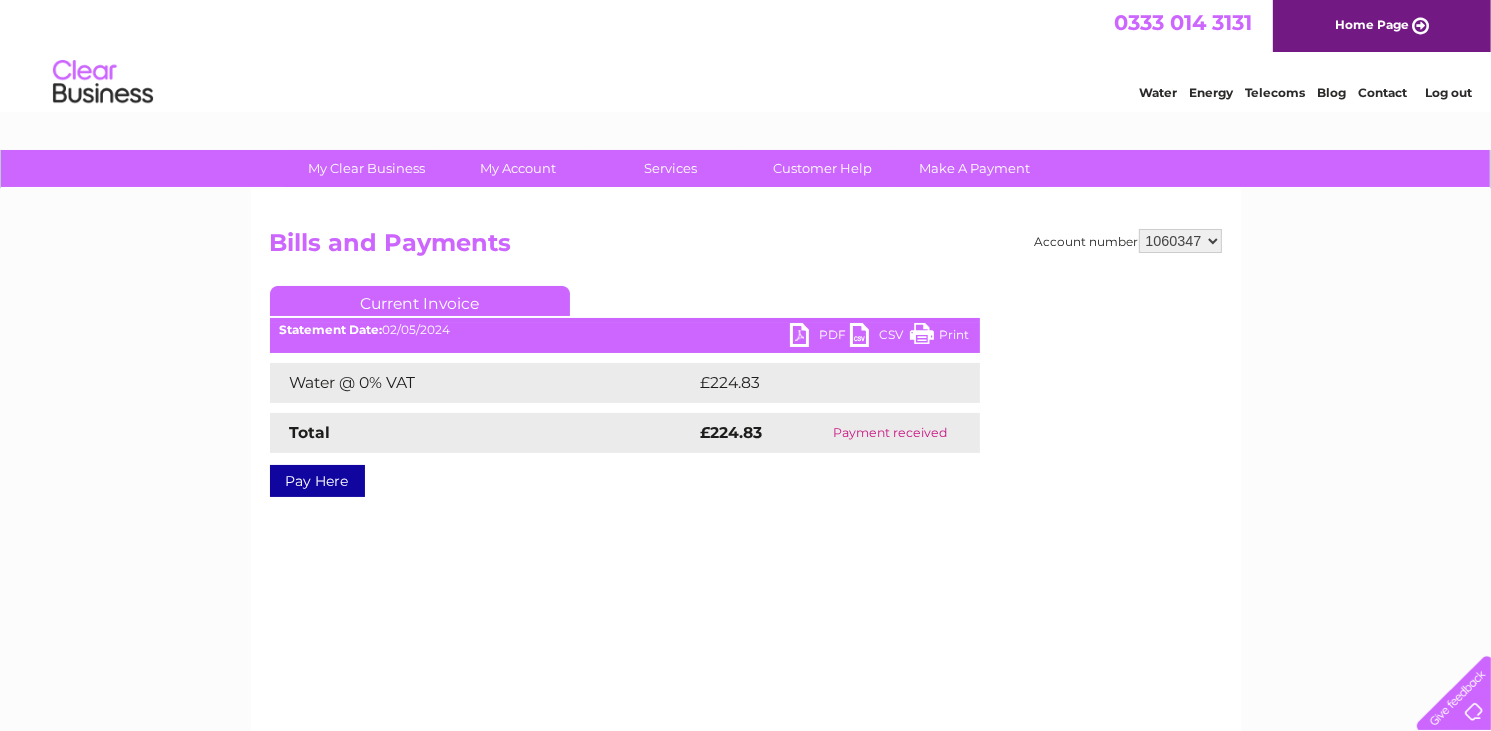 click on "PDF" at bounding box center (820, 337) 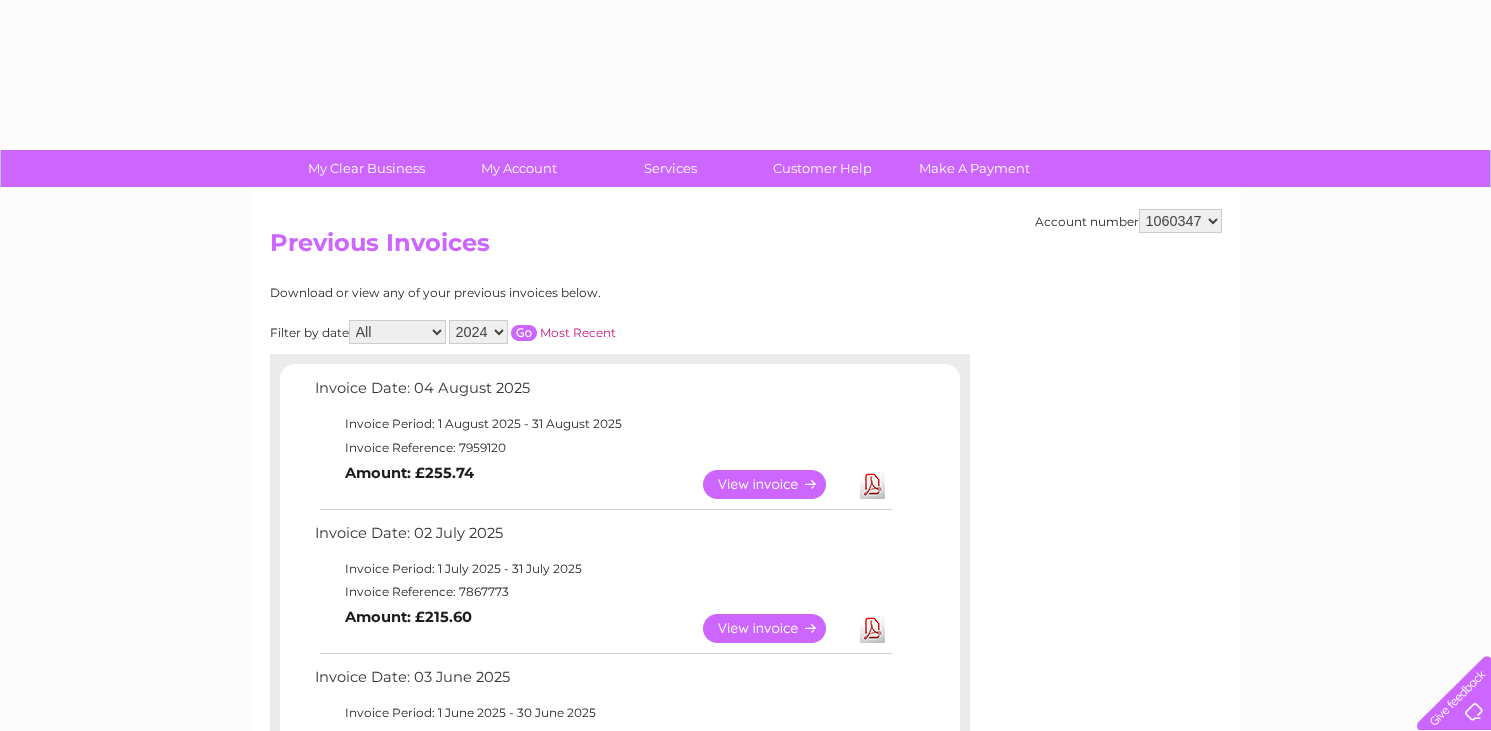 select on "2024" 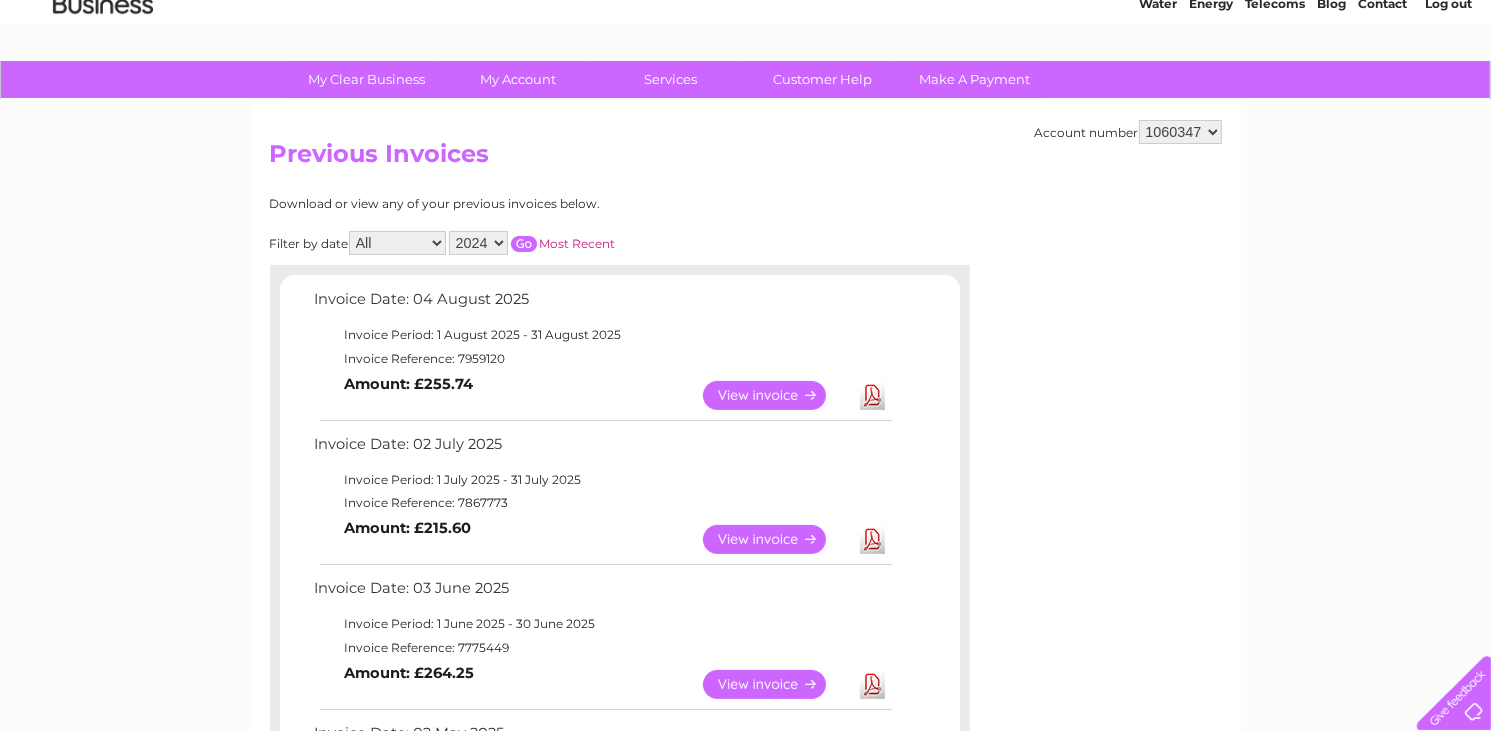 scroll, scrollTop: 0, scrollLeft: 0, axis: both 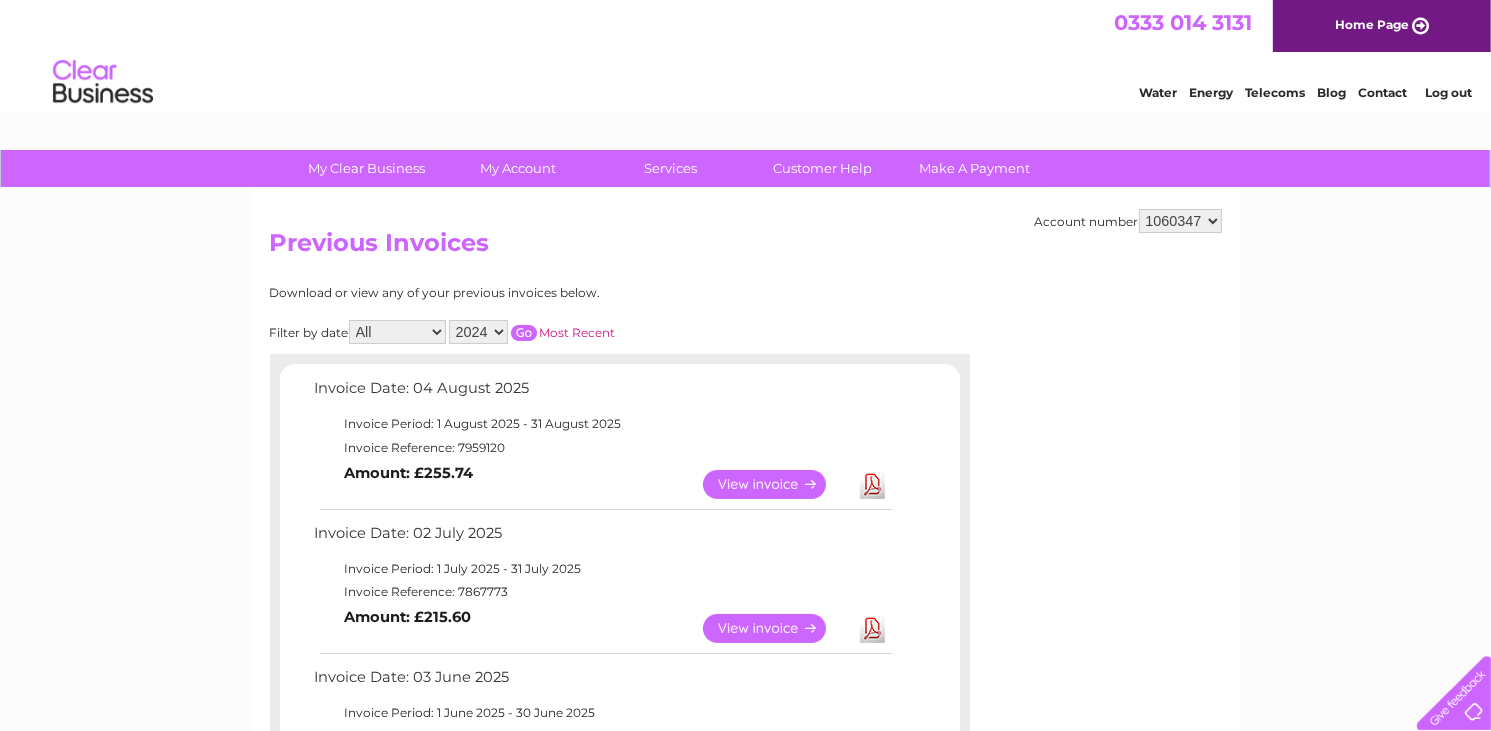 click at bounding box center [524, 333] 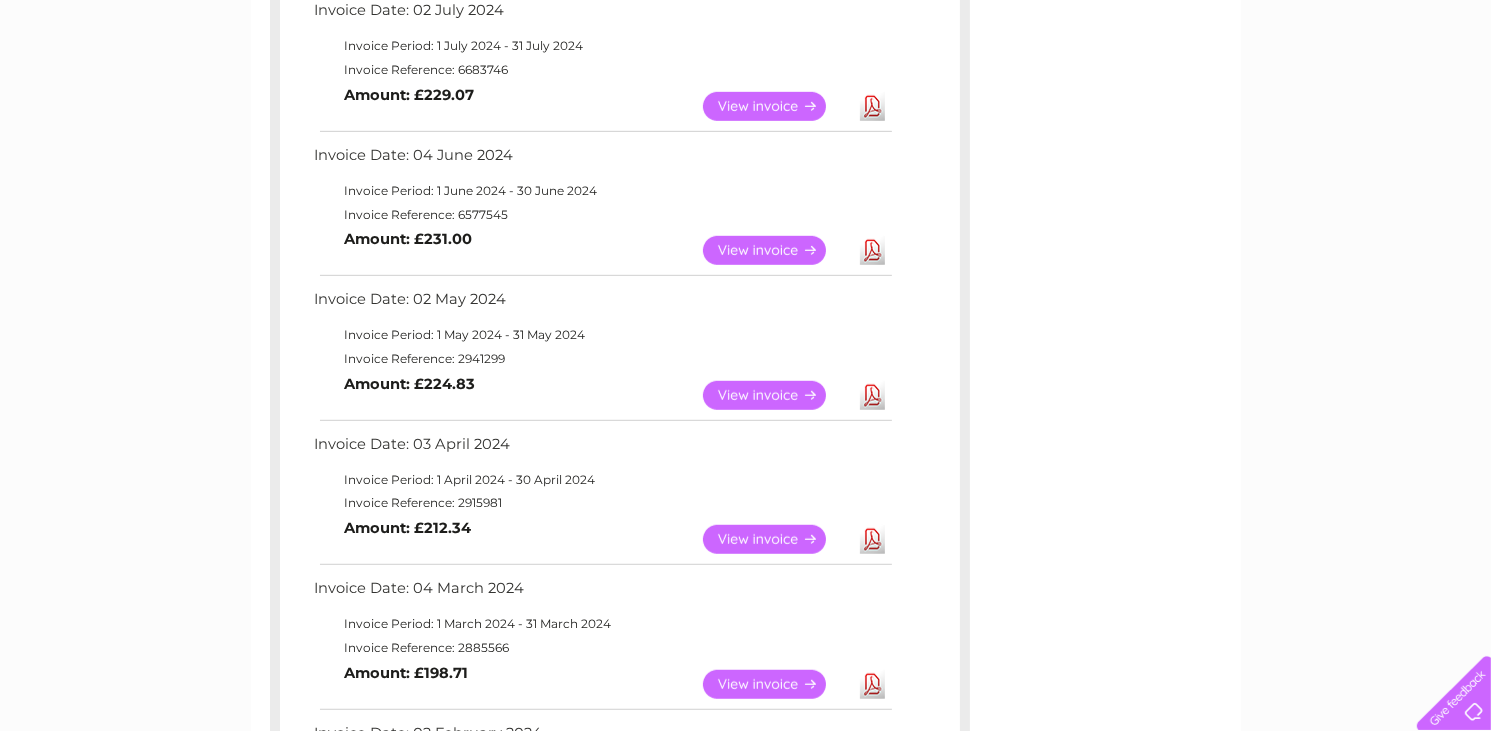 scroll, scrollTop: 1103, scrollLeft: 0, axis: vertical 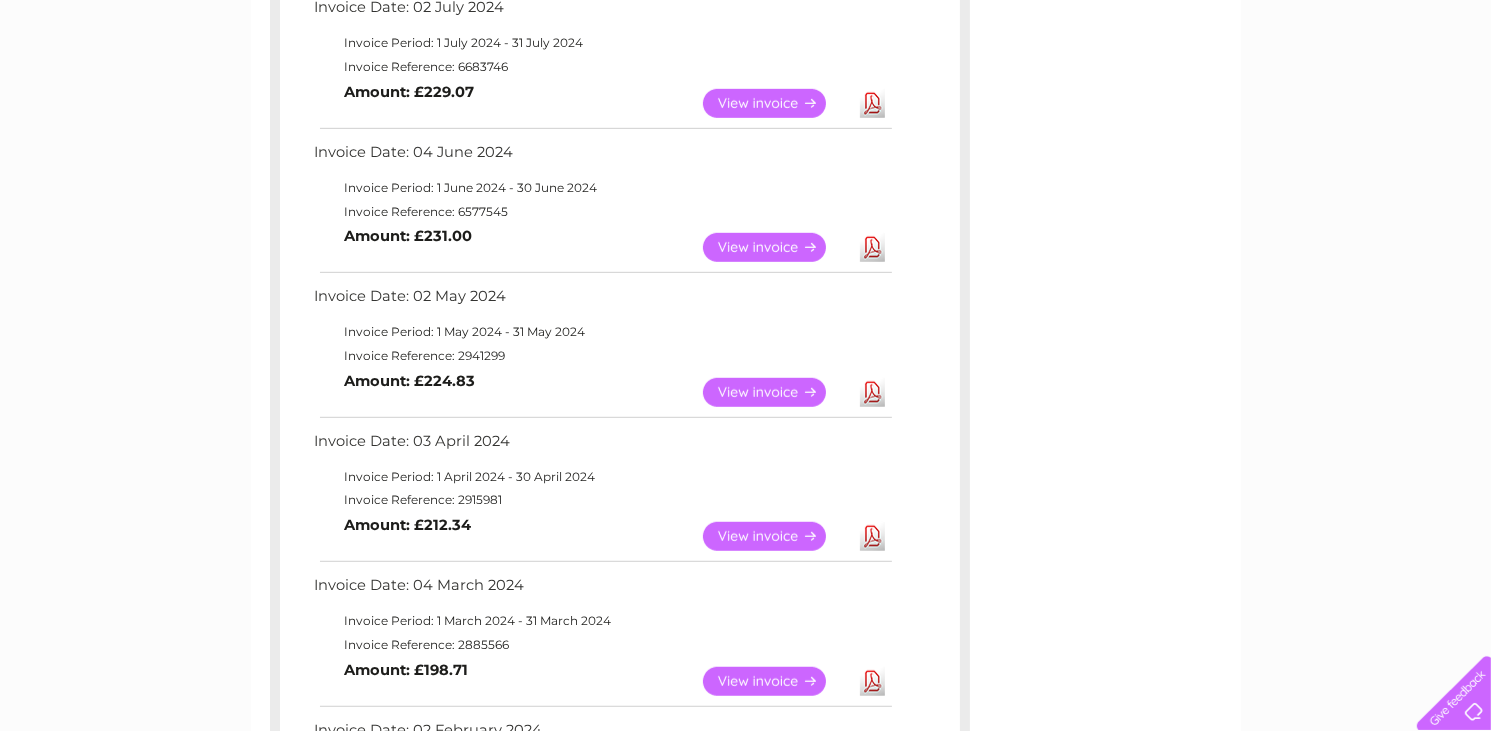click on "View" at bounding box center (776, 536) 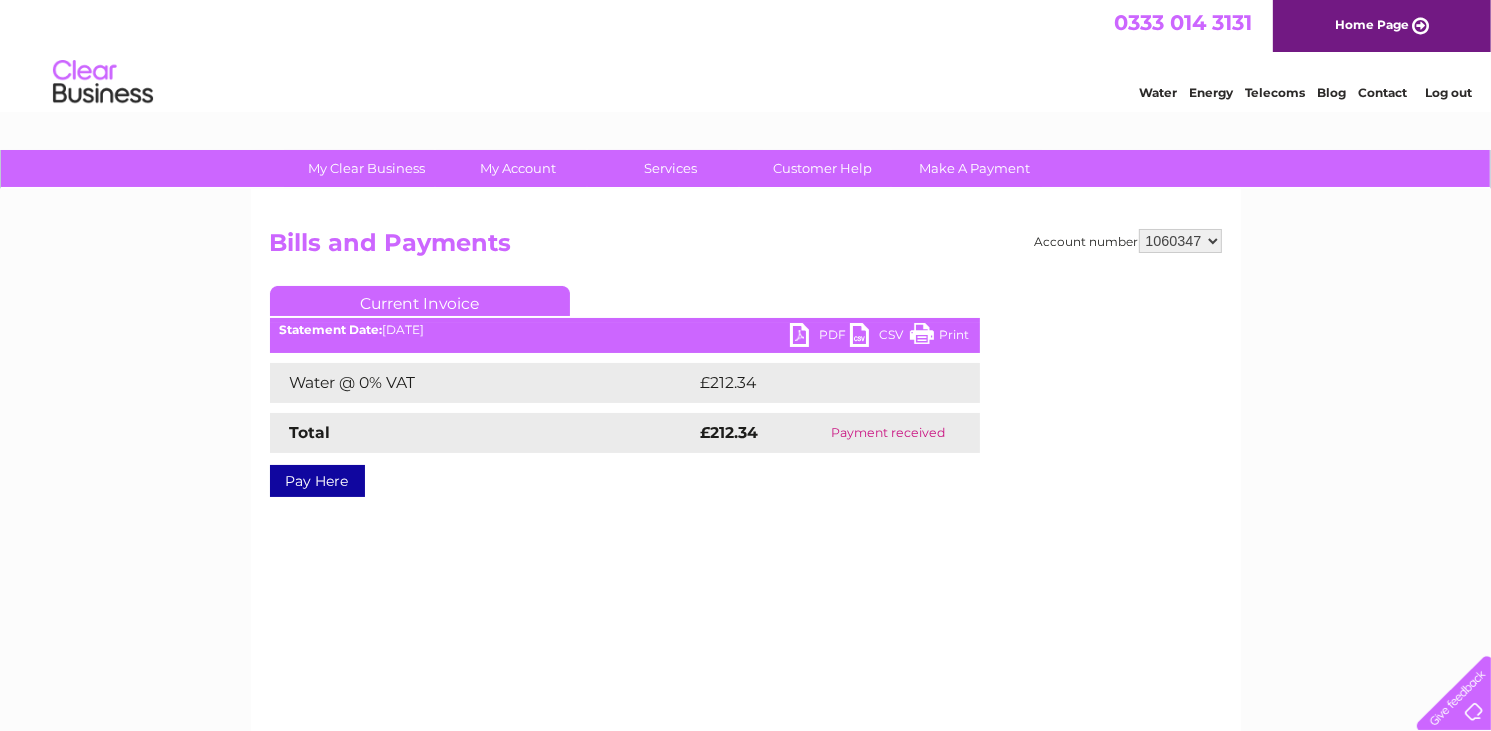 scroll, scrollTop: 0, scrollLeft: 0, axis: both 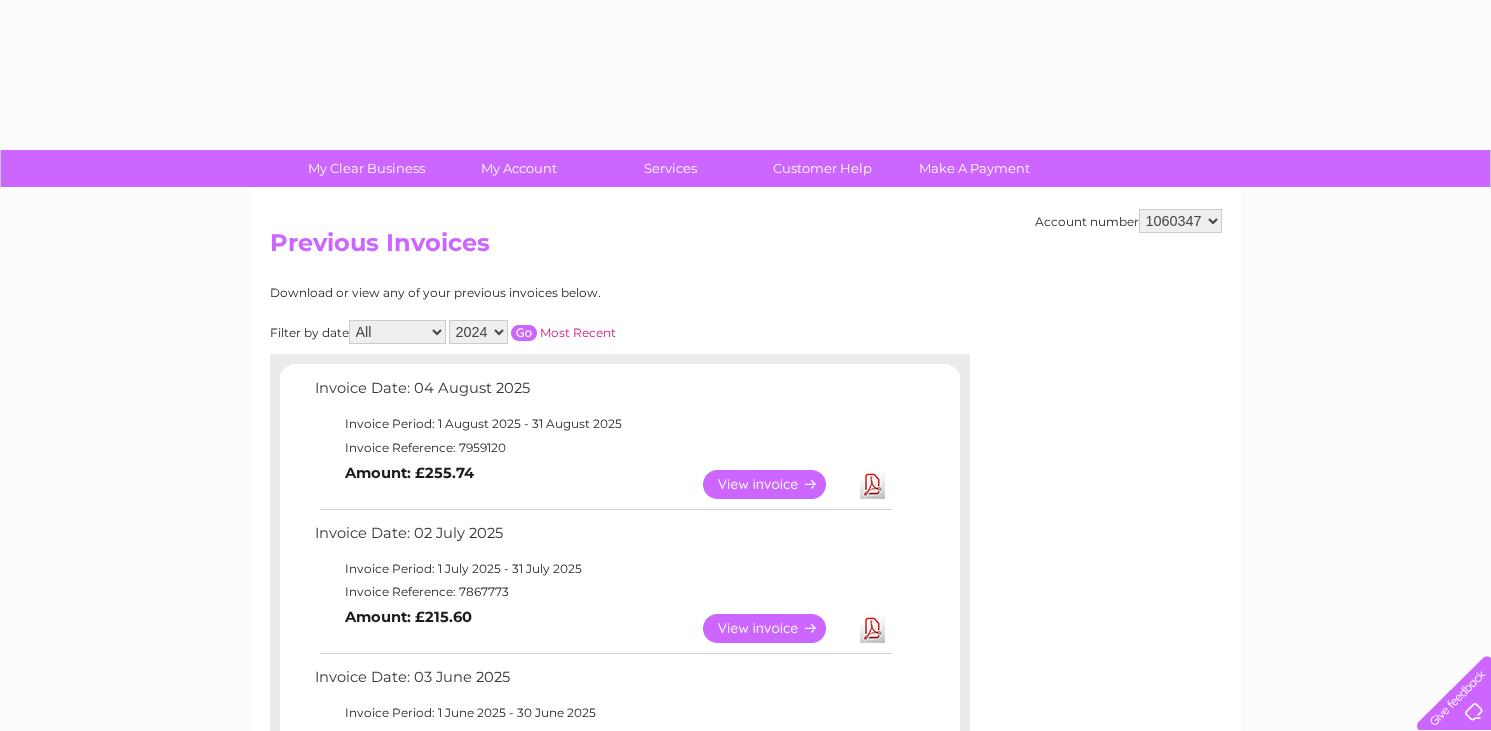 select on "2024" 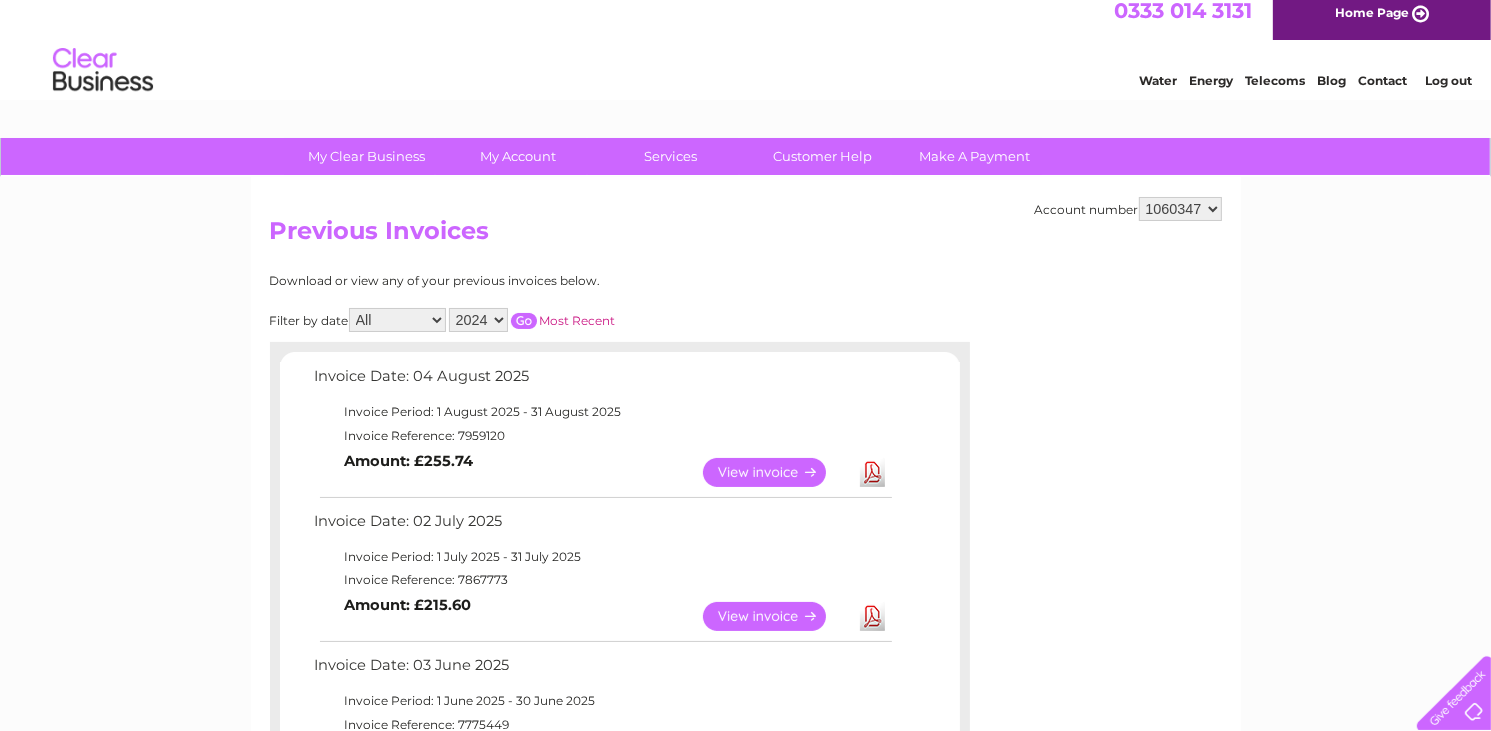scroll, scrollTop: 0, scrollLeft: 0, axis: both 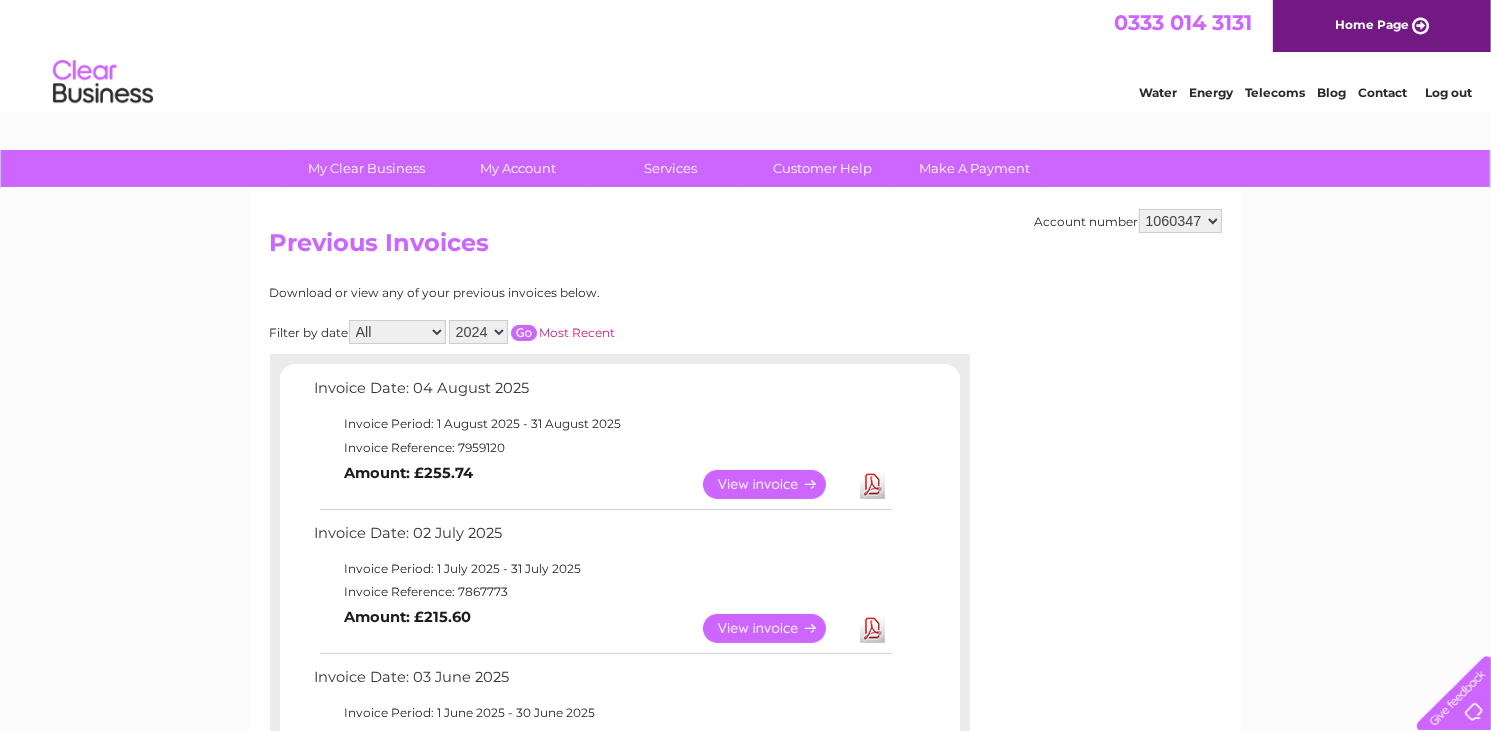 click at bounding box center (524, 333) 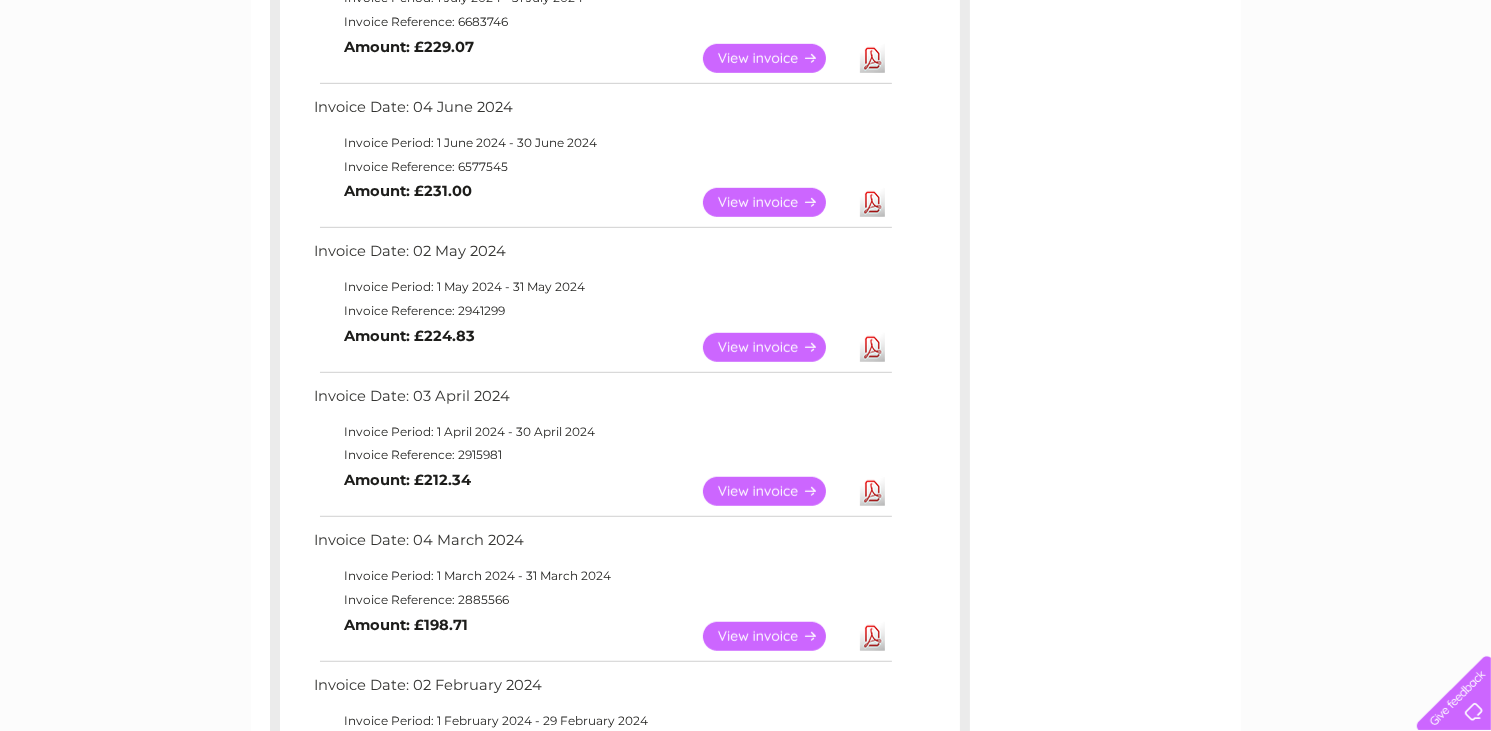 scroll, scrollTop: 1151, scrollLeft: 0, axis: vertical 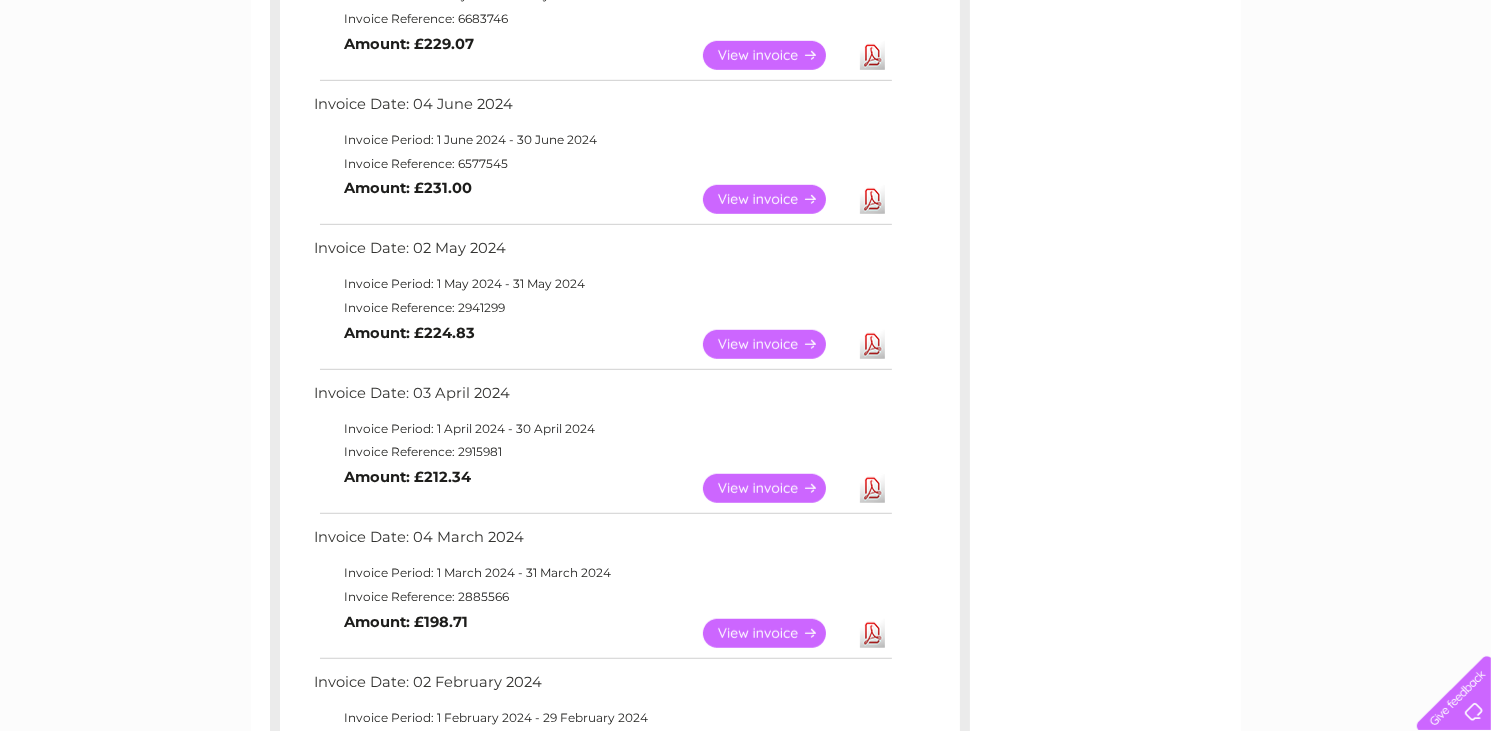 click on "View" at bounding box center [776, 633] 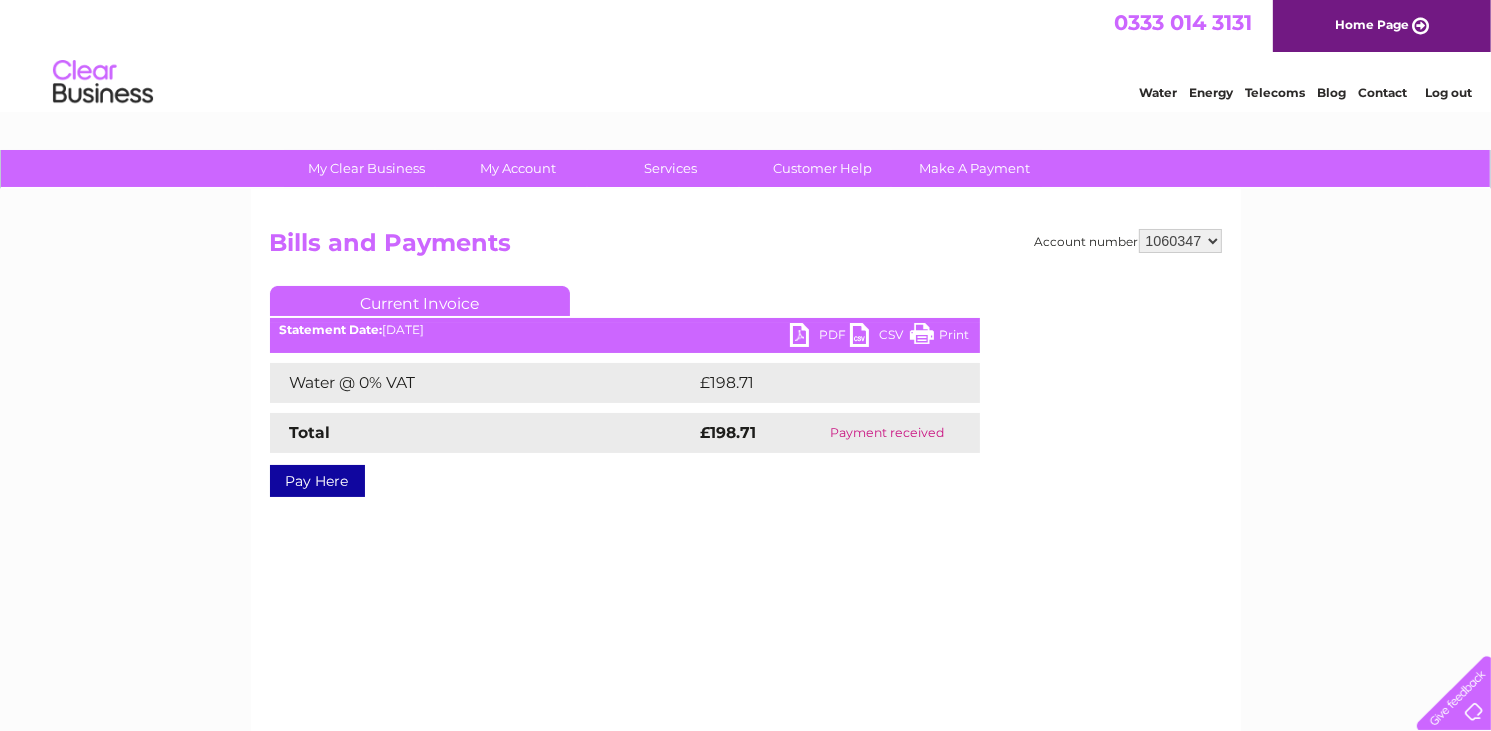 scroll, scrollTop: 0, scrollLeft: 0, axis: both 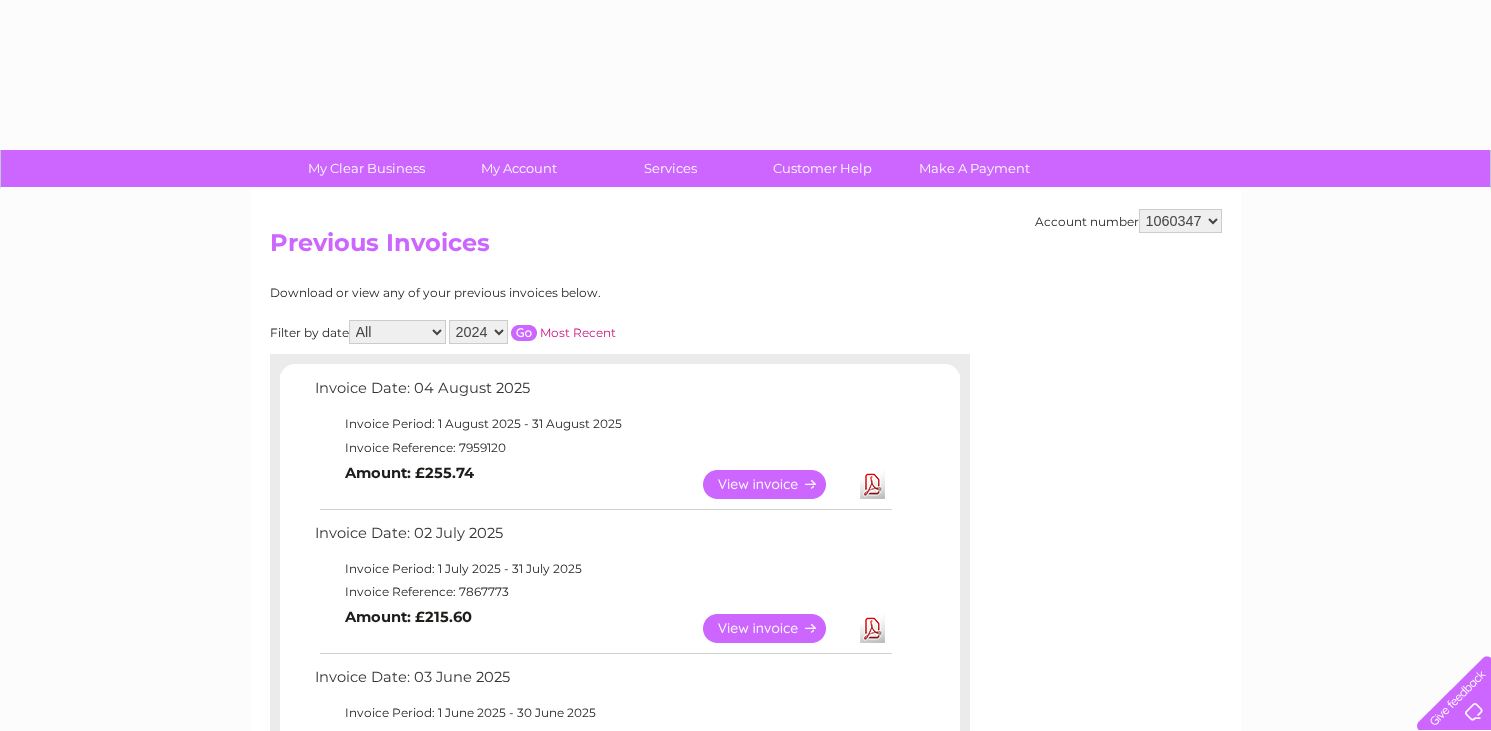 select on "2024" 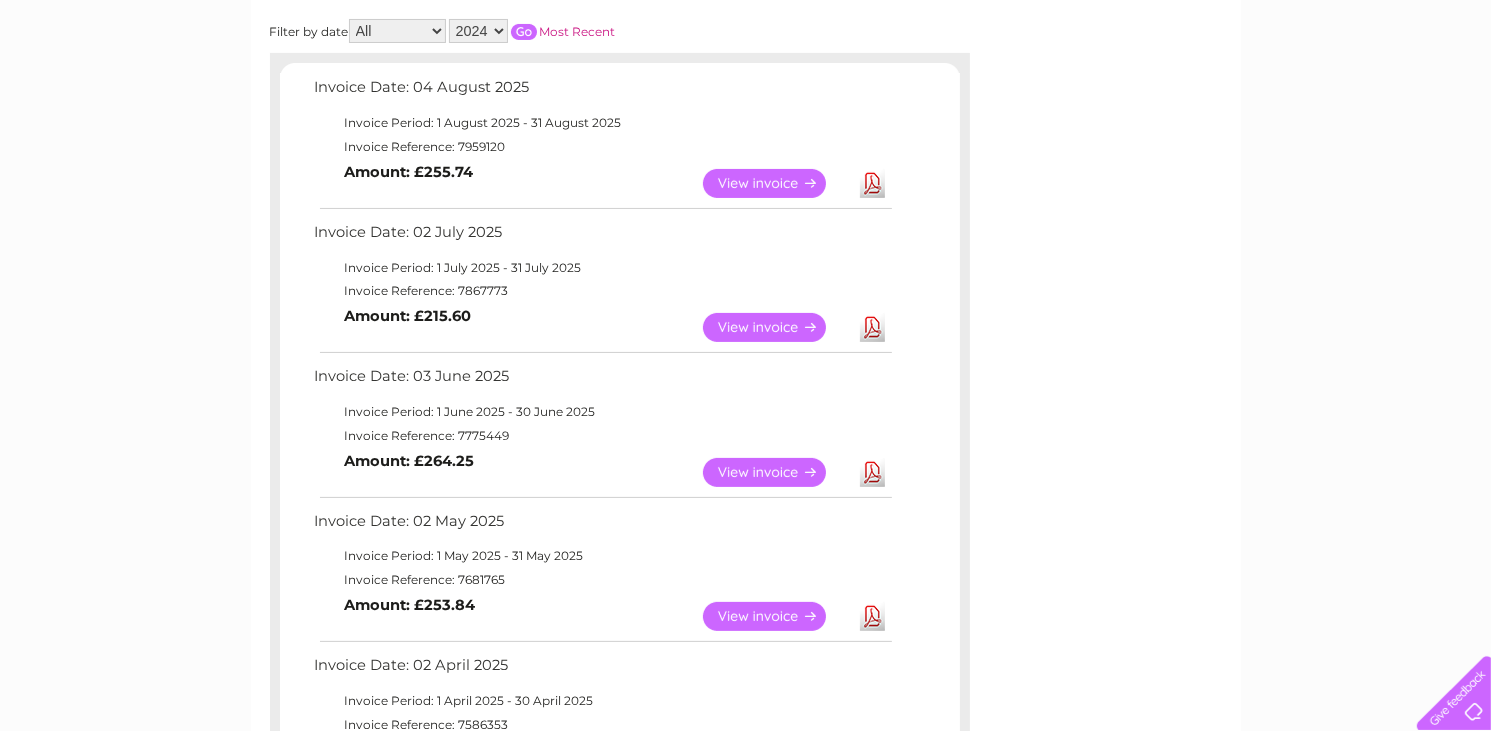 scroll, scrollTop: 0, scrollLeft: 0, axis: both 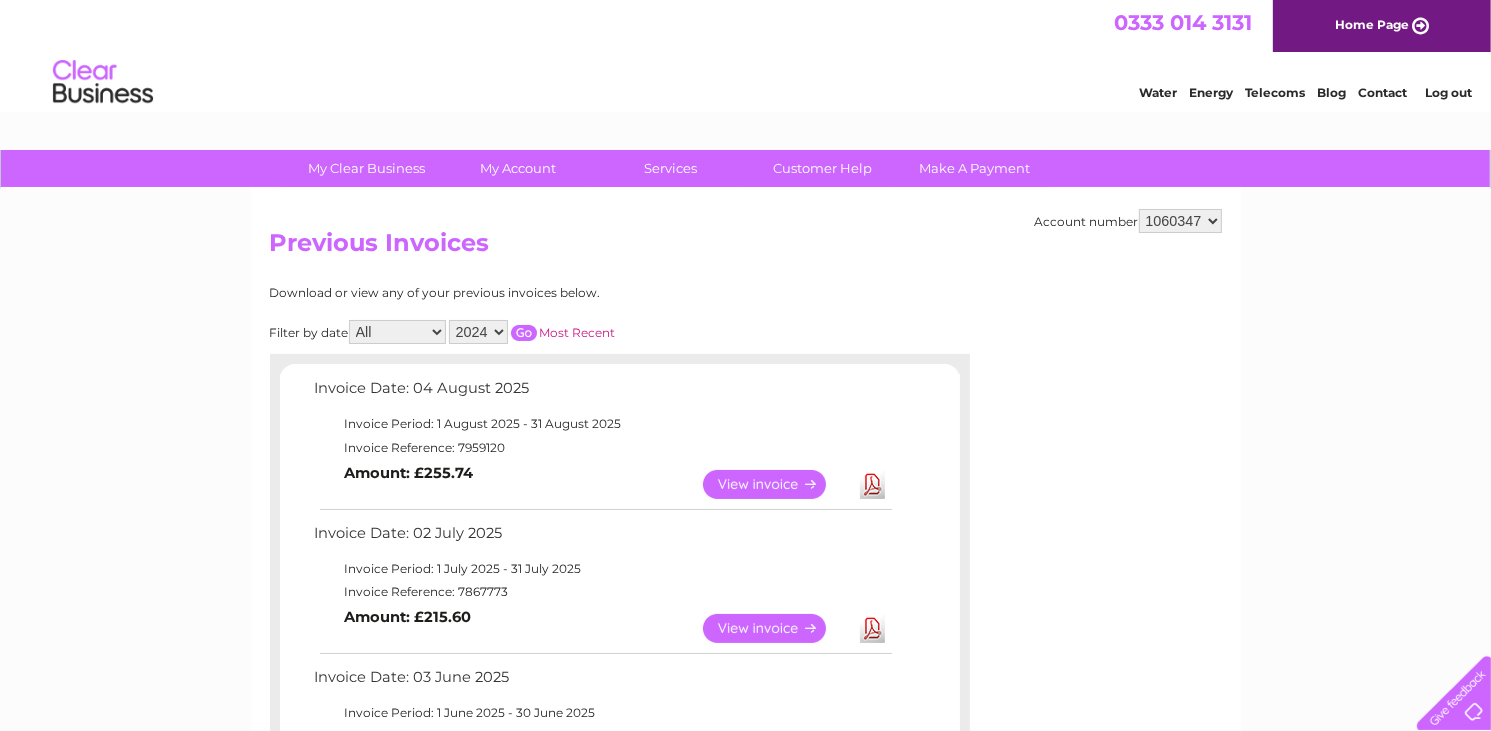 click at bounding box center [524, 333] 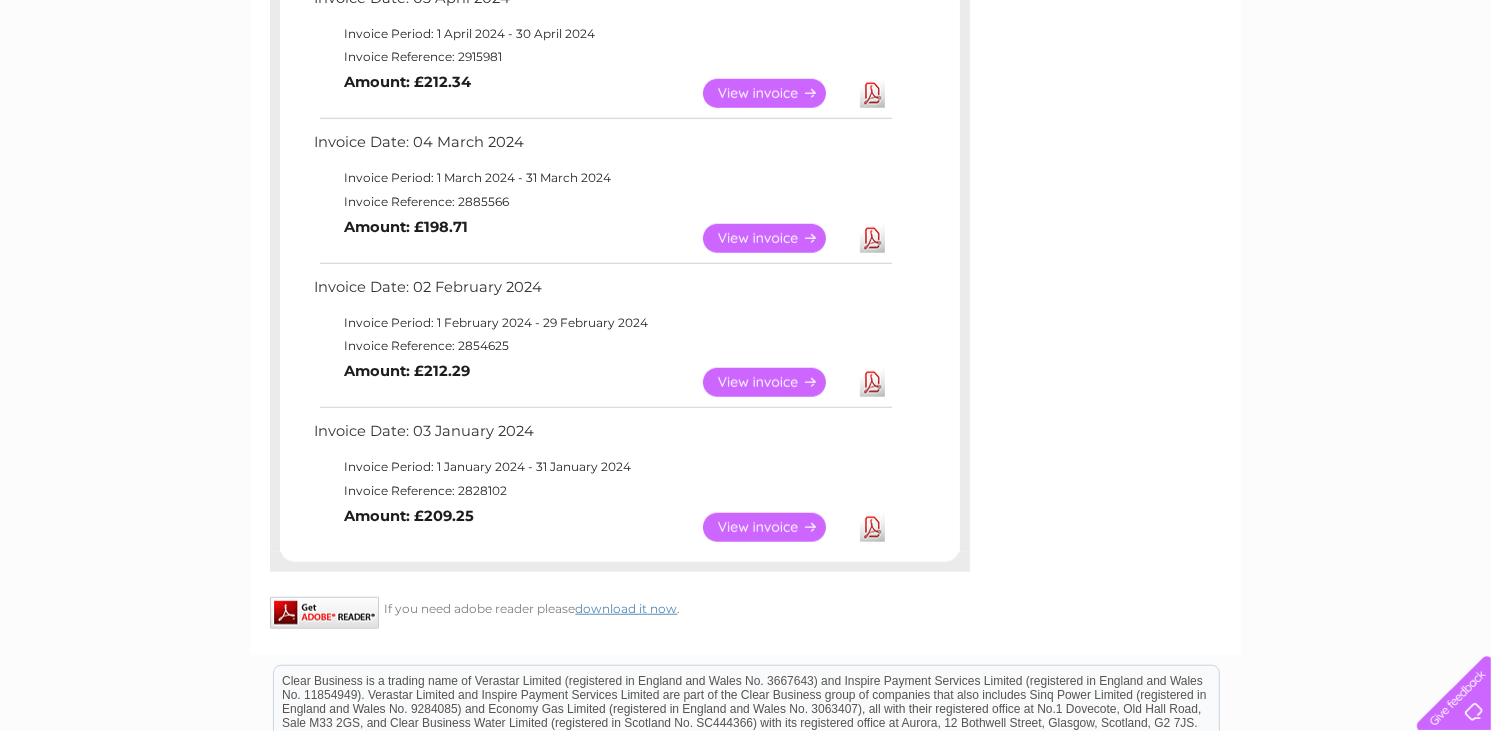 scroll, scrollTop: 1560, scrollLeft: 0, axis: vertical 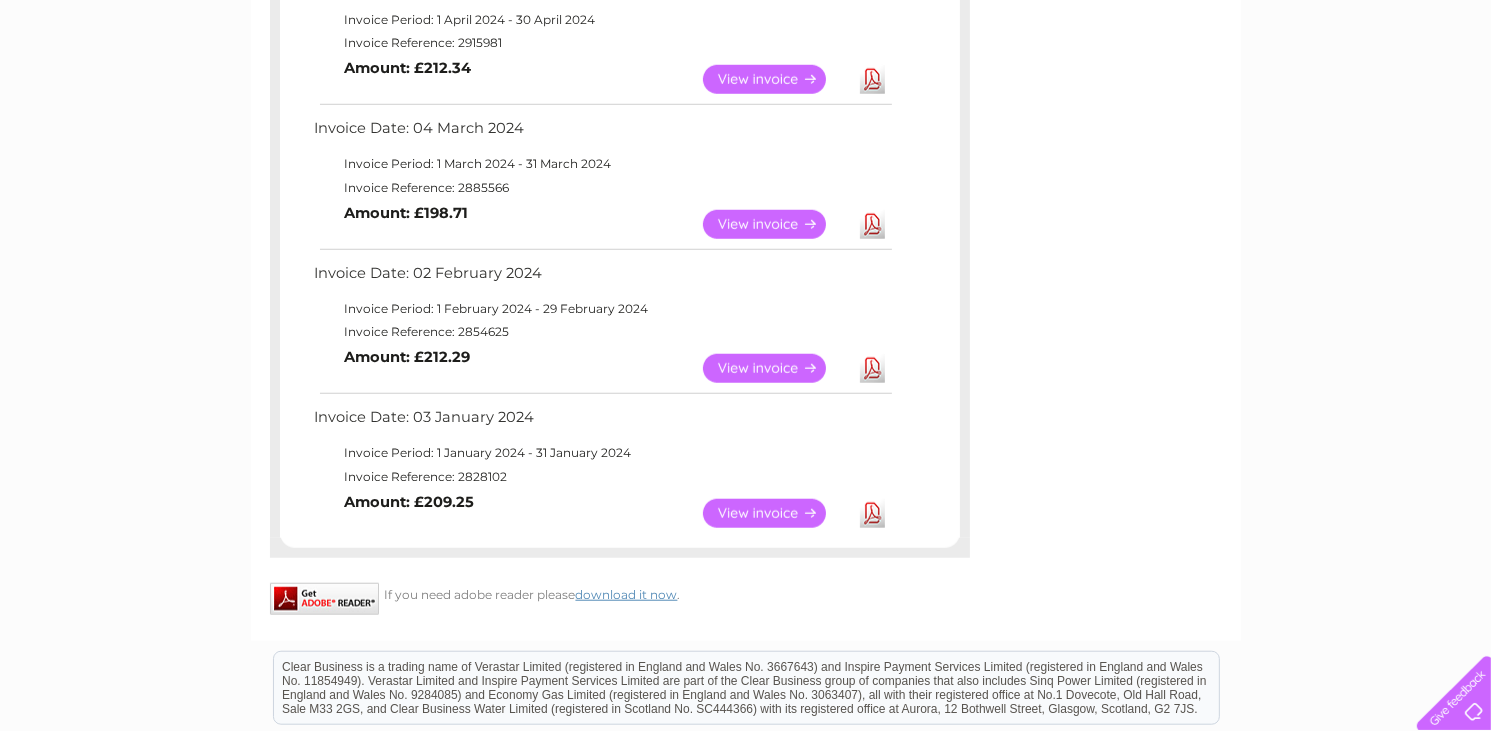 click on "View" at bounding box center [776, 368] 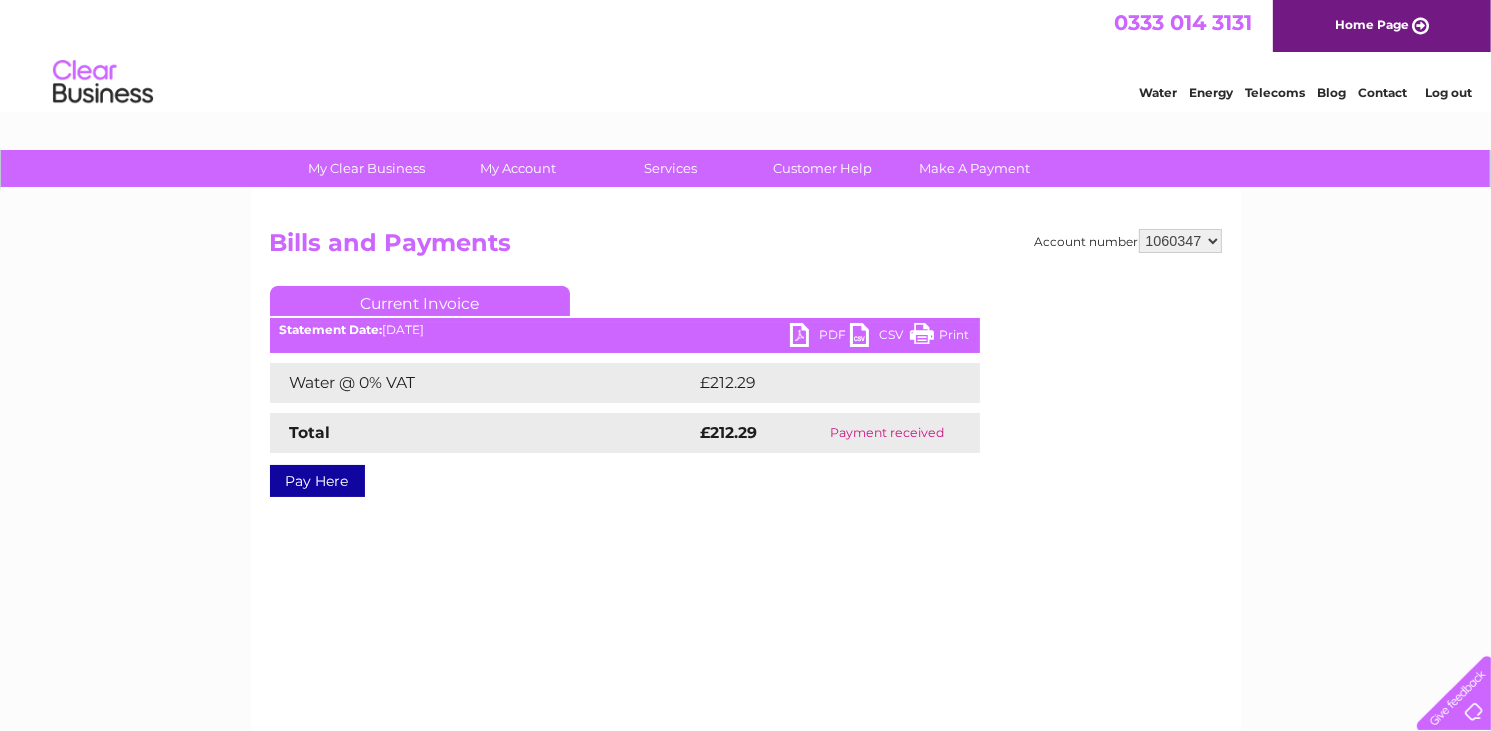 scroll, scrollTop: 0, scrollLeft: 0, axis: both 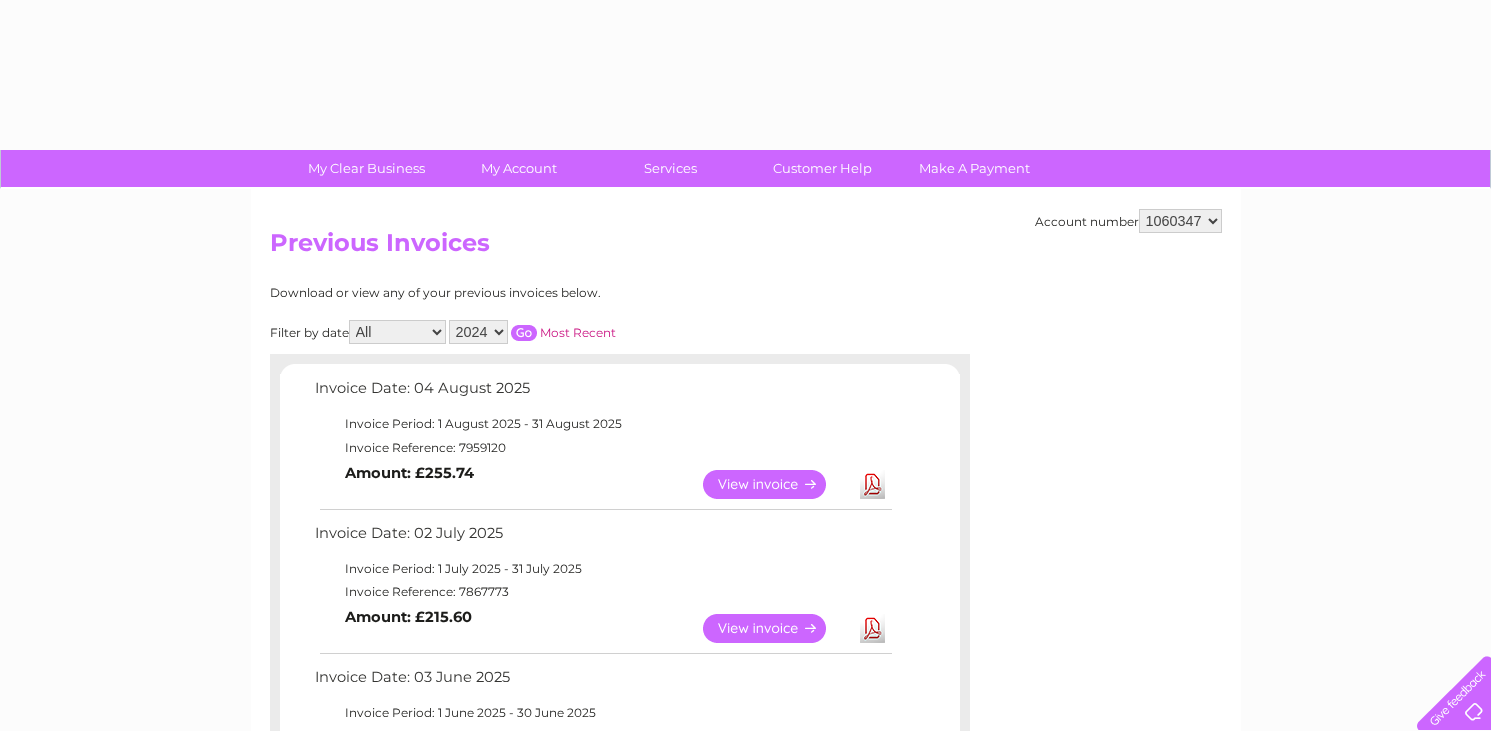 select on "2024" 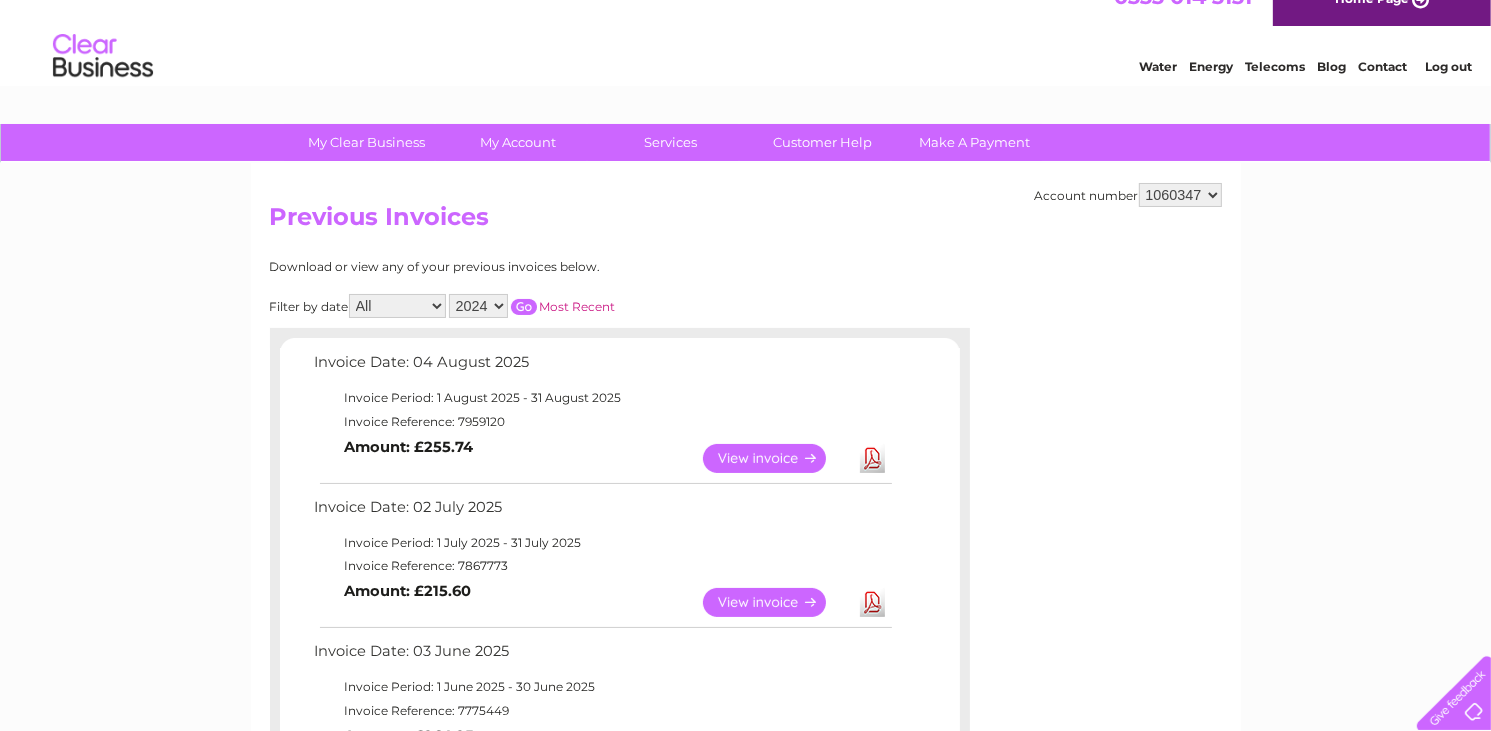 scroll, scrollTop: 0, scrollLeft: 0, axis: both 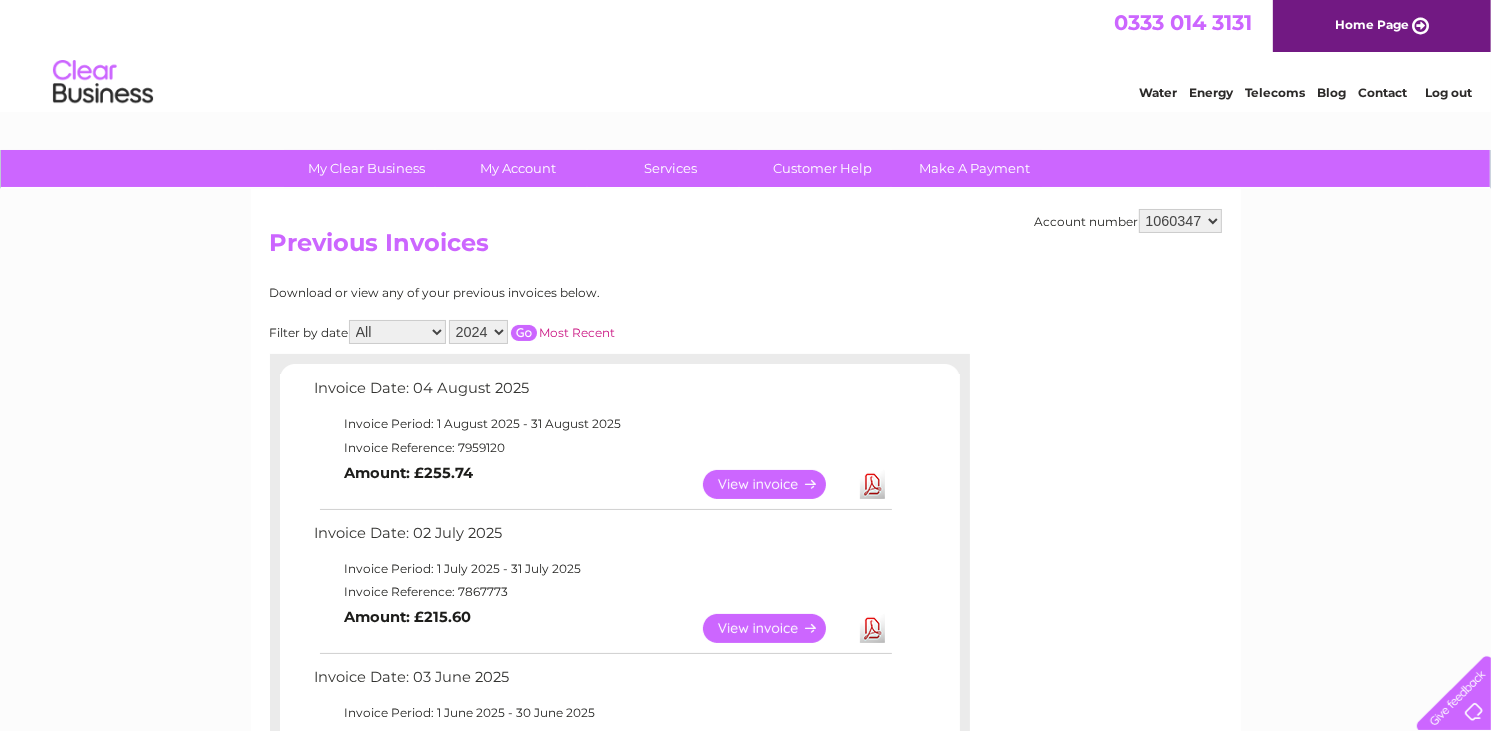 click at bounding box center [524, 333] 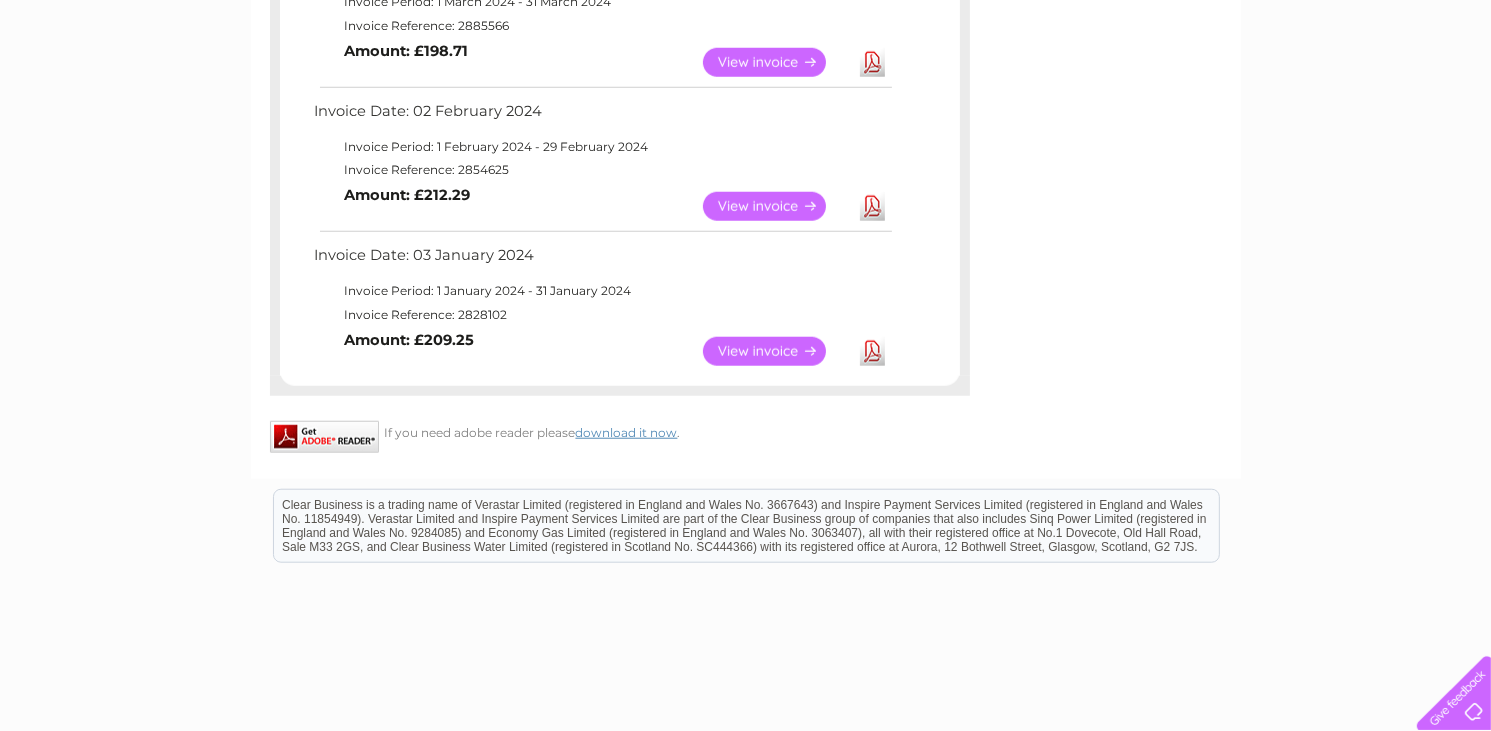 scroll, scrollTop: 1668, scrollLeft: 0, axis: vertical 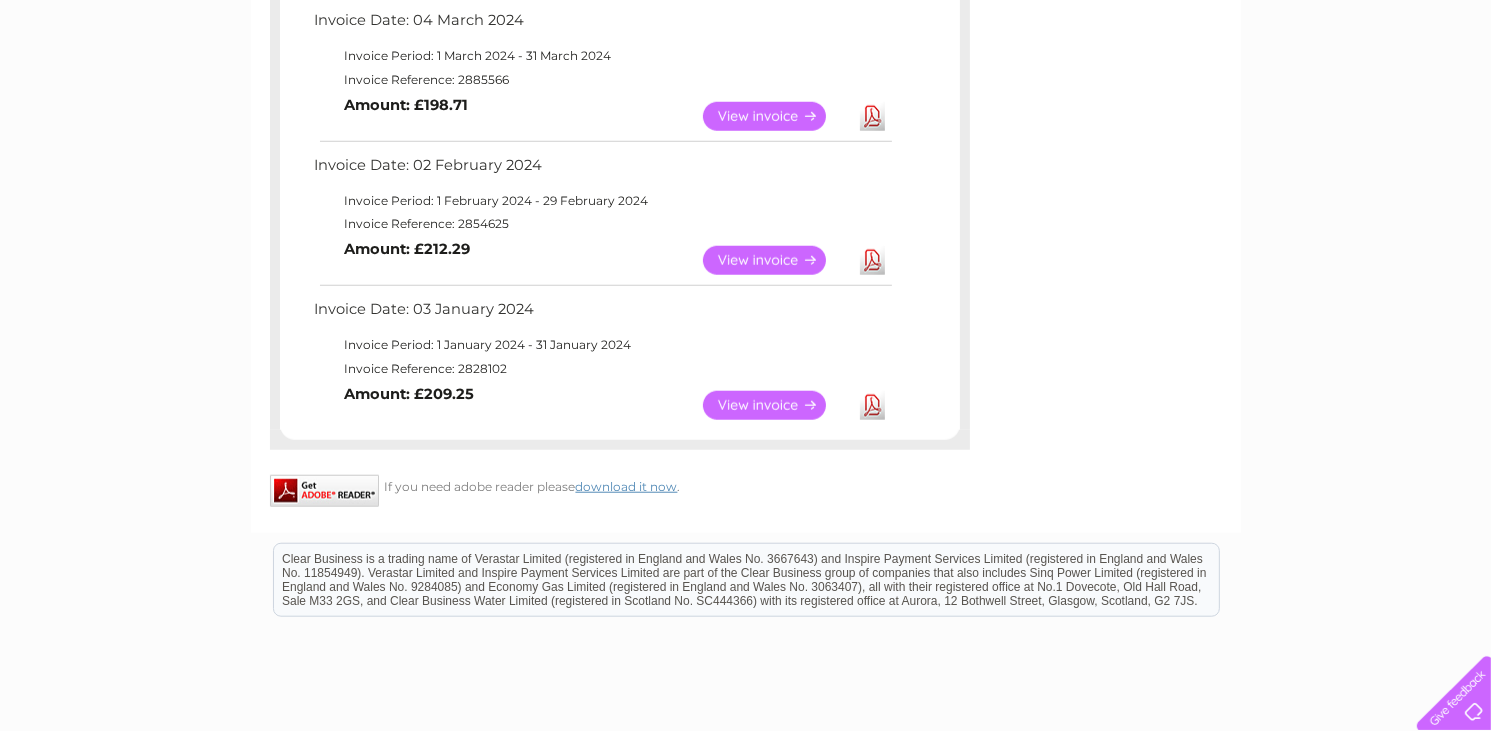 click on "View" at bounding box center [776, 405] 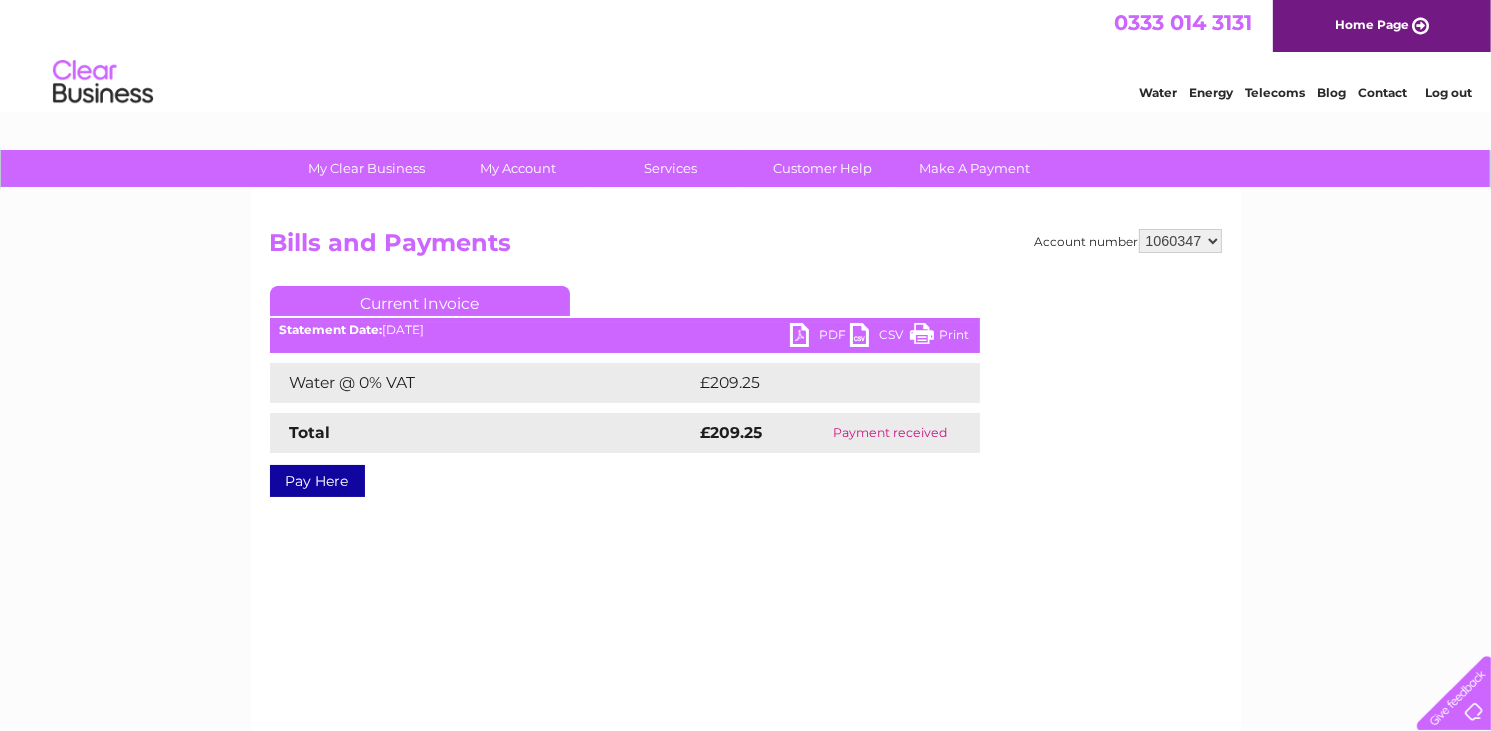 scroll, scrollTop: 0, scrollLeft: 0, axis: both 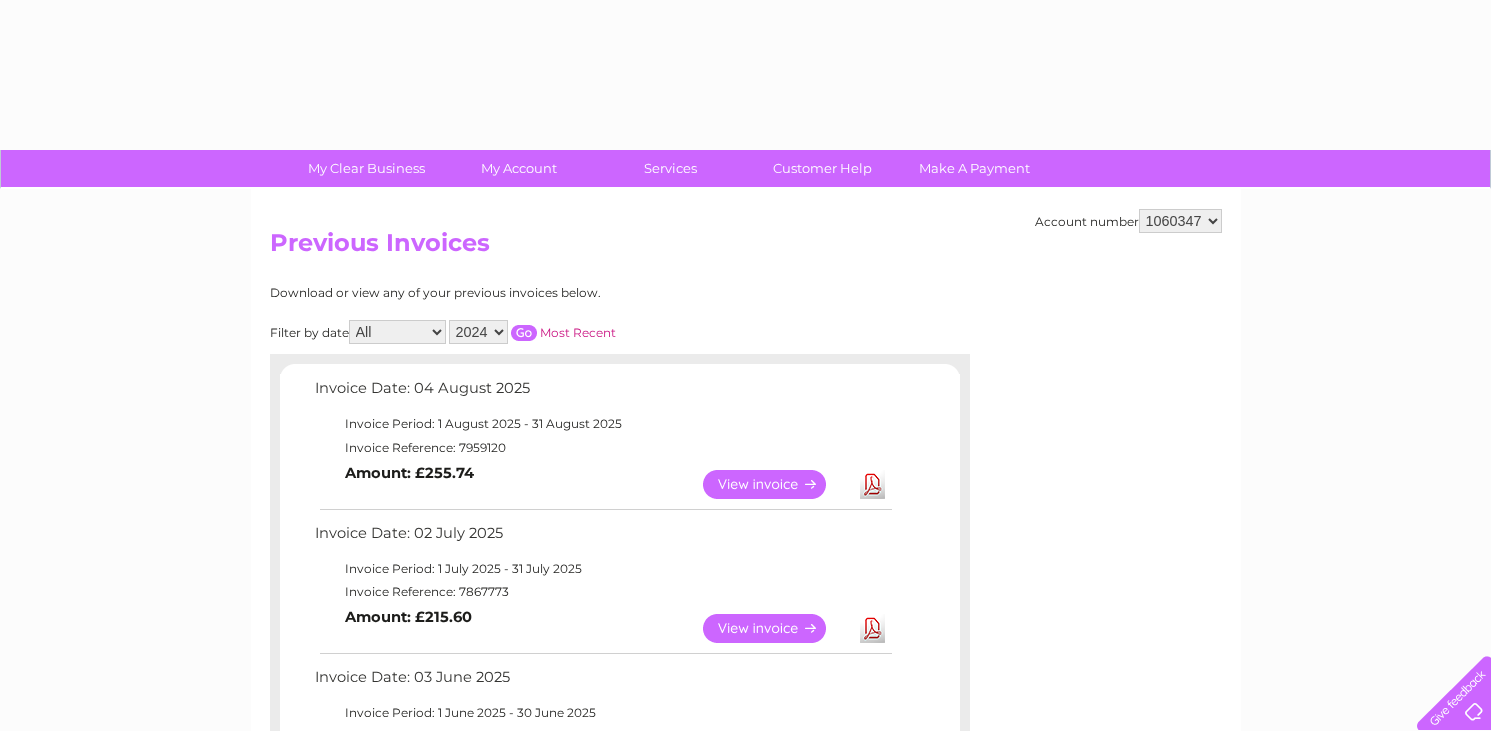 select on "2024" 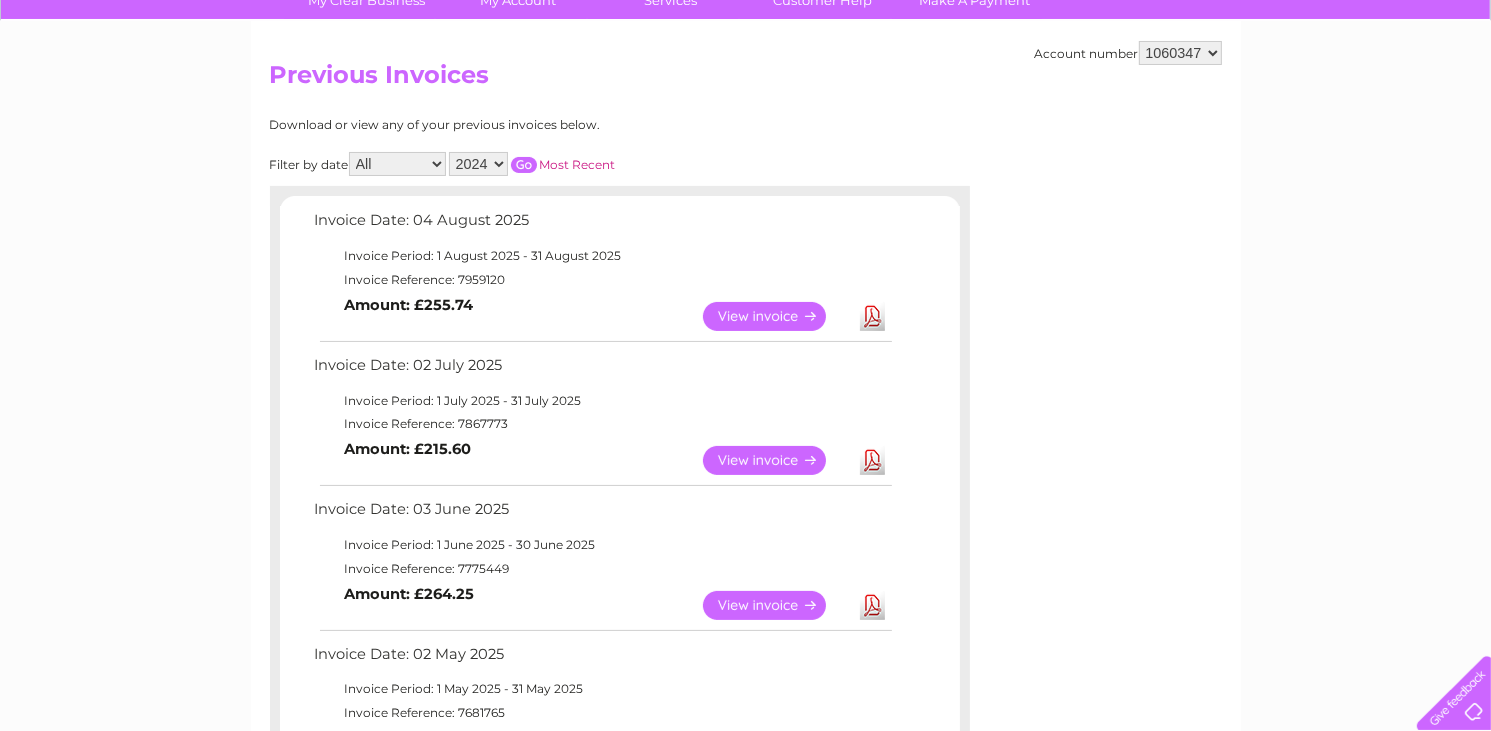 scroll, scrollTop: 0, scrollLeft: 0, axis: both 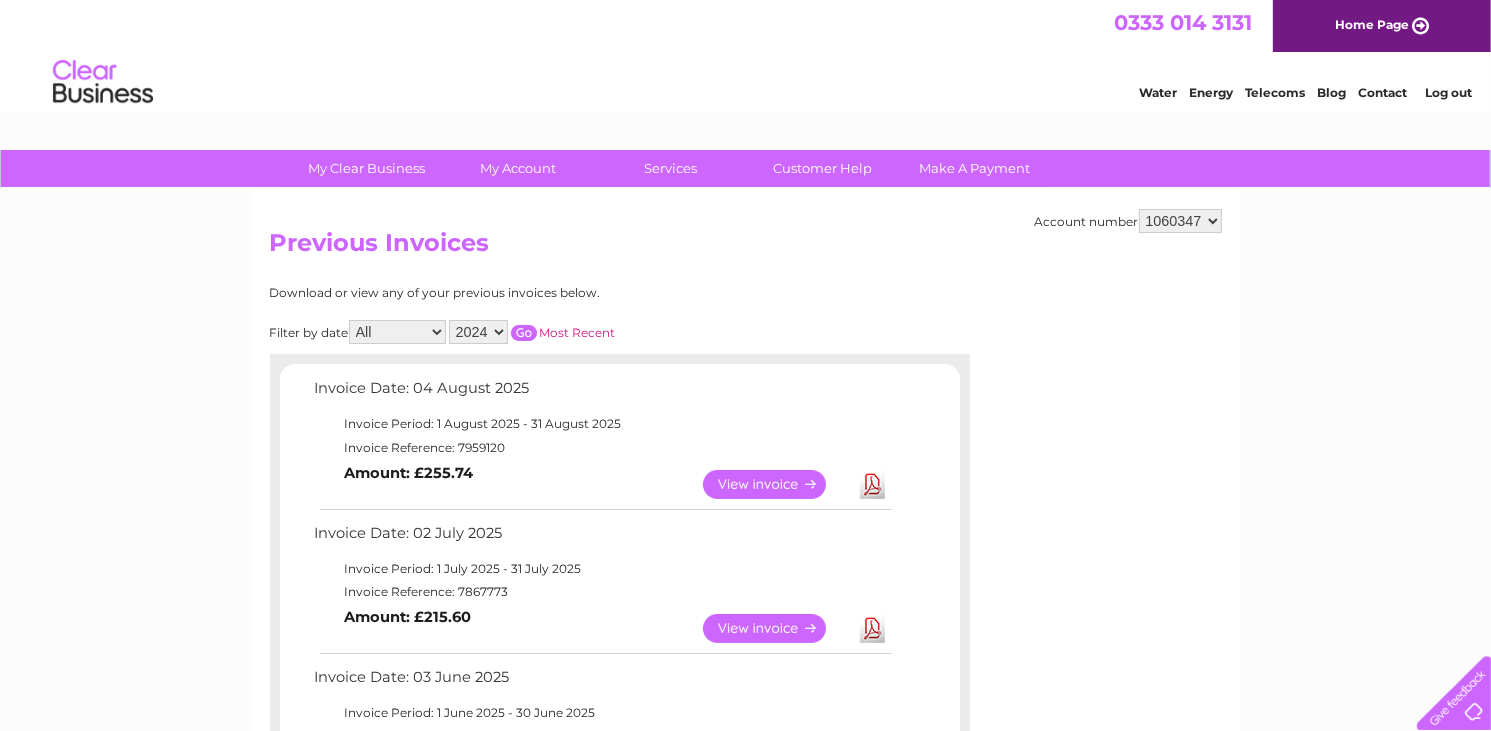 click on "View" at bounding box center (776, 628) 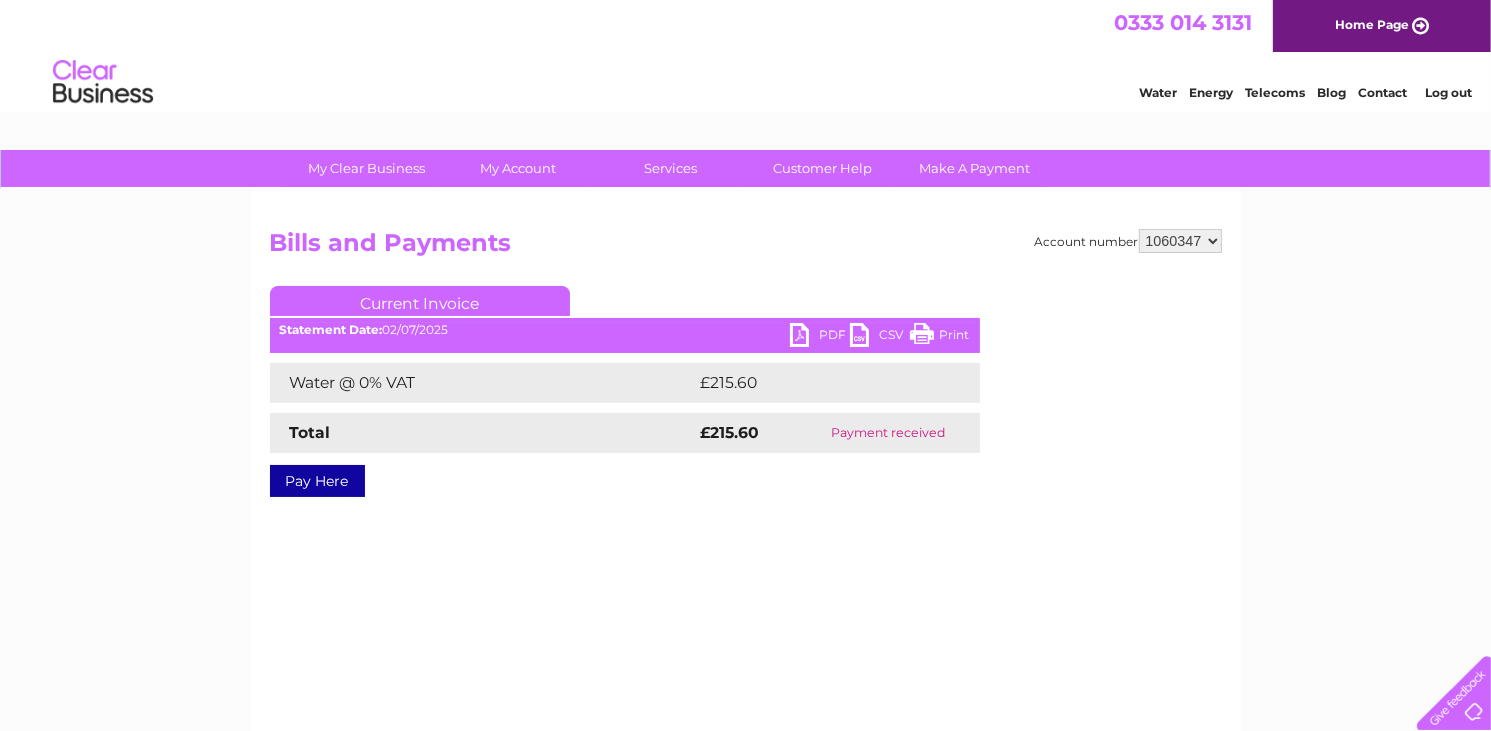scroll, scrollTop: 0, scrollLeft: 0, axis: both 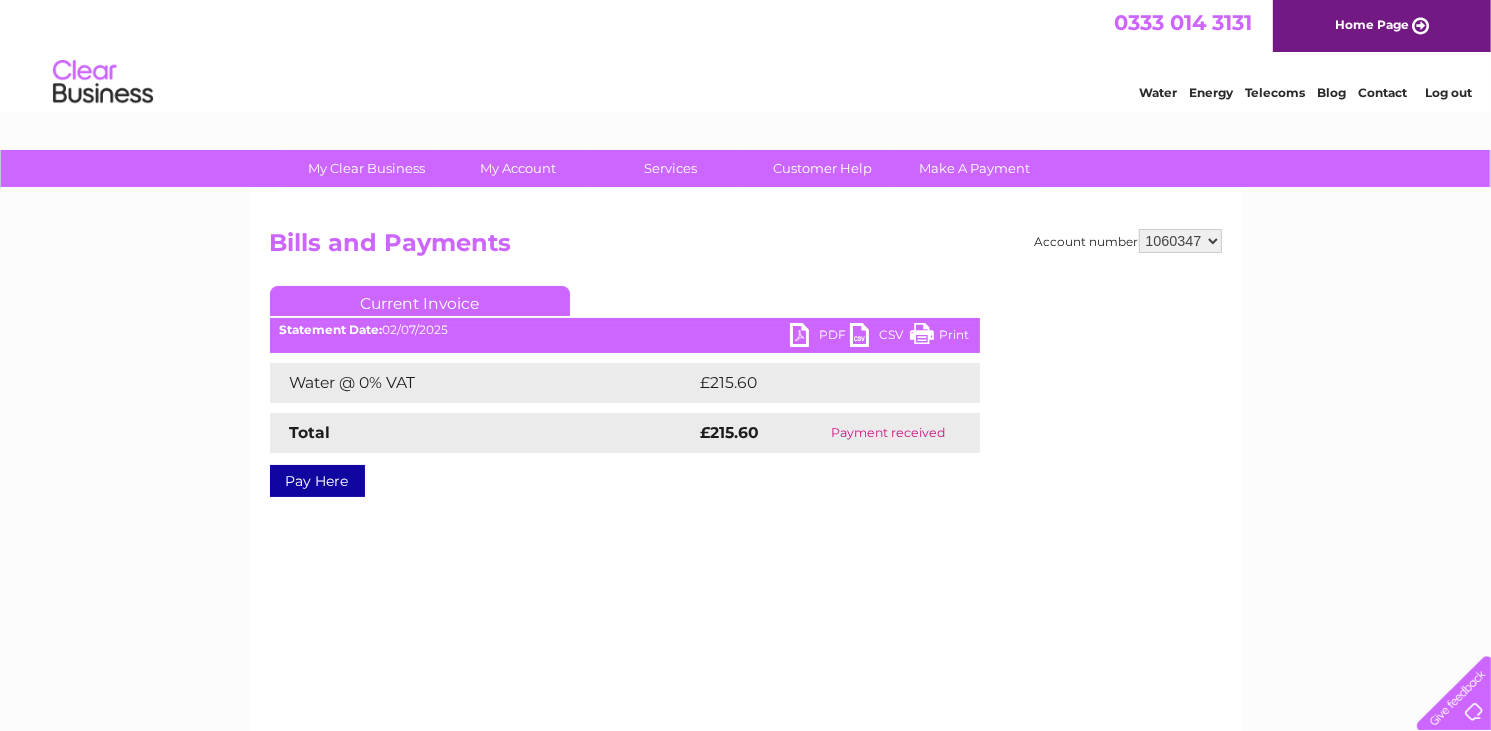 click on "PDF" at bounding box center [820, 337] 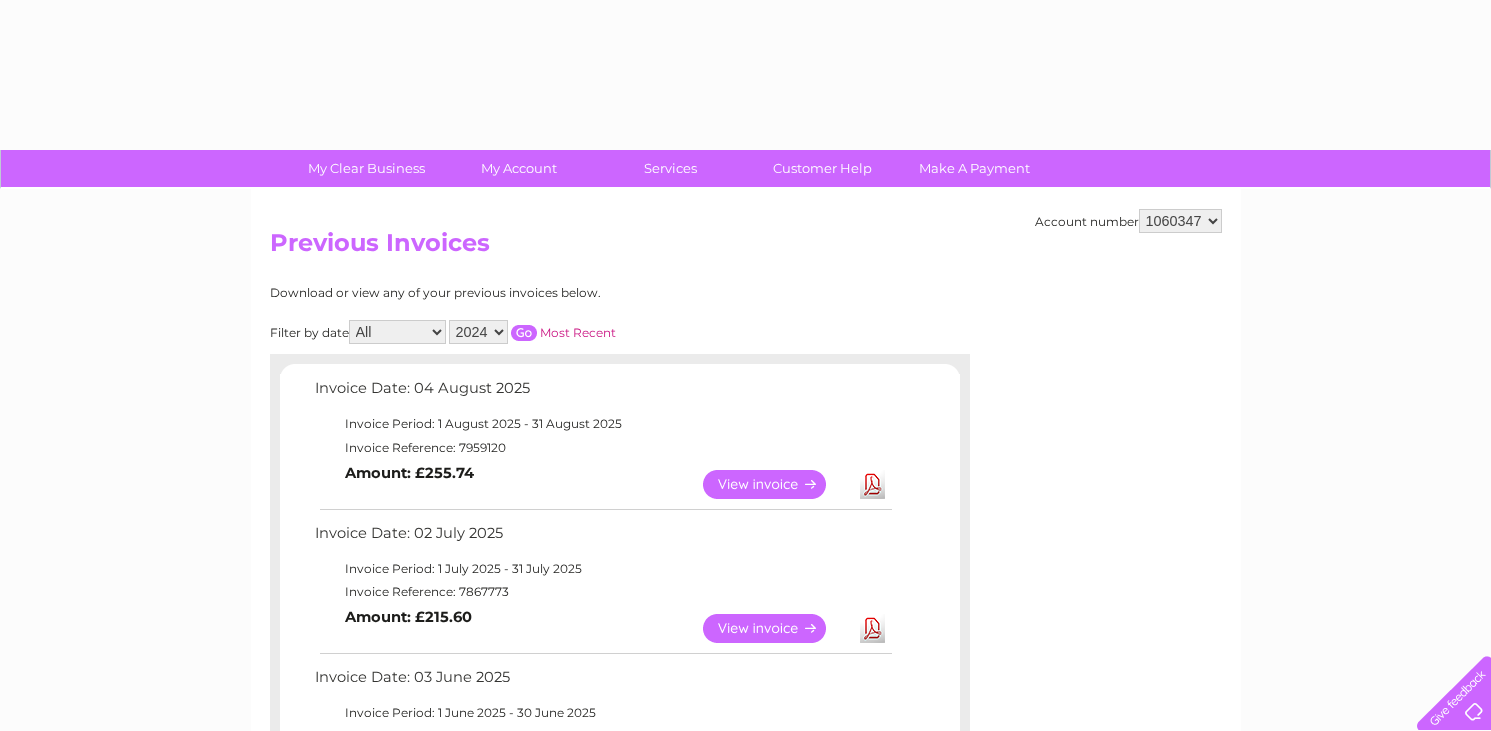select on "2024" 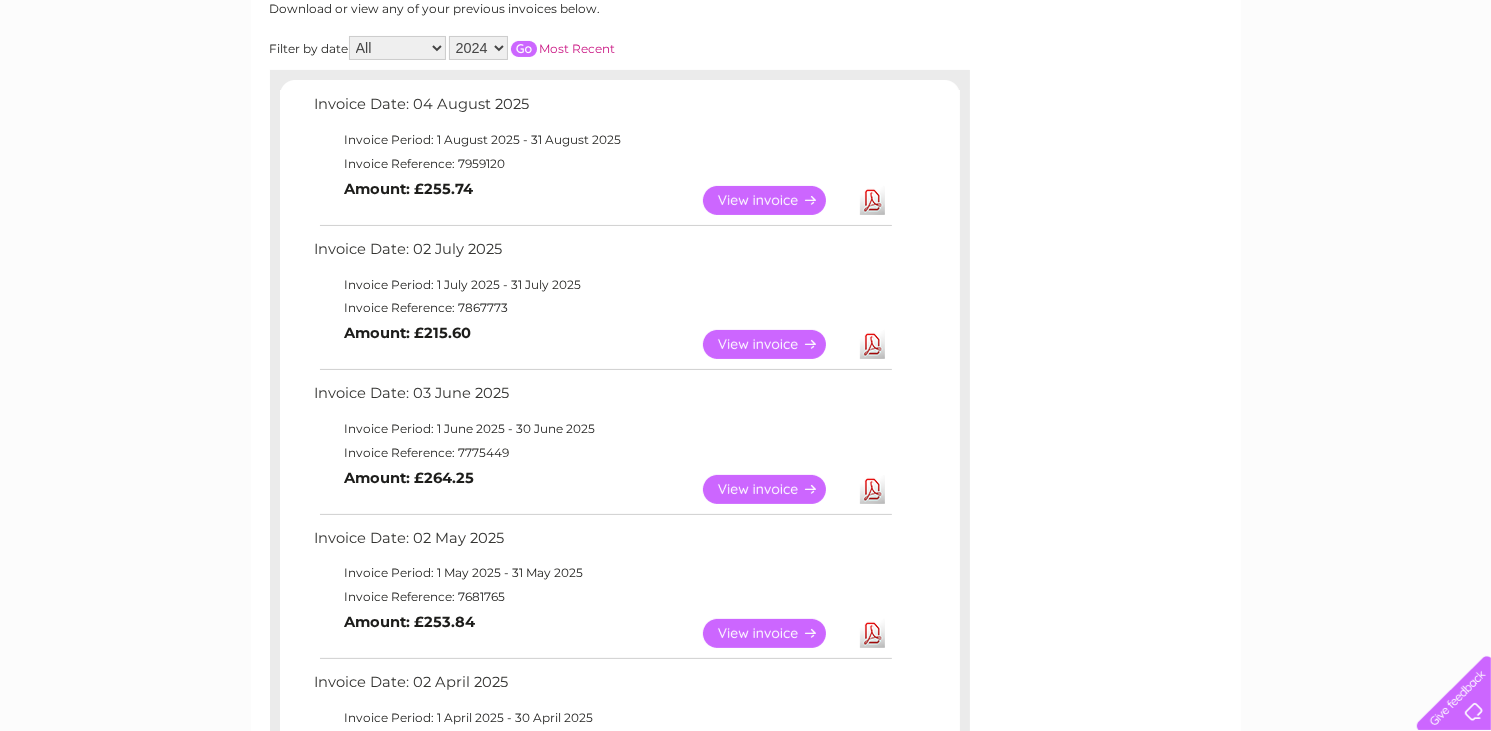 scroll, scrollTop: 344, scrollLeft: 0, axis: vertical 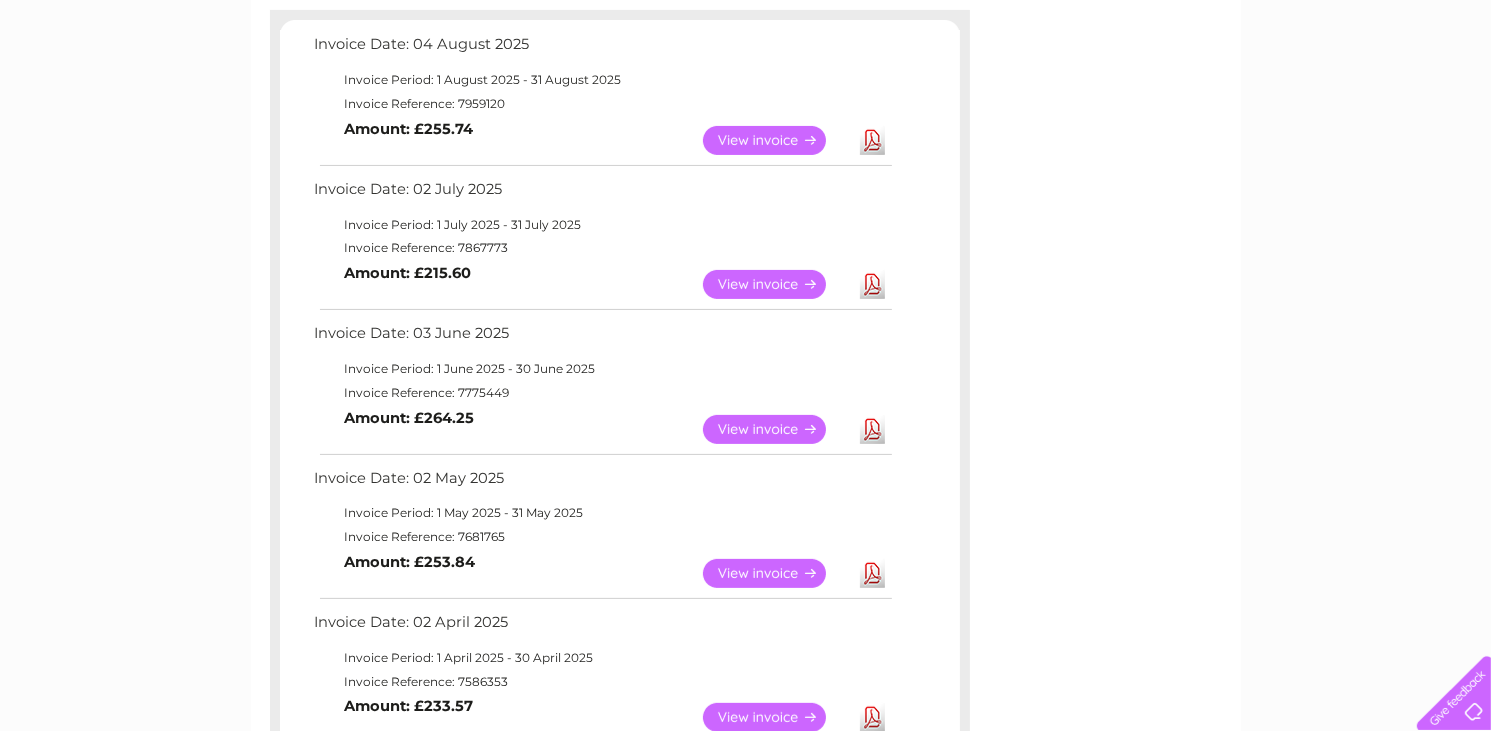 click on "View" at bounding box center [776, 429] 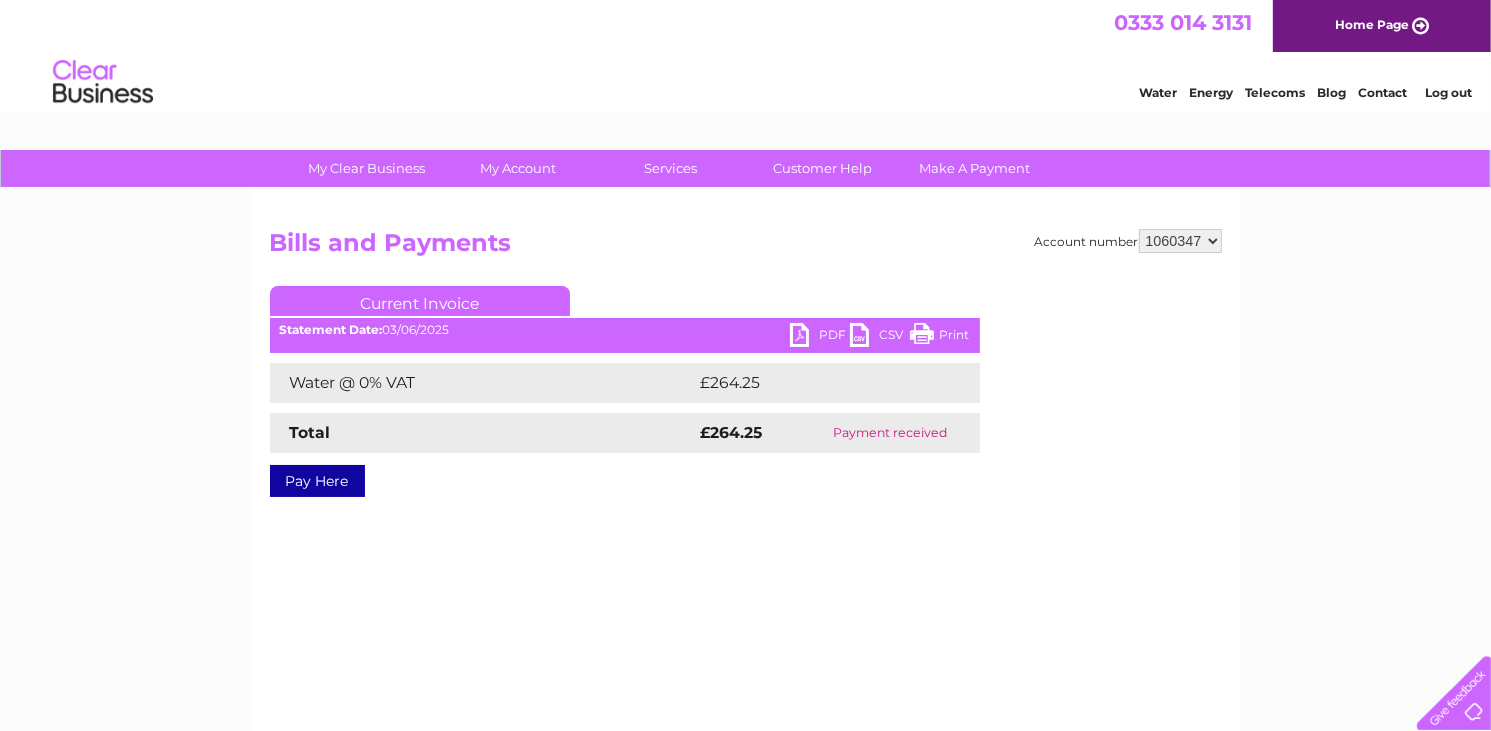scroll, scrollTop: 0, scrollLeft: 0, axis: both 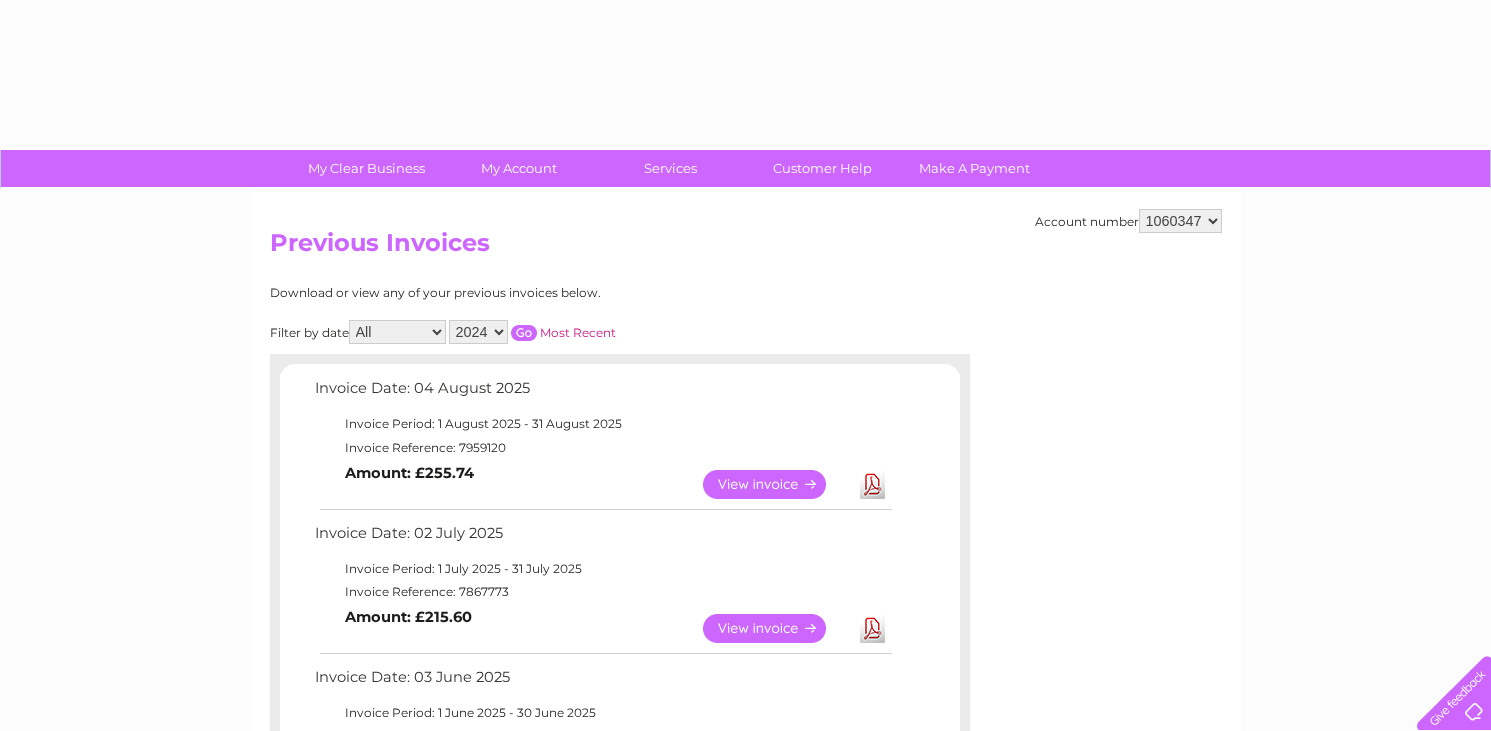 select on "2024" 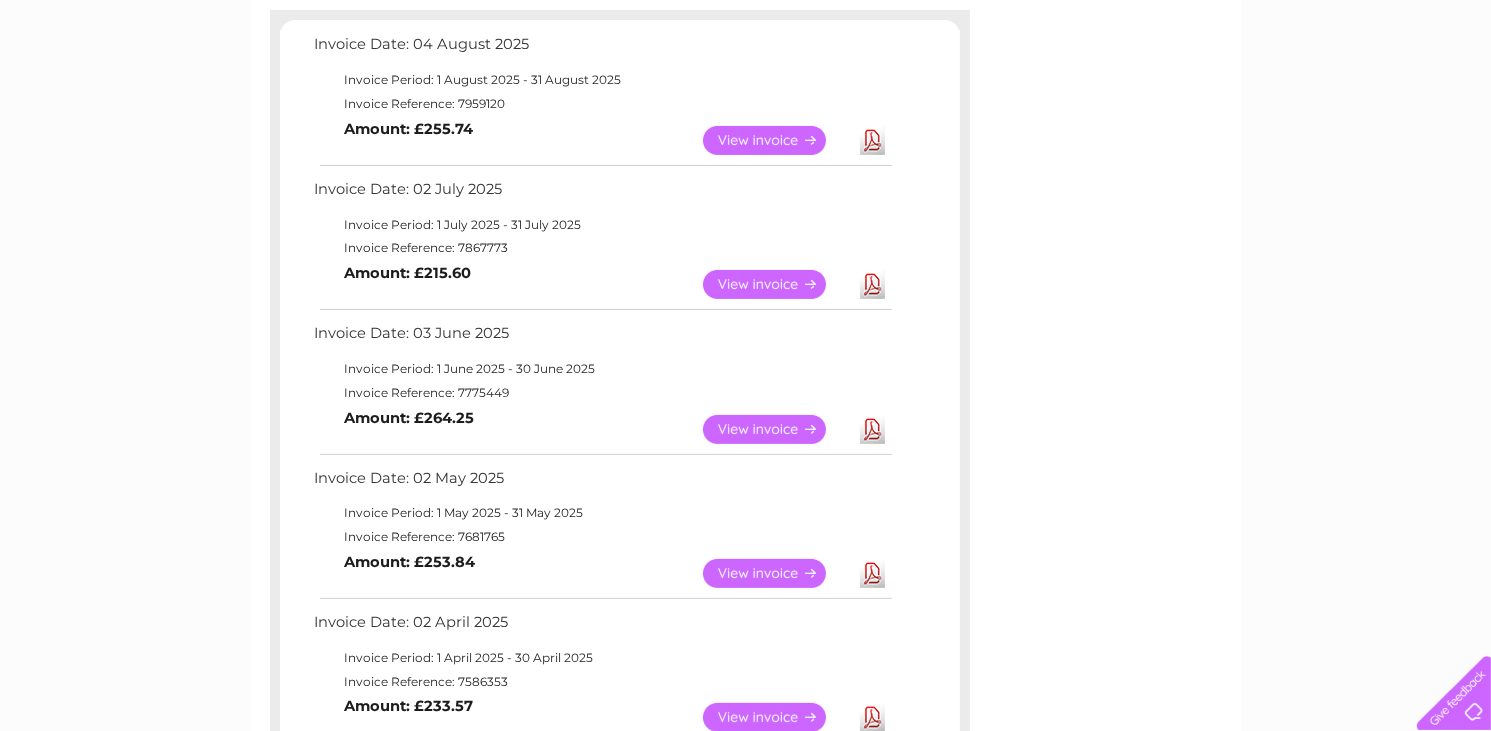 scroll, scrollTop: 0, scrollLeft: 0, axis: both 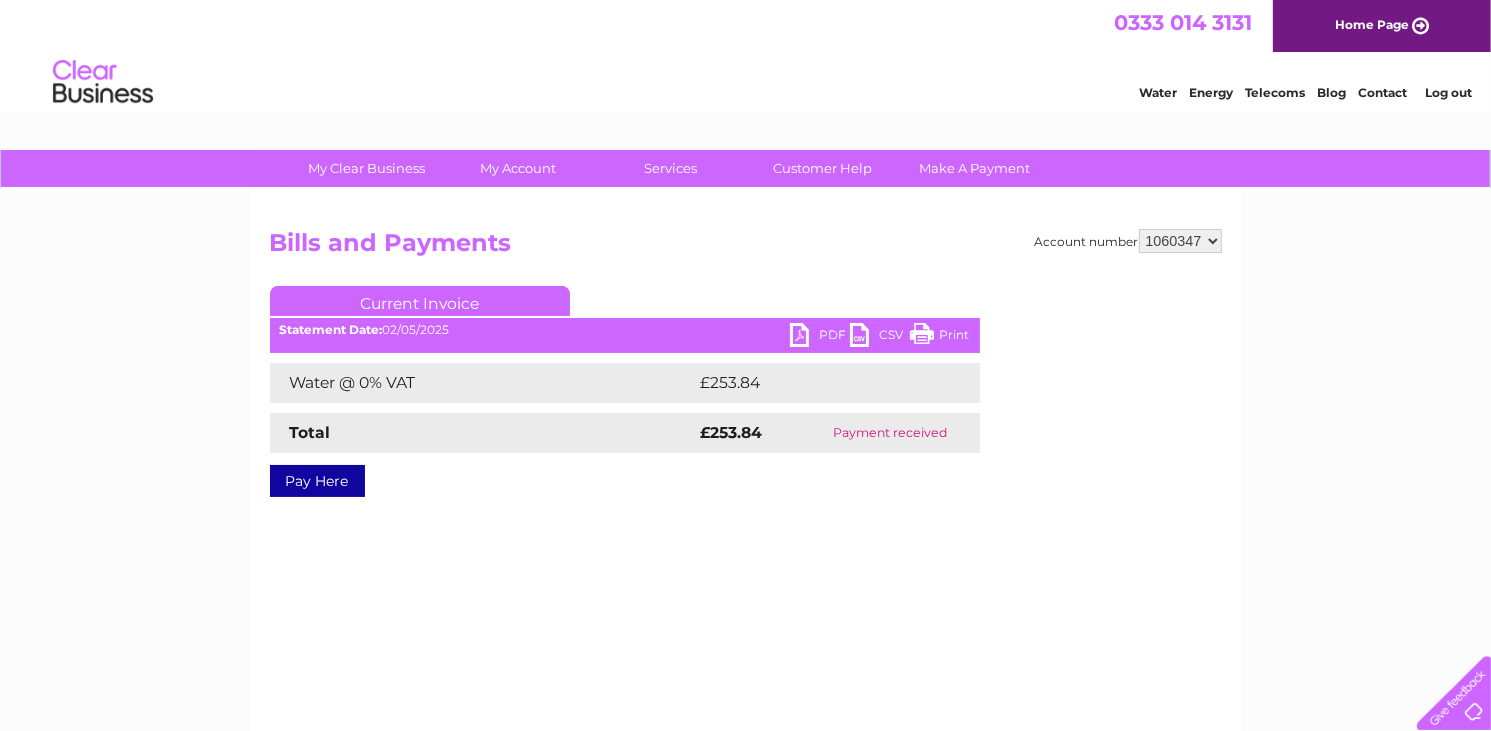 click on "PDF" at bounding box center [820, 337] 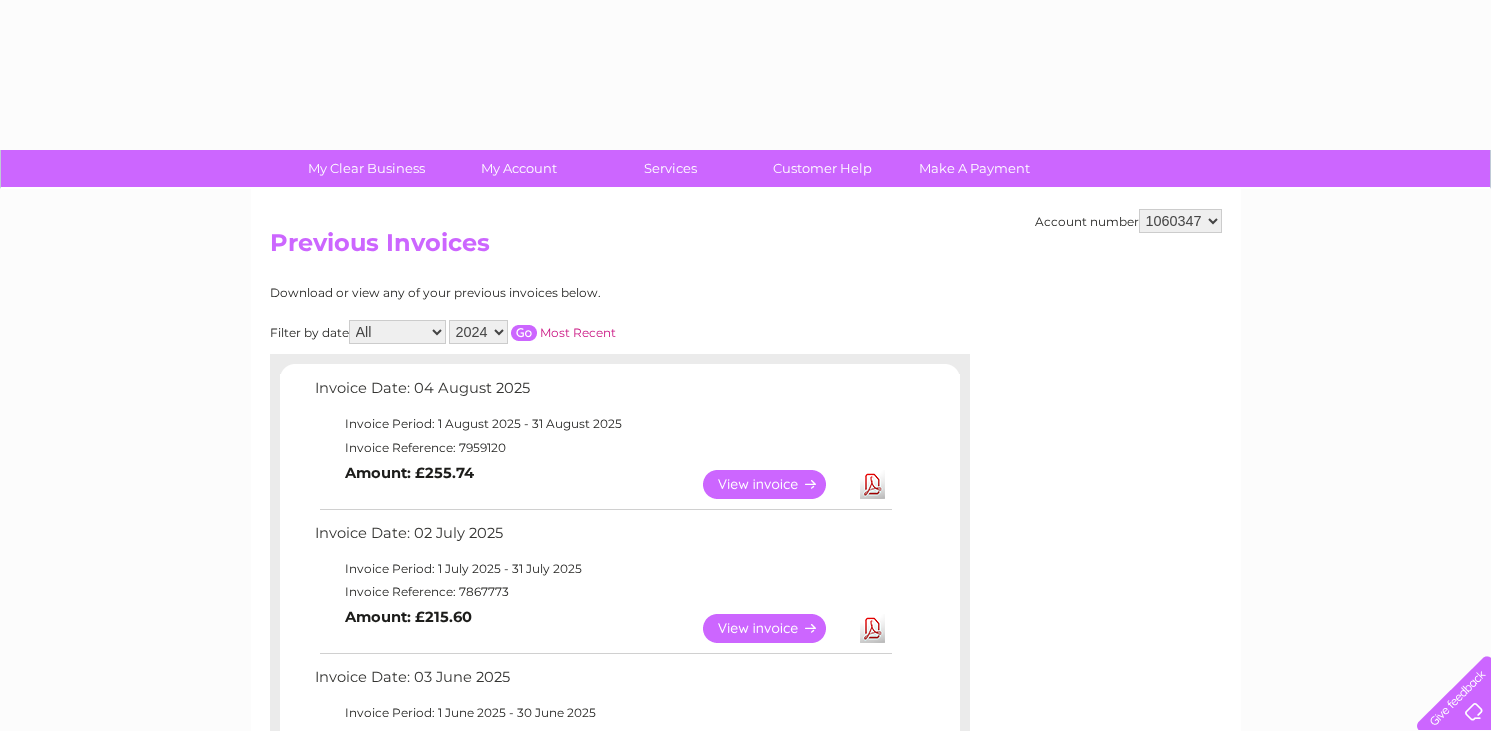 select on "2024" 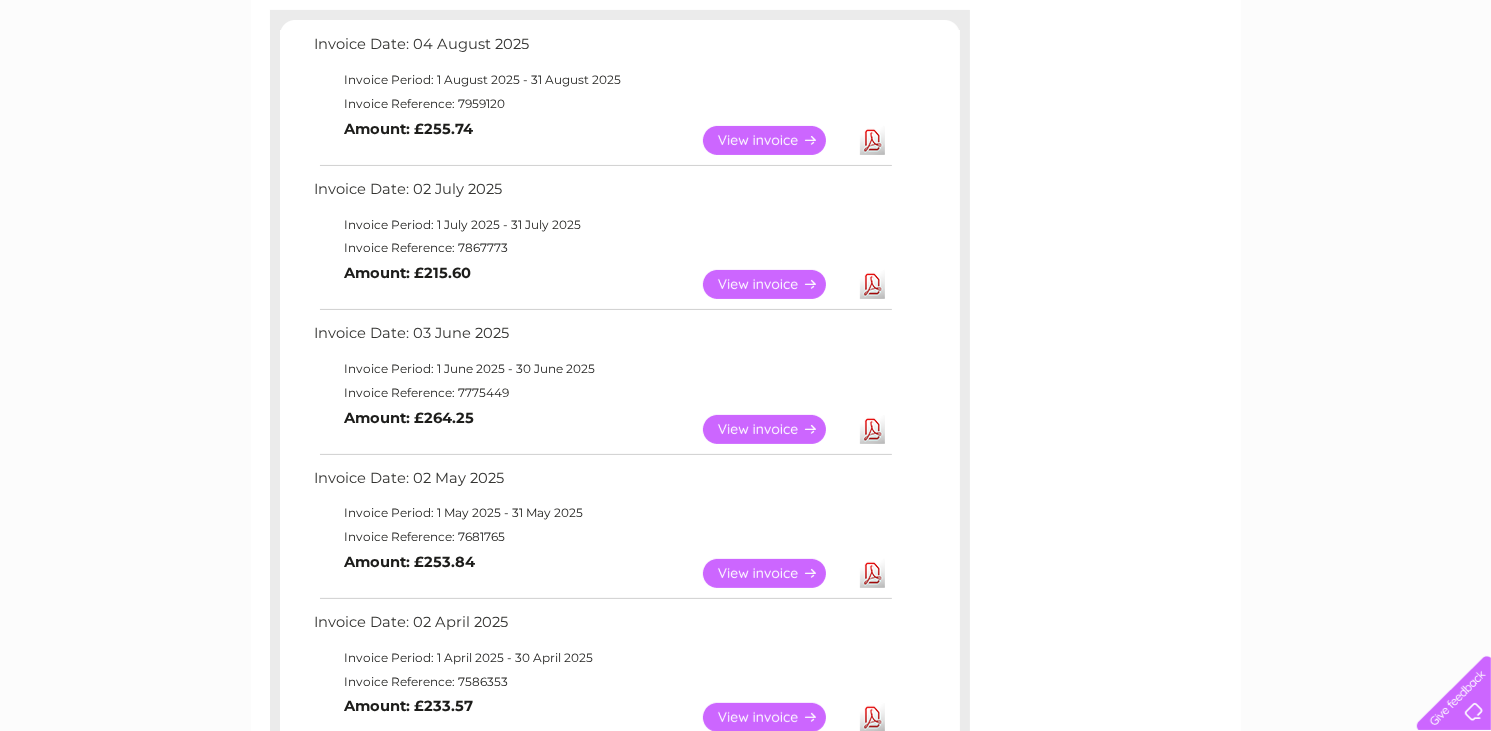 scroll, scrollTop: 0, scrollLeft: 0, axis: both 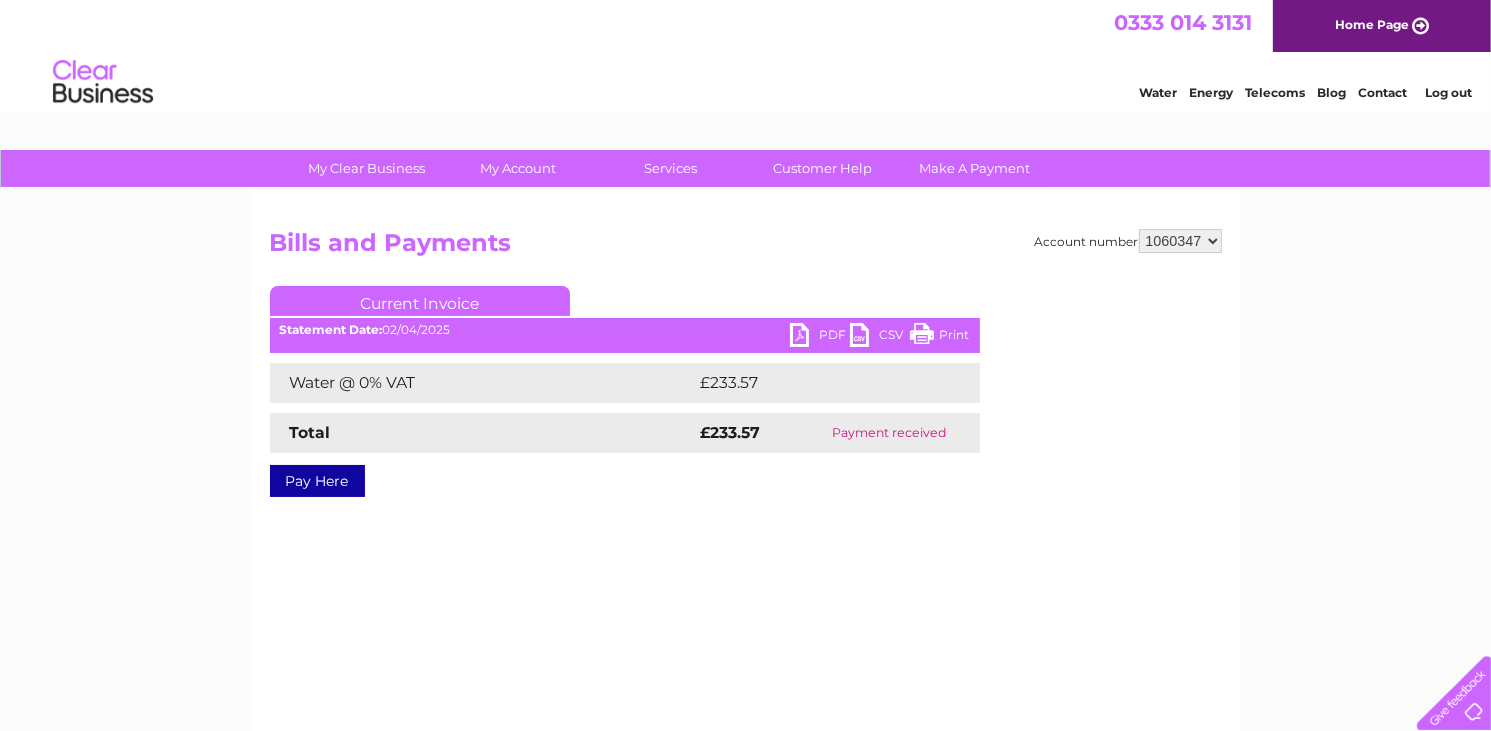 click on "PDF" at bounding box center [820, 337] 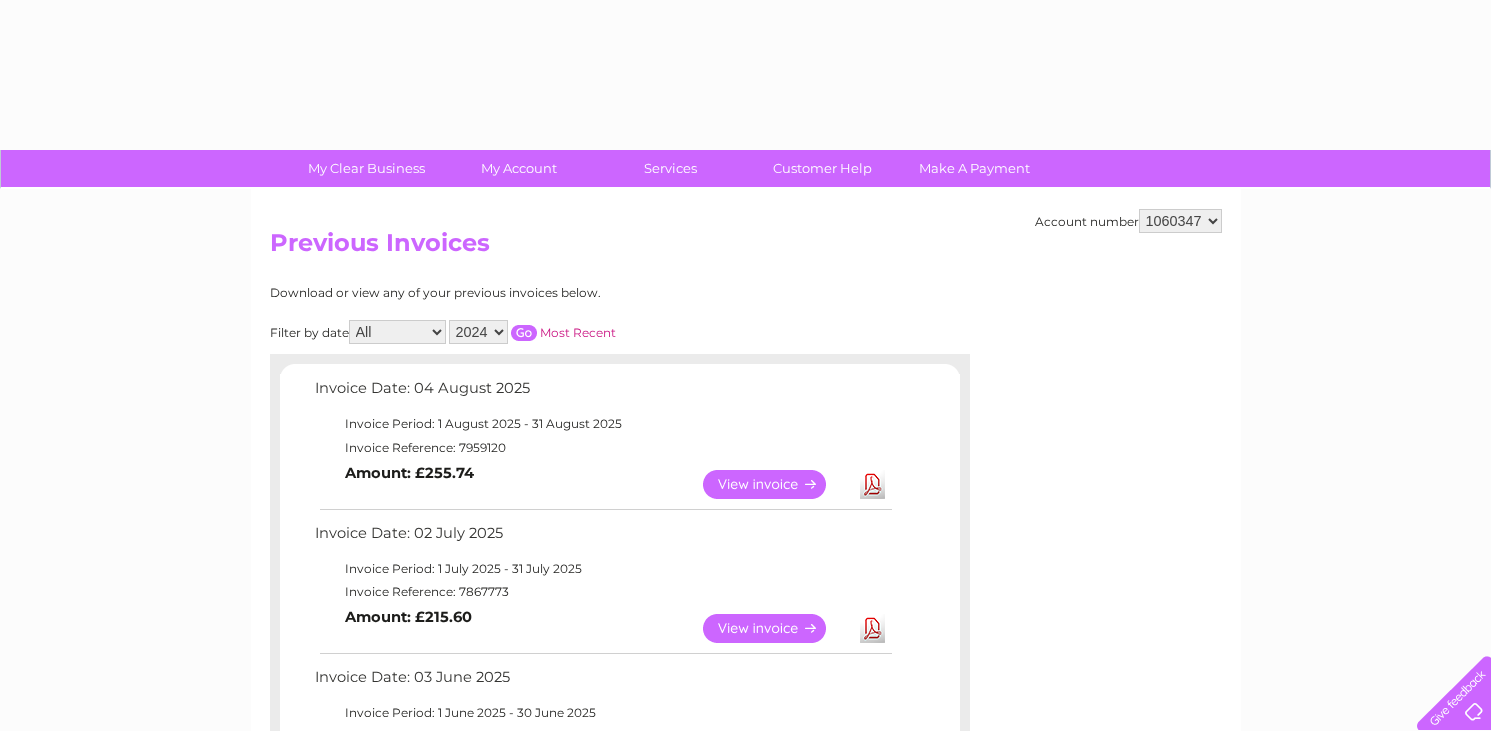 select on "2024" 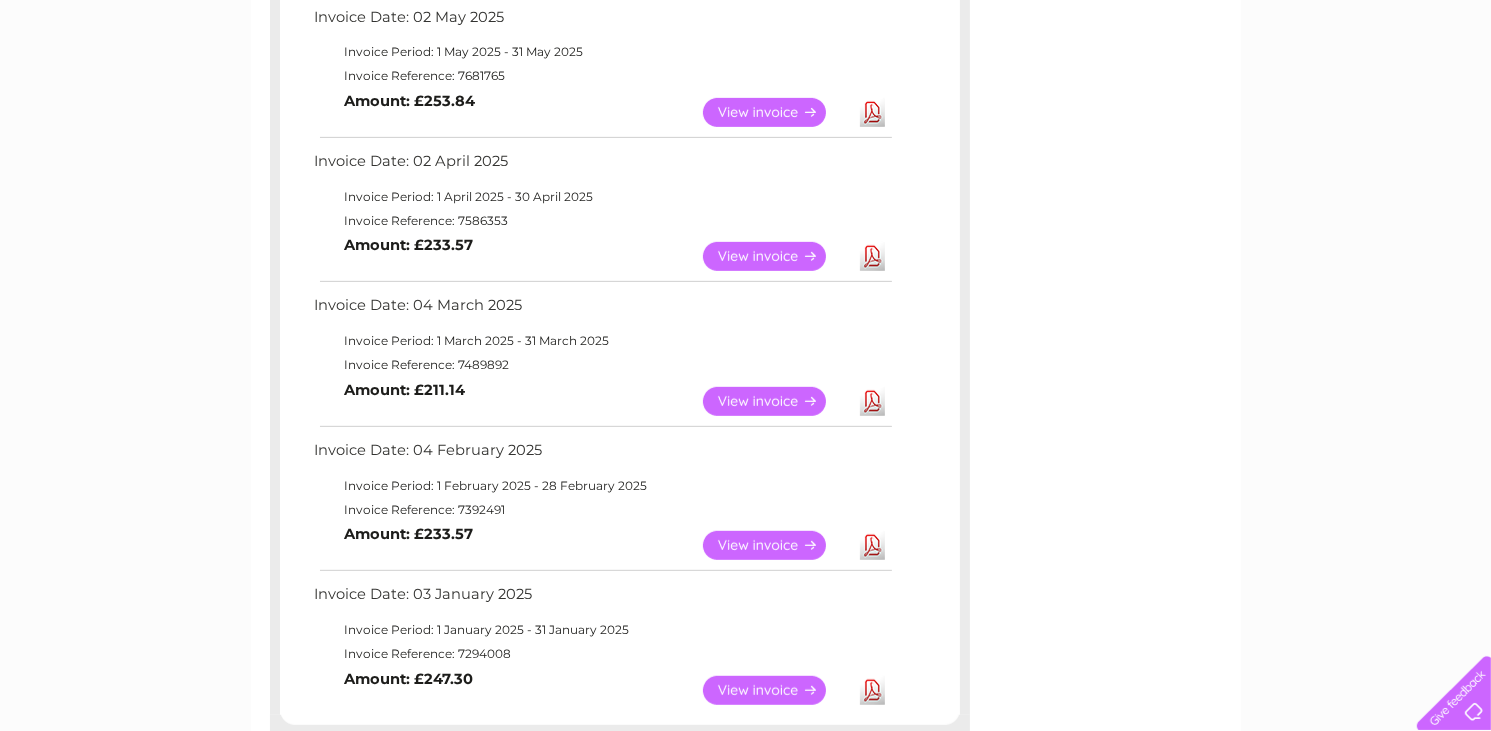 scroll, scrollTop: 807, scrollLeft: 0, axis: vertical 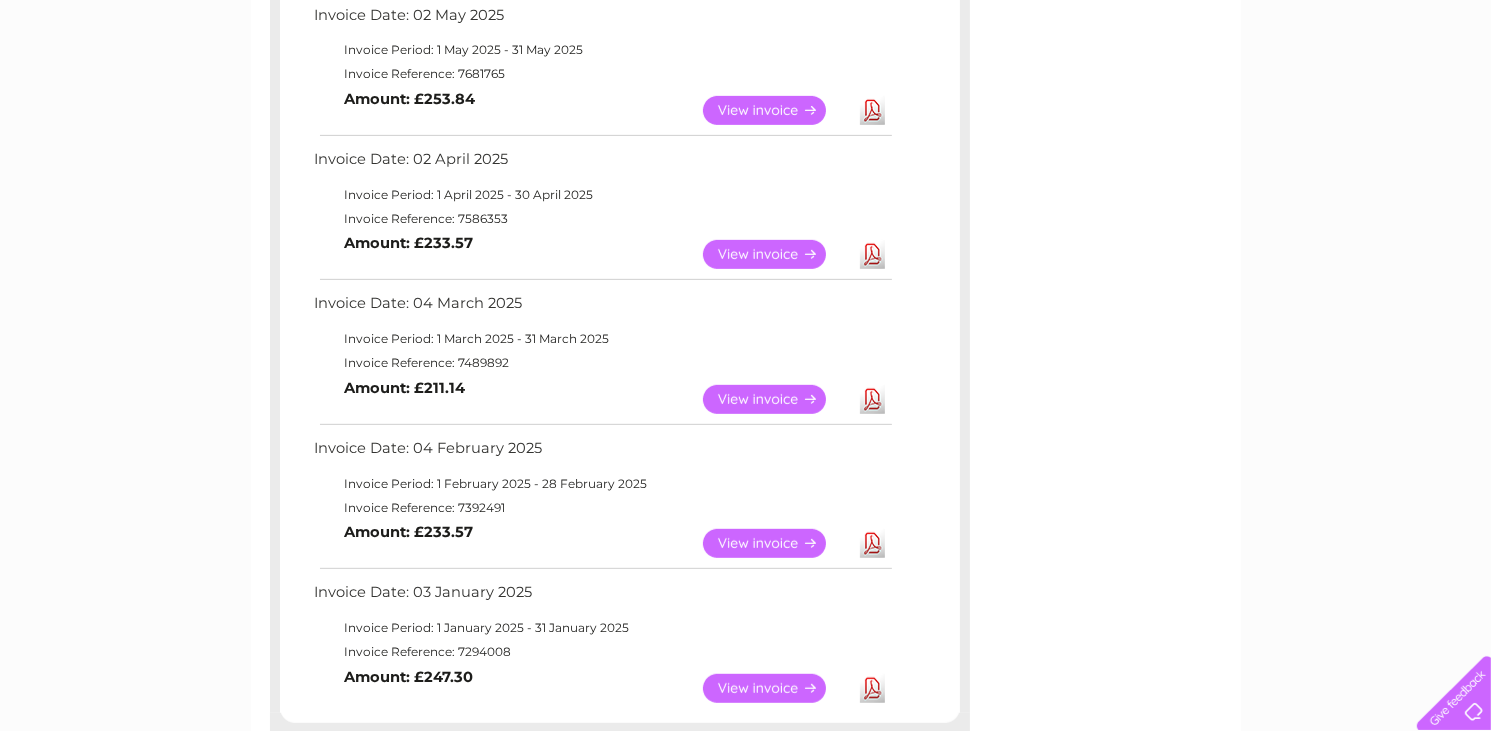 click on "View" at bounding box center (776, 399) 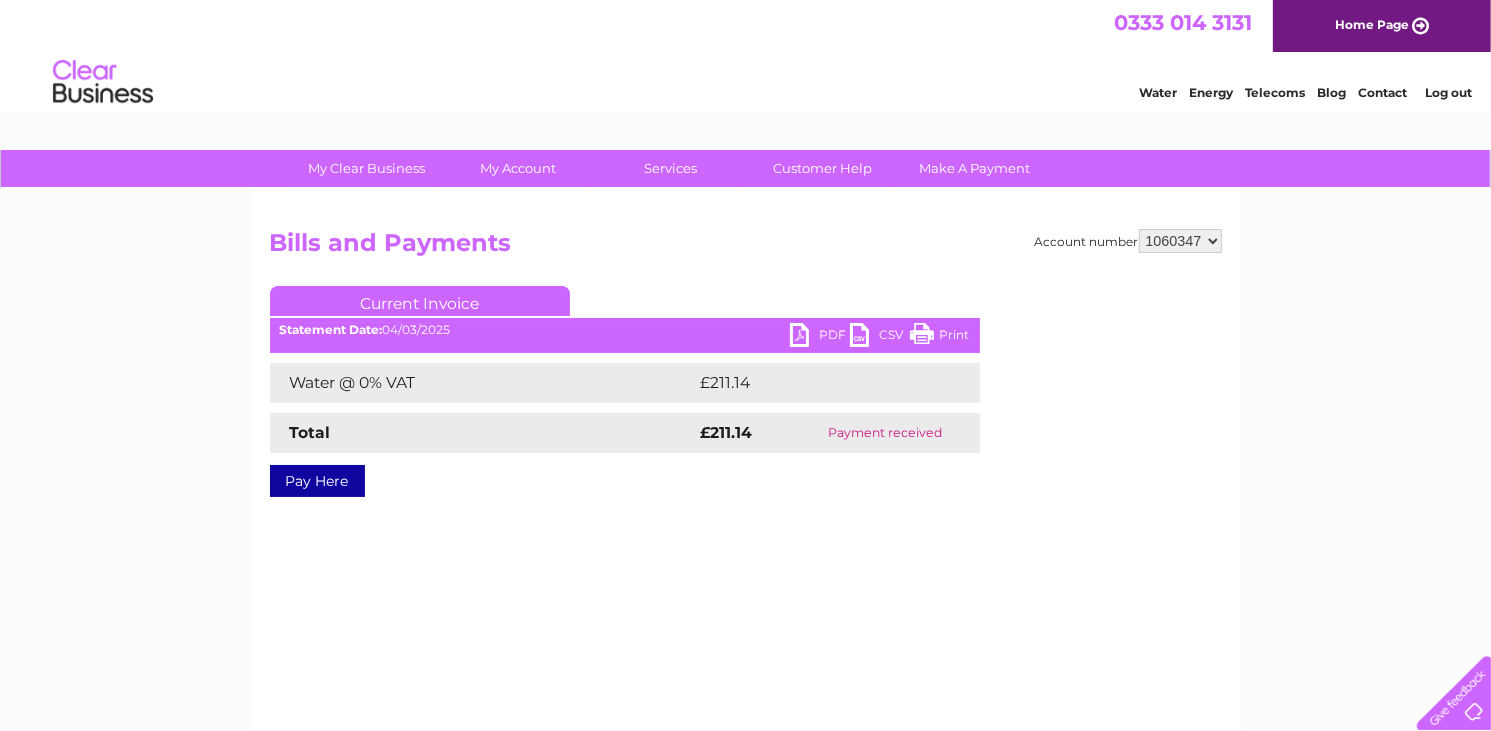 scroll, scrollTop: 0, scrollLeft: 0, axis: both 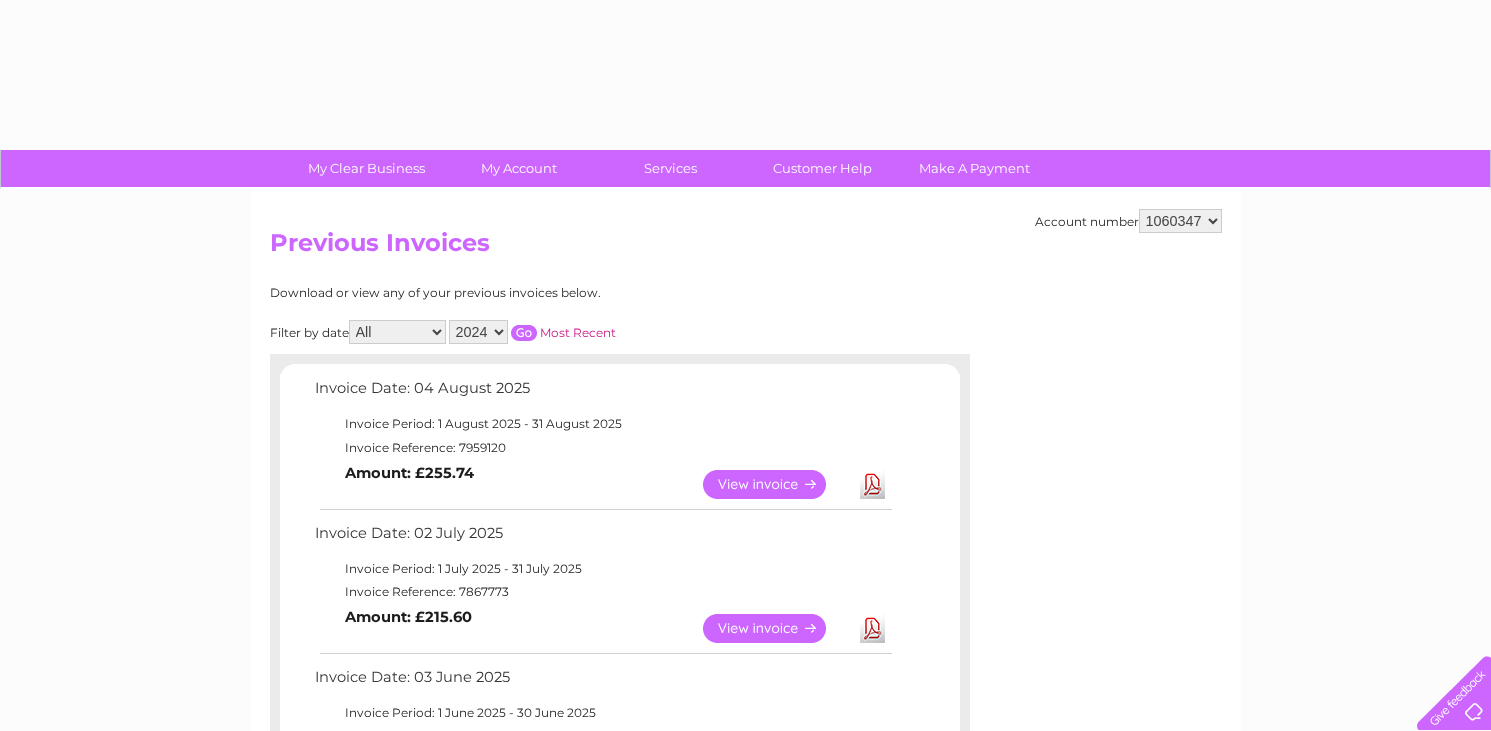 select on "2024" 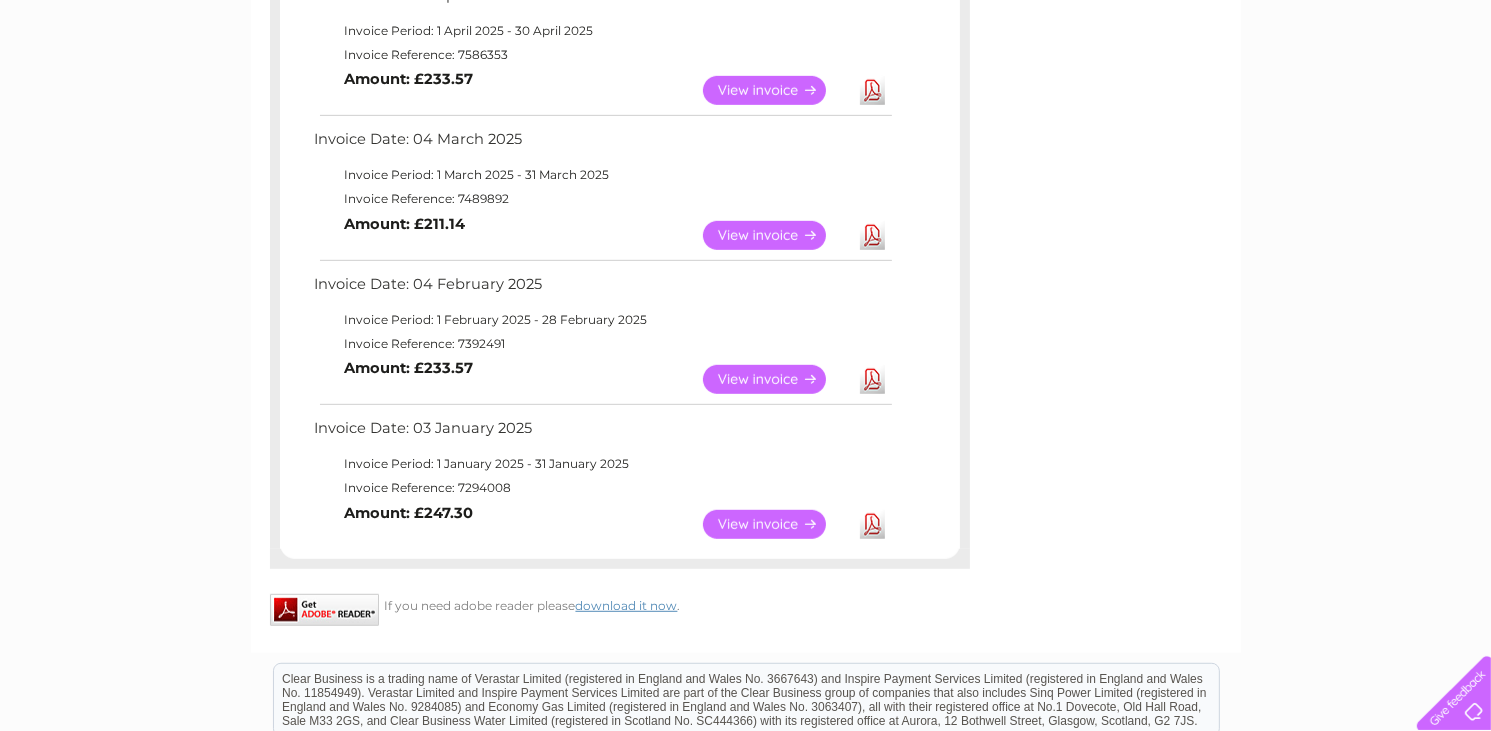 scroll, scrollTop: 1032, scrollLeft: 0, axis: vertical 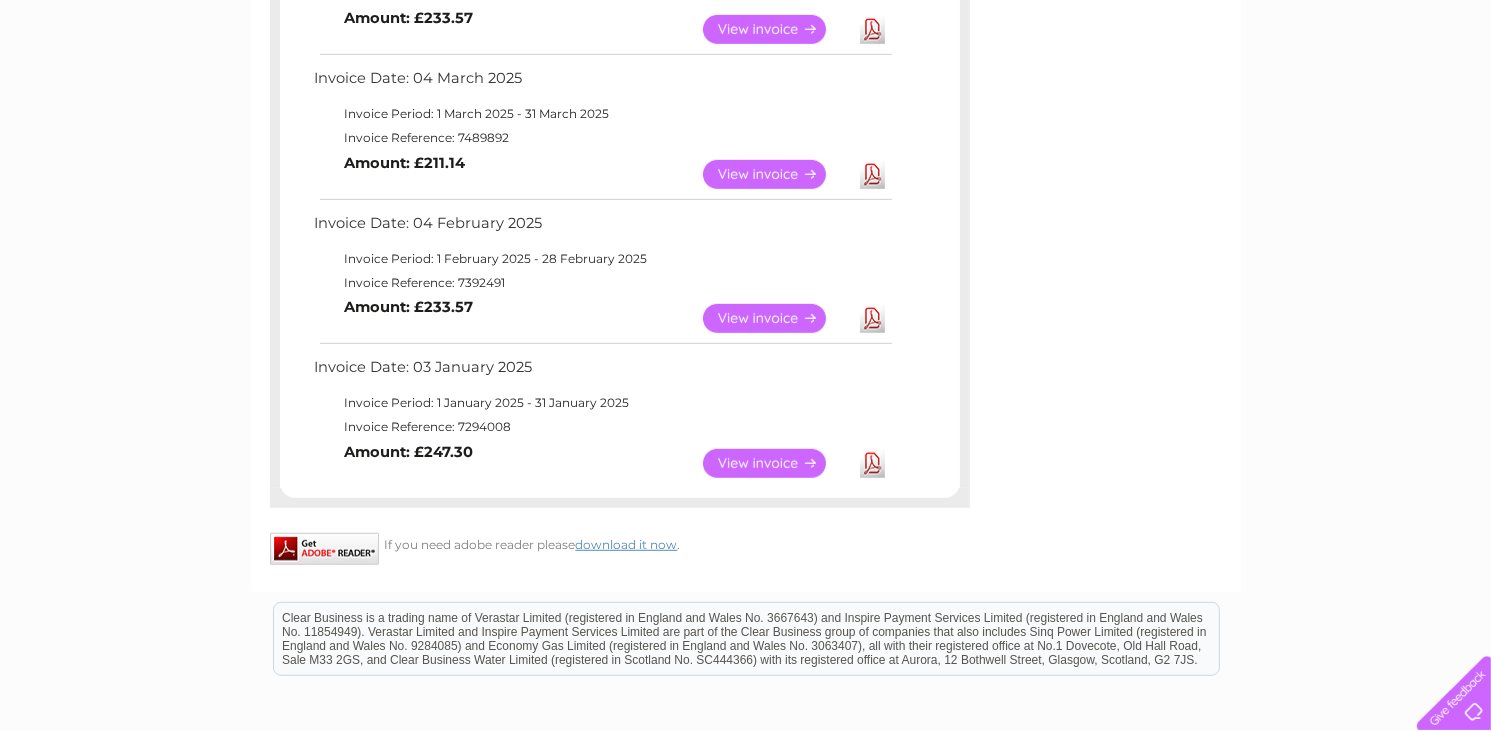 click on "View" at bounding box center (776, 318) 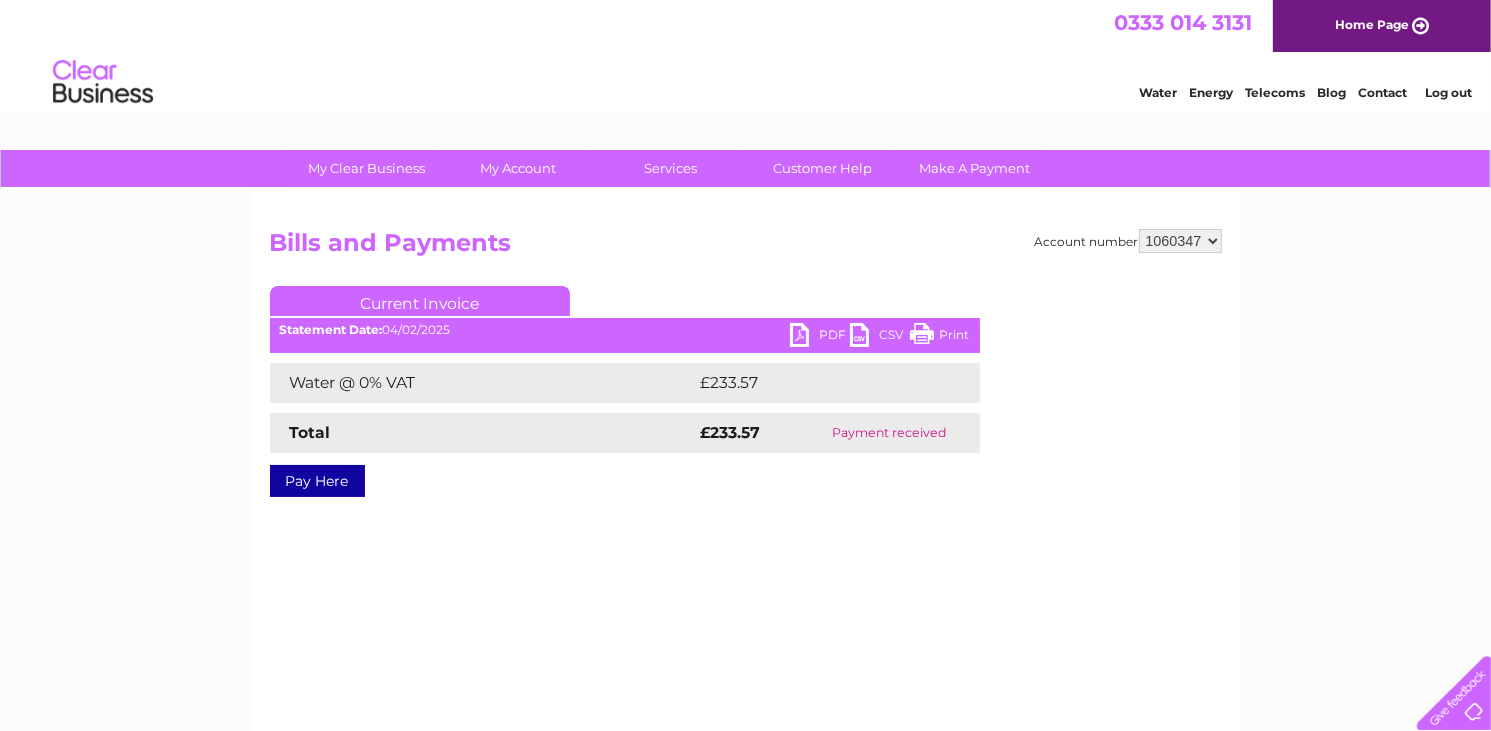 scroll, scrollTop: 0, scrollLeft: 0, axis: both 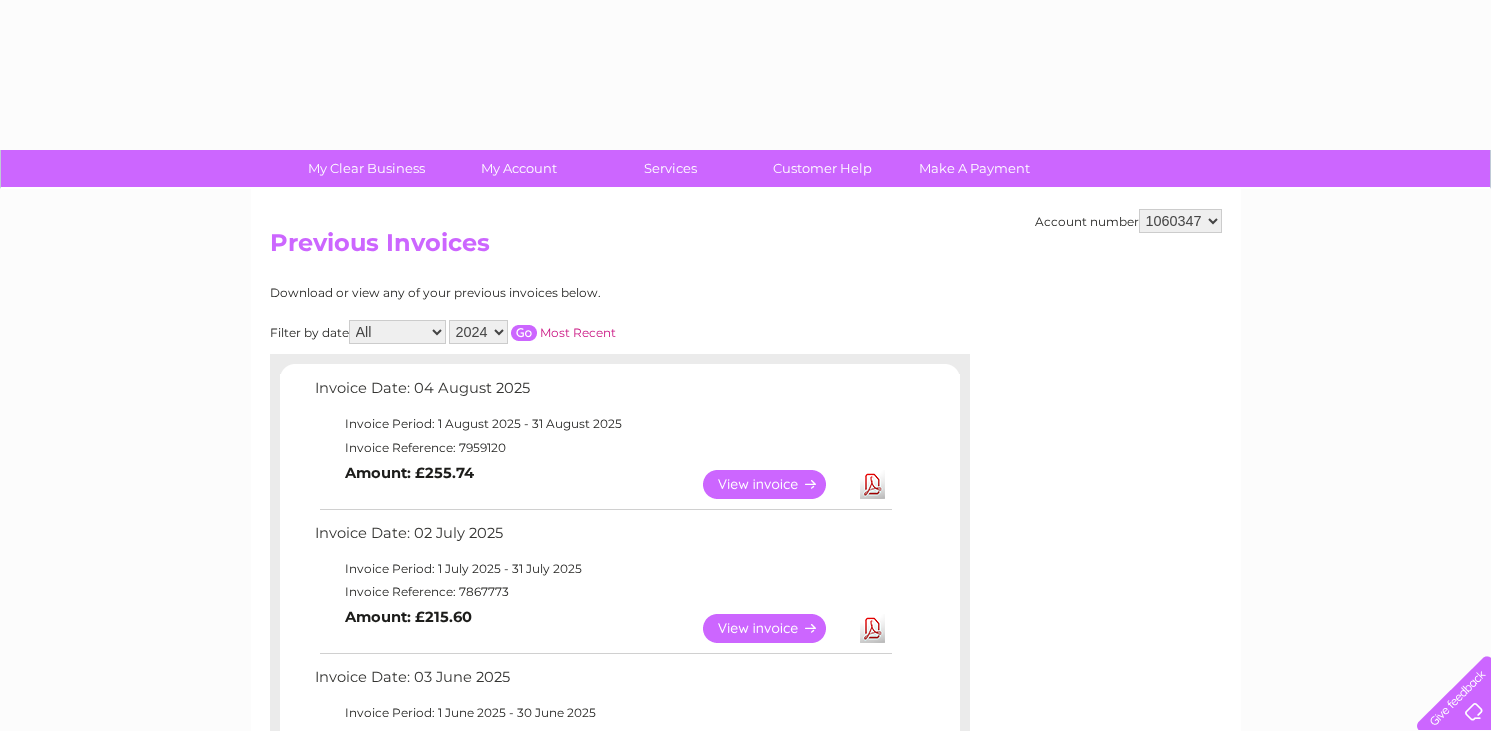 select on "2024" 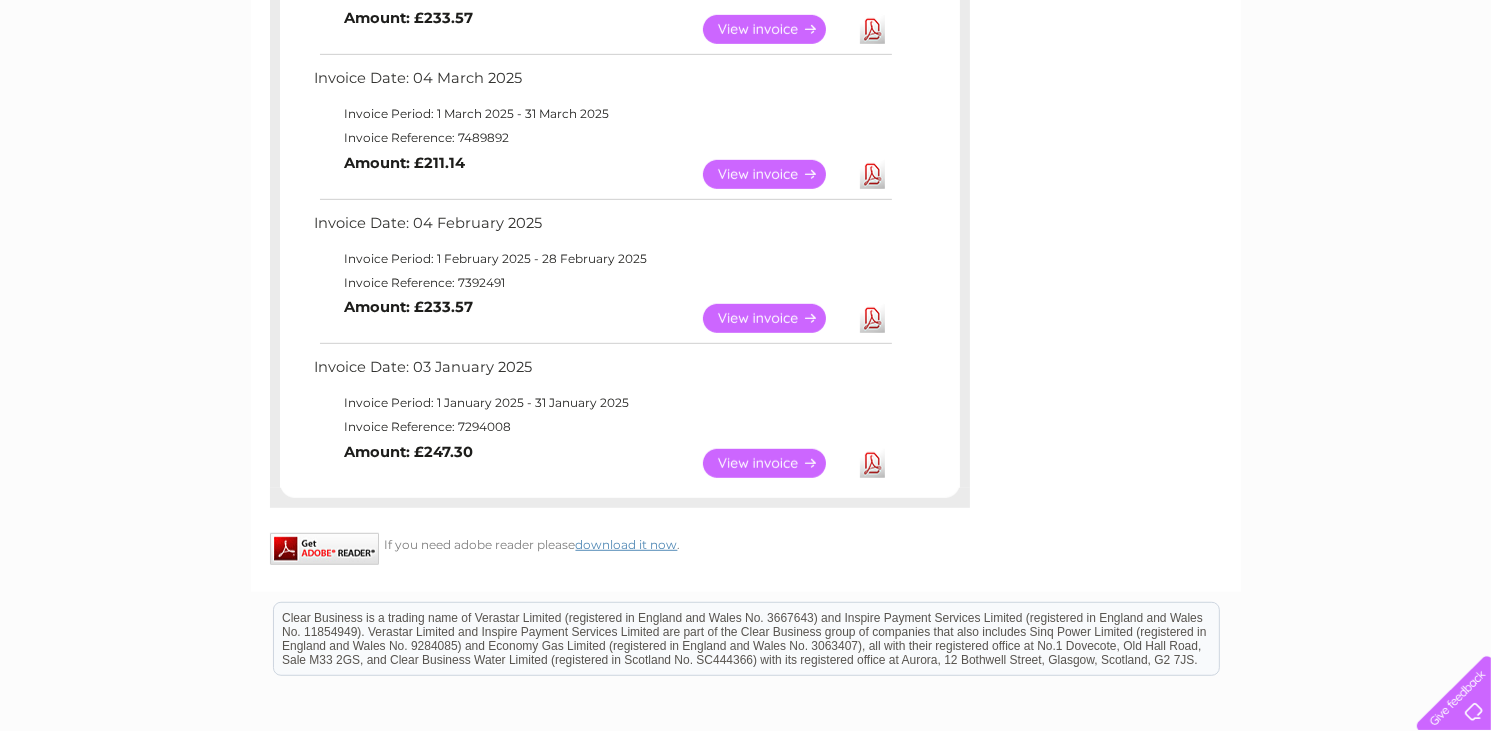 scroll, scrollTop: 0, scrollLeft: 0, axis: both 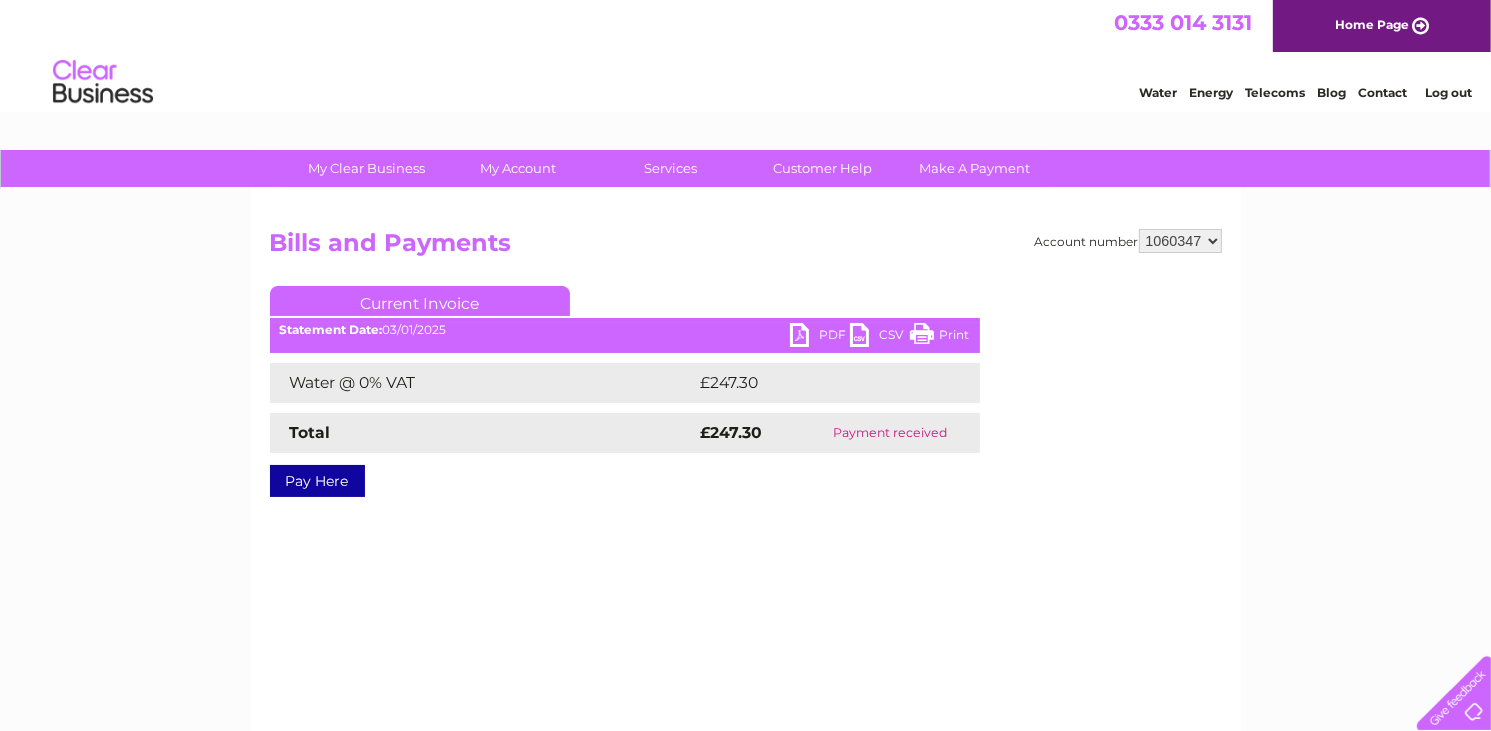 click on "PDF" at bounding box center [820, 337] 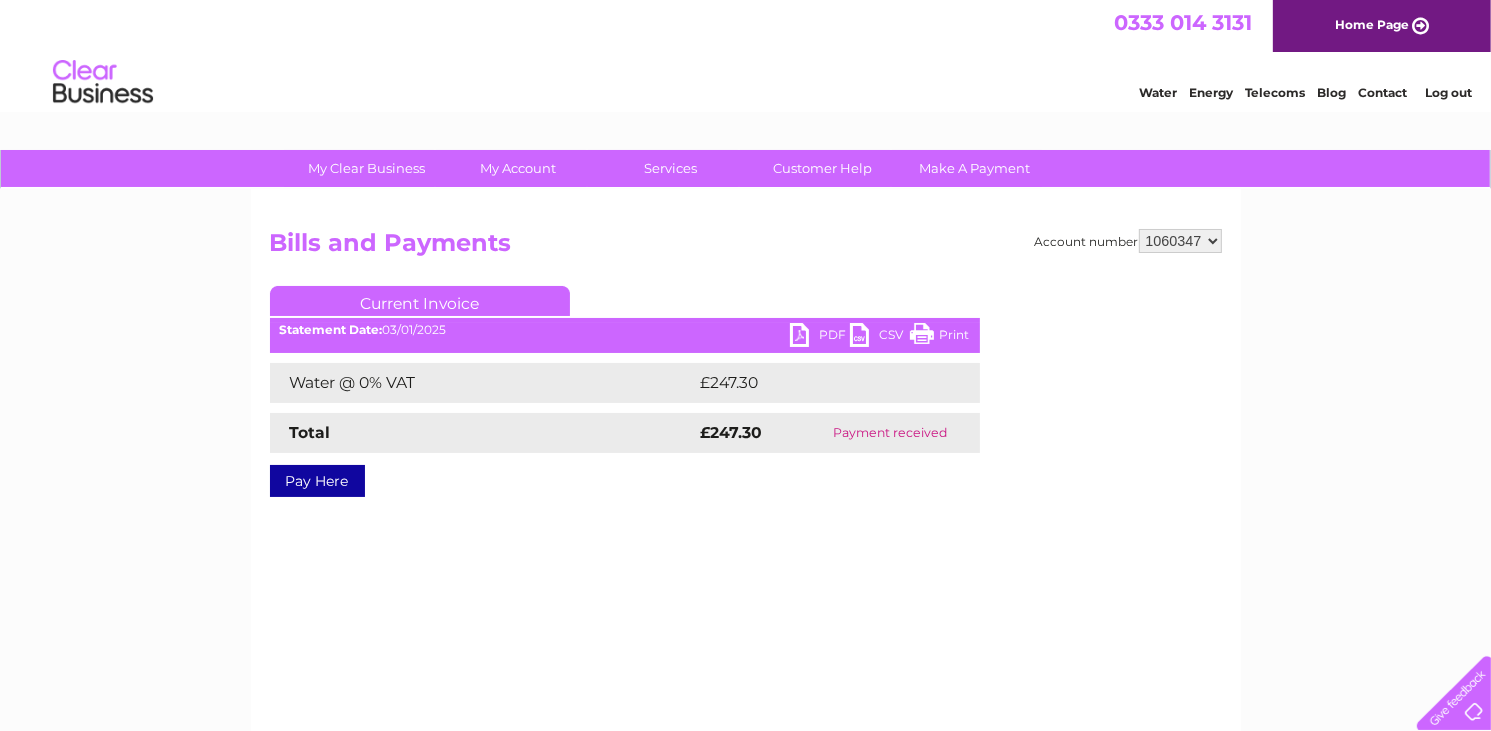 click on "PDF" at bounding box center [820, 337] 